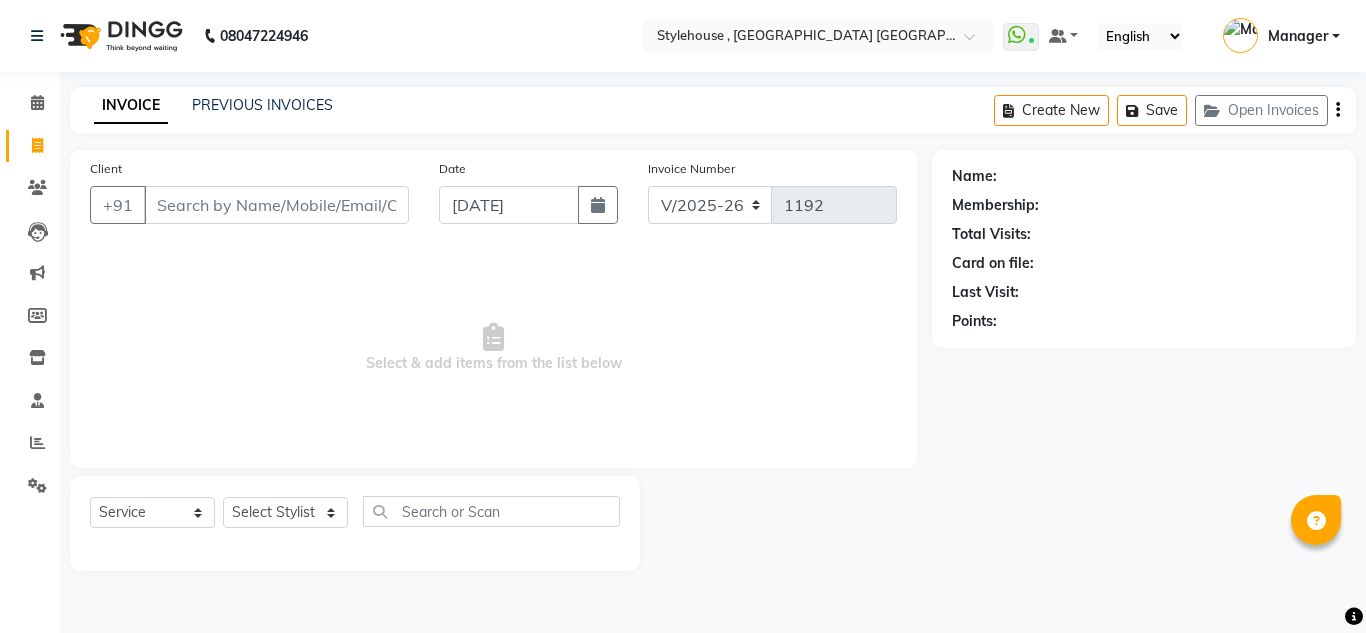 select on "7793" 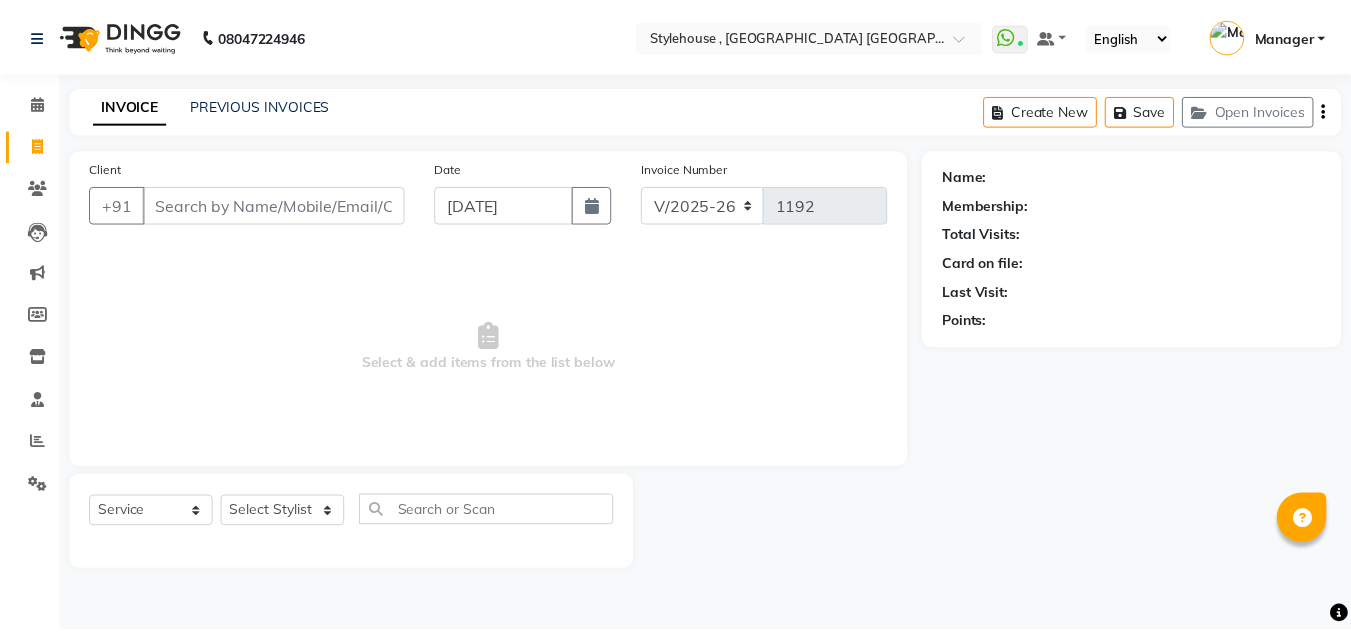 scroll, scrollTop: 0, scrollLeft: 0, axis: both 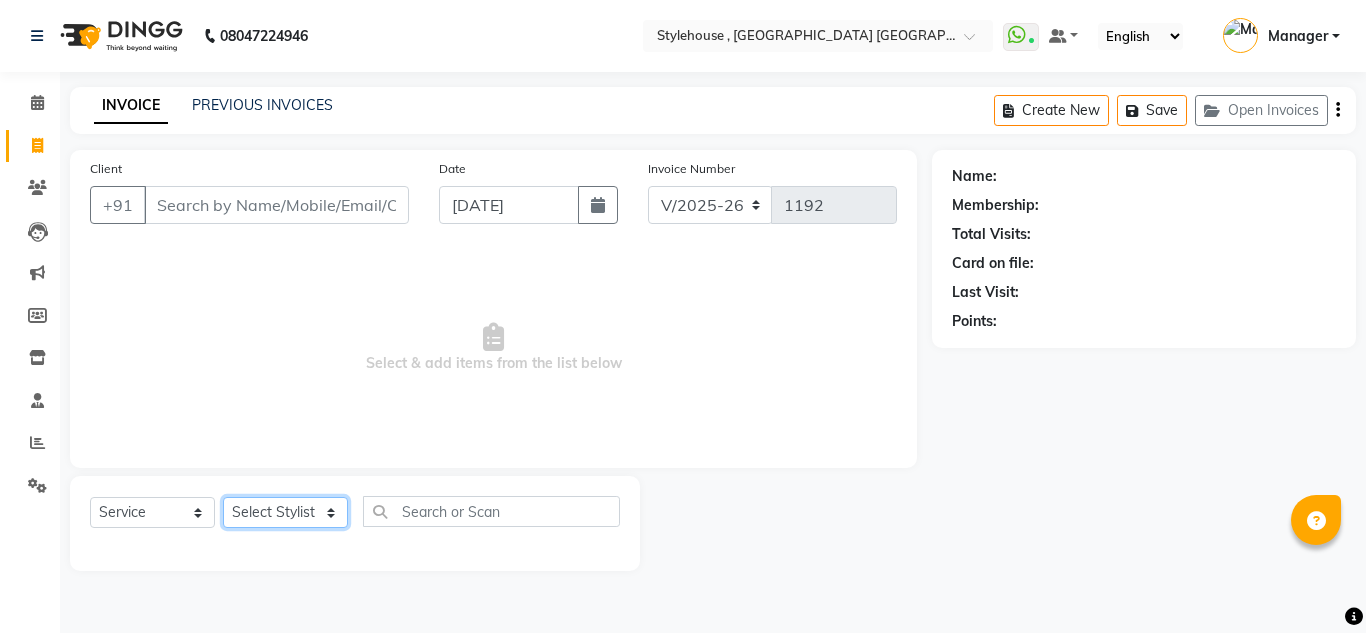 click on "Select Stylist" 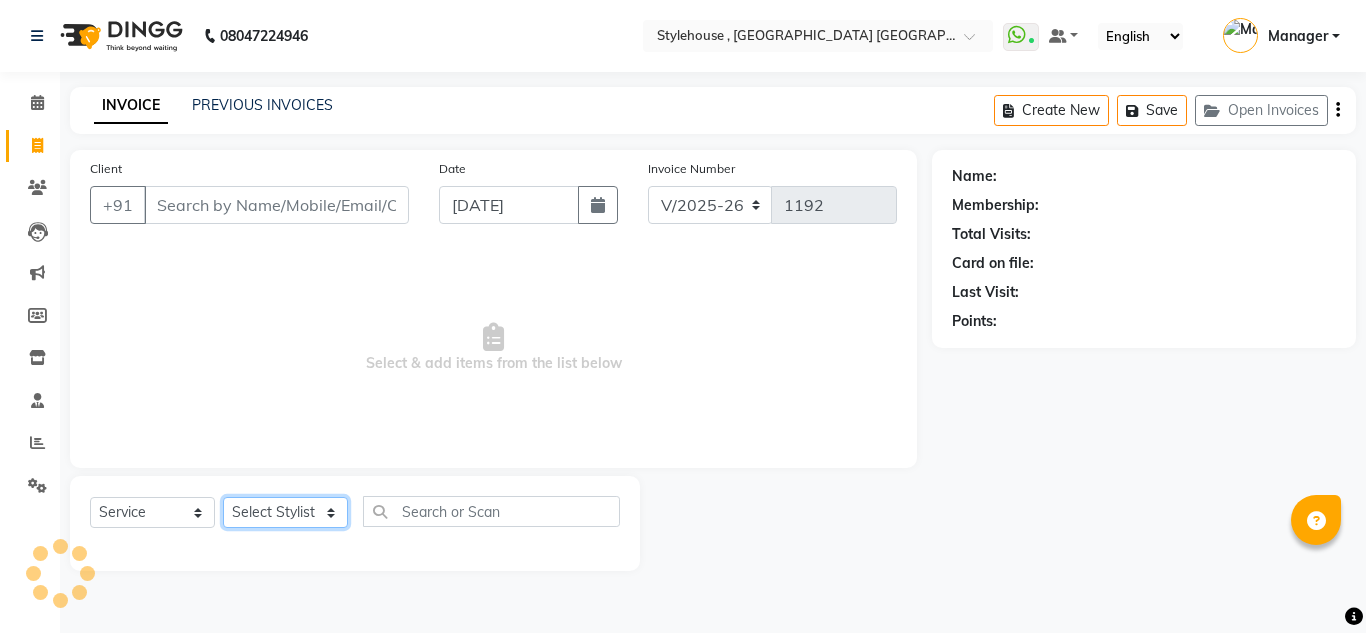 click on "Select Stylist" 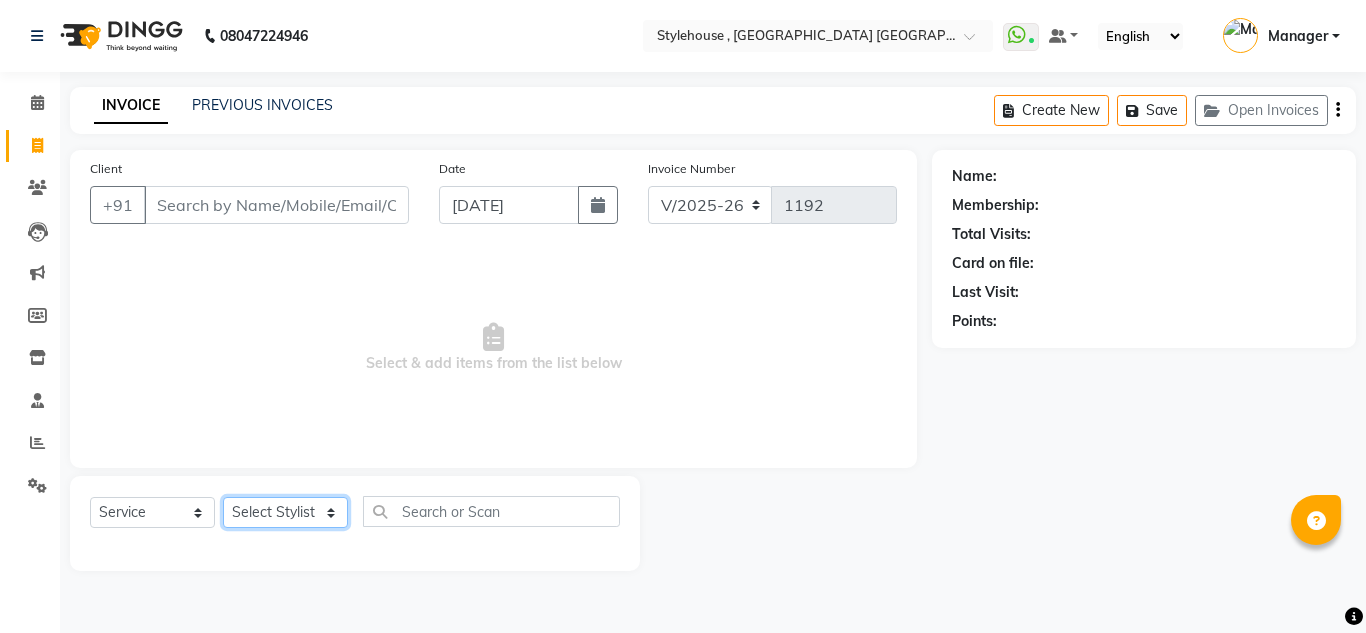 click on "Select Stylist ANIL BARIK ANIRUDH SAHOO JYOTIRANJAN BARIK KANHA LAXMI PRIYA Manager Manisha MANJIT BARIK PRADEEP BARIK PRIYANKA NANDA PUJA ROUT RUMA SAGARIKA SAHOO SALMAN SAMEER BARIK SAROJ SITHA" 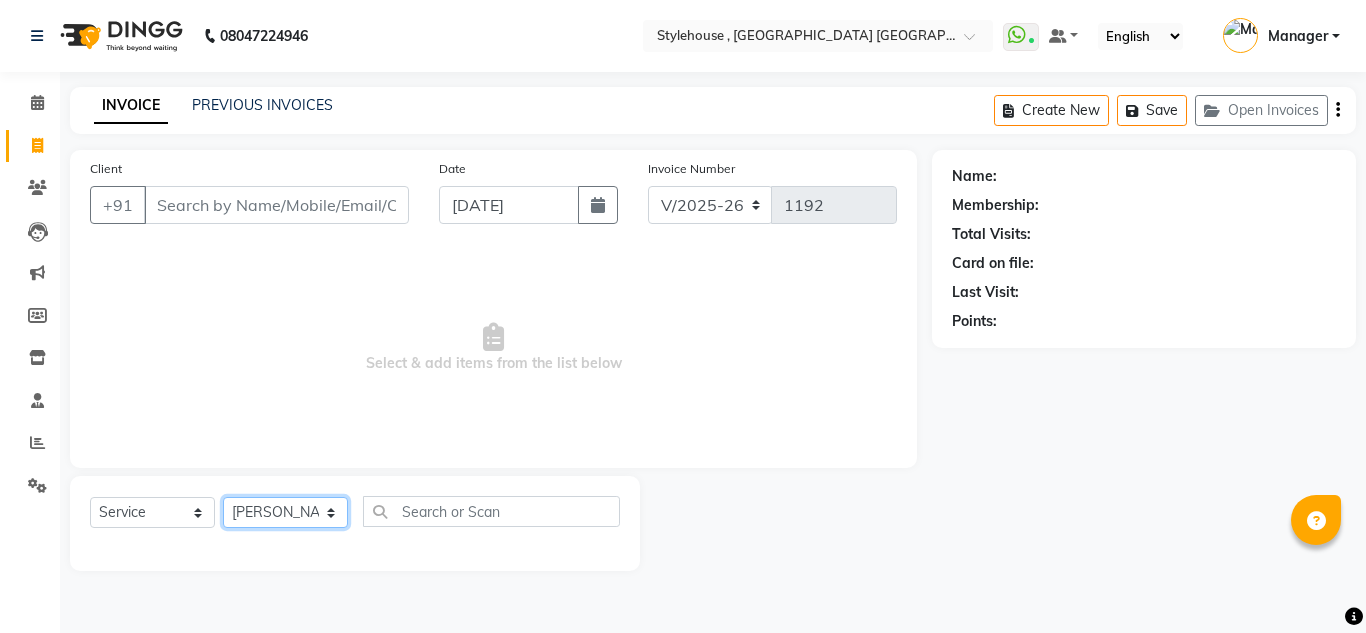 click on "Select Stylist ANIL BARIK ANIRUDH SAHOO JYOTIRANJAN BARIK KANHA LAXMI PRIYA Manager Manisha MANJIT BARIK PRADEEP BARIK PRIYANKA NANDA PUJA ROUT RUMA SAGARIKA SAHOO SALMAN SAMEER BARIK SAROJ SITHA" 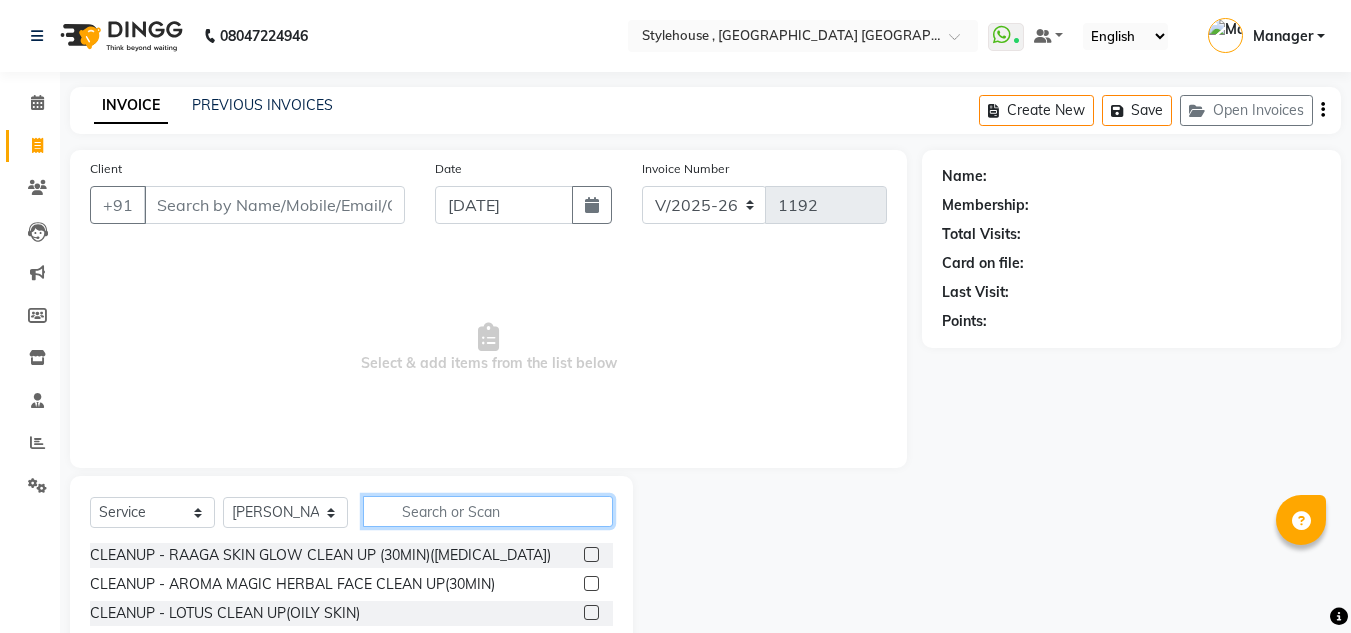 click 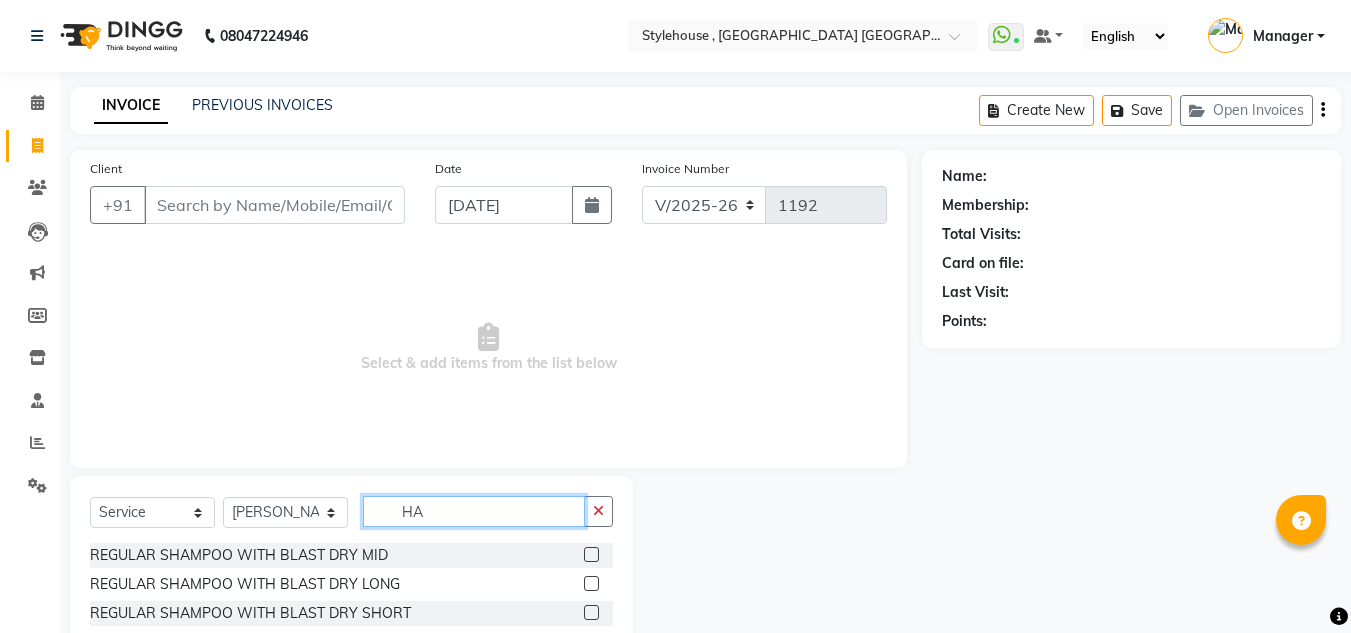 type on "H" 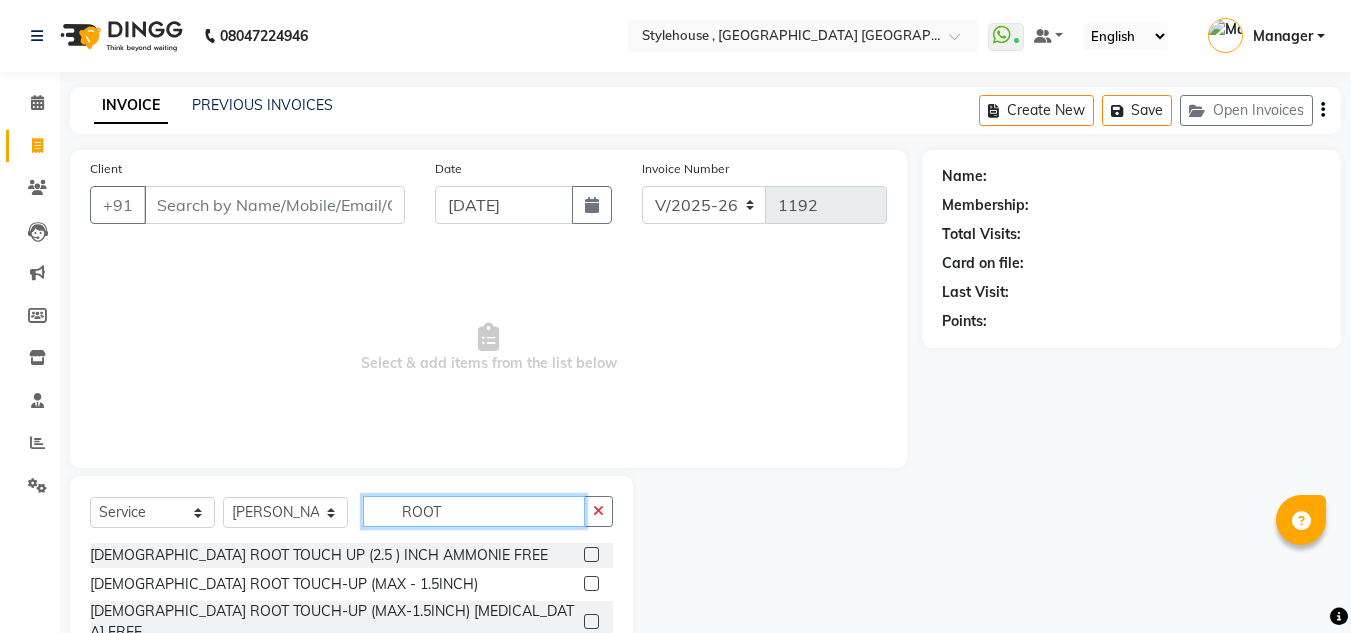 type on "ROOT" 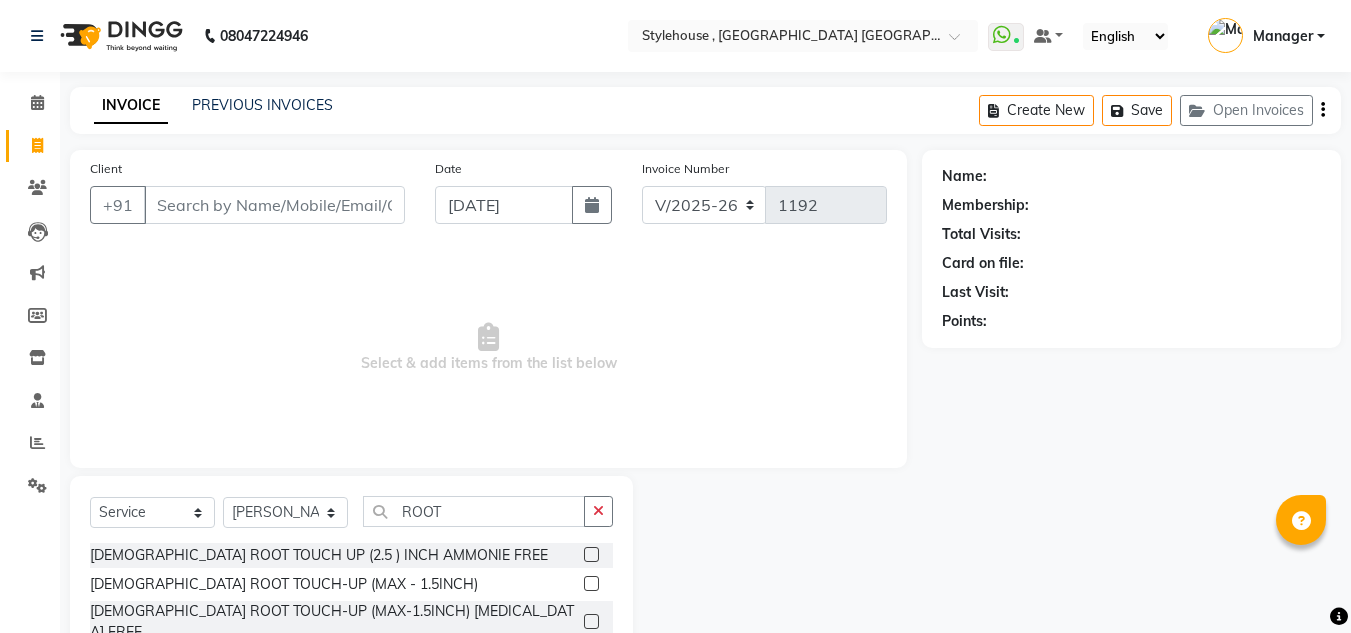 click 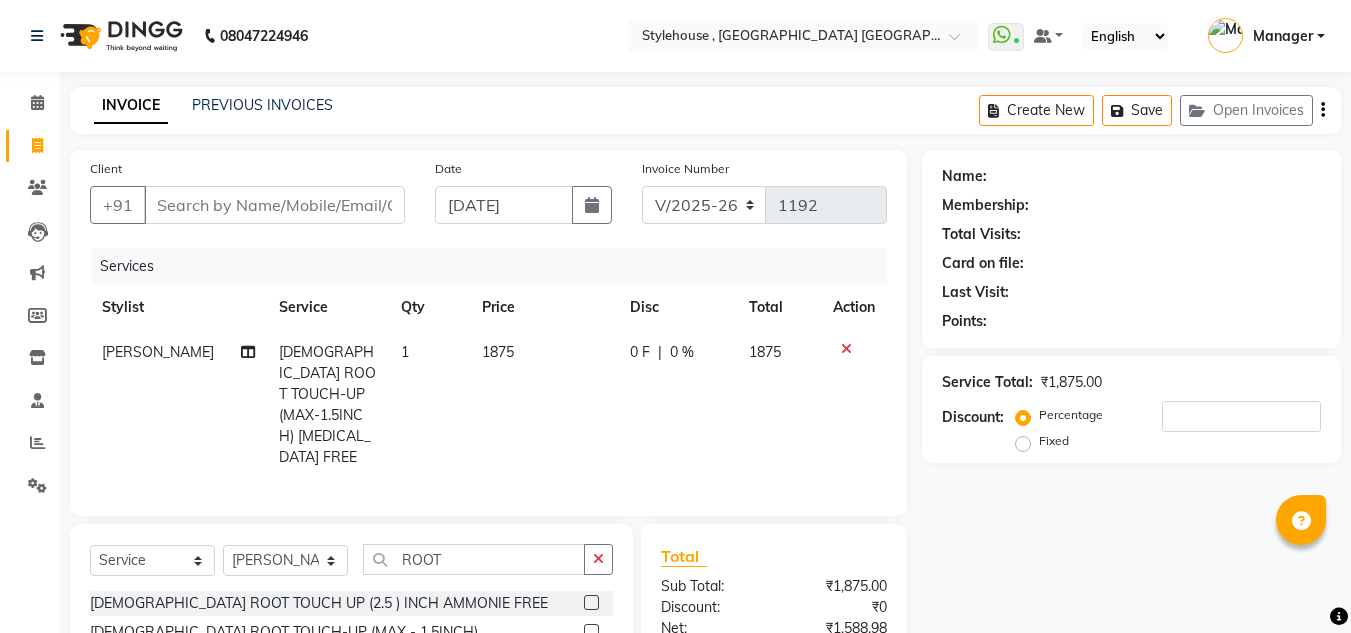 checkbox on "false" 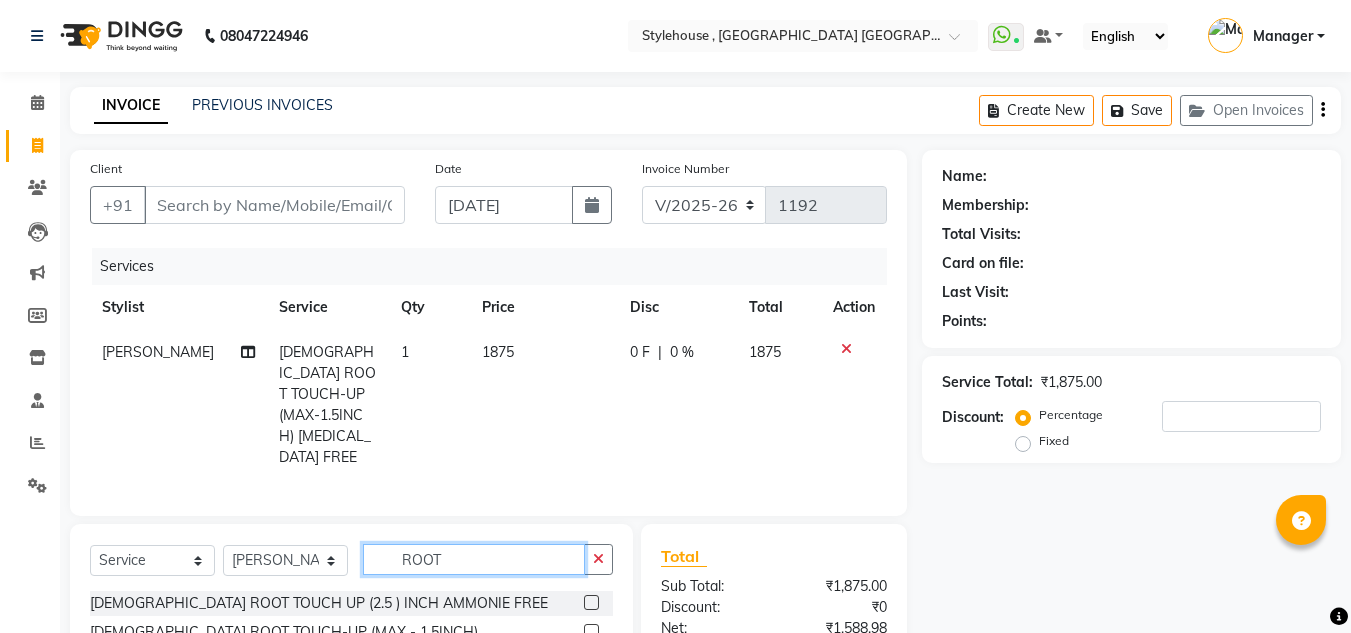 click on "ROOT" 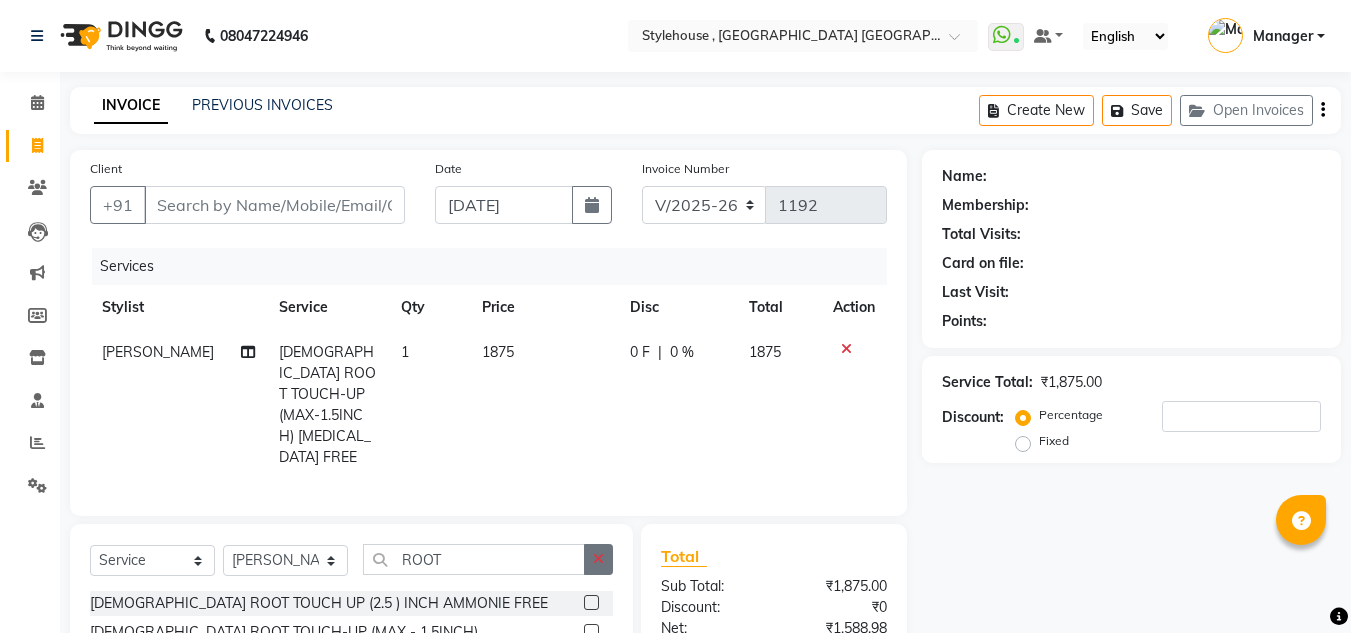 click 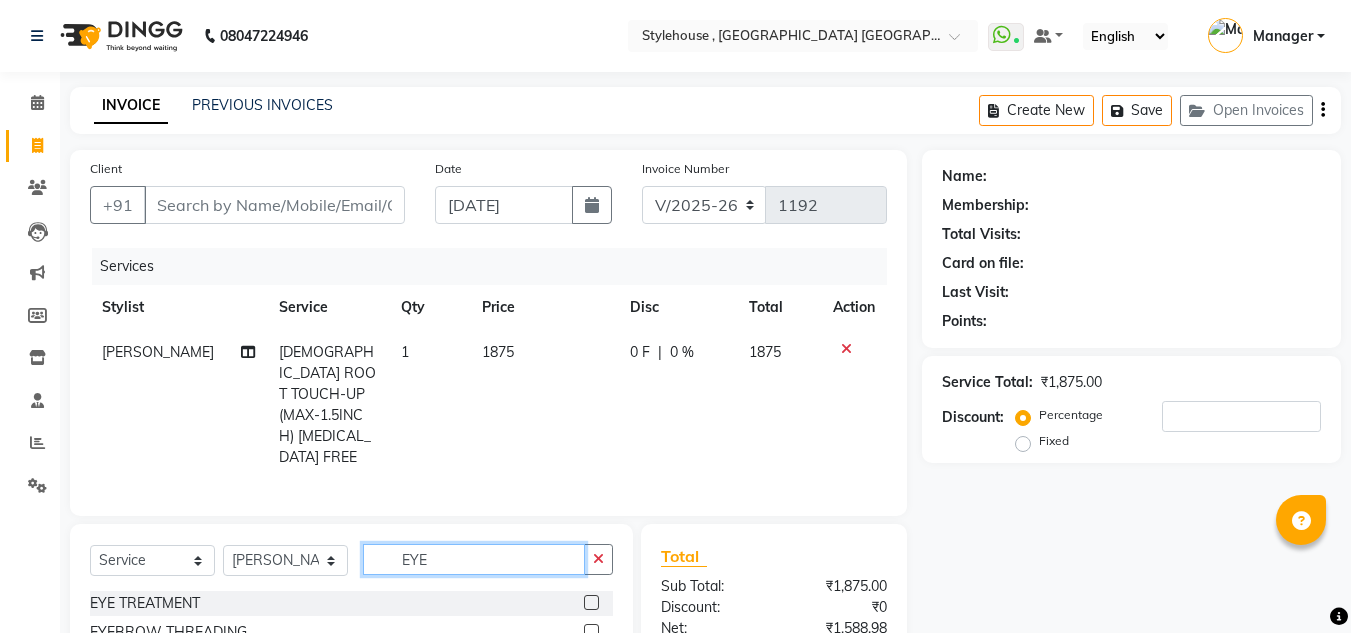 type on "EYE" 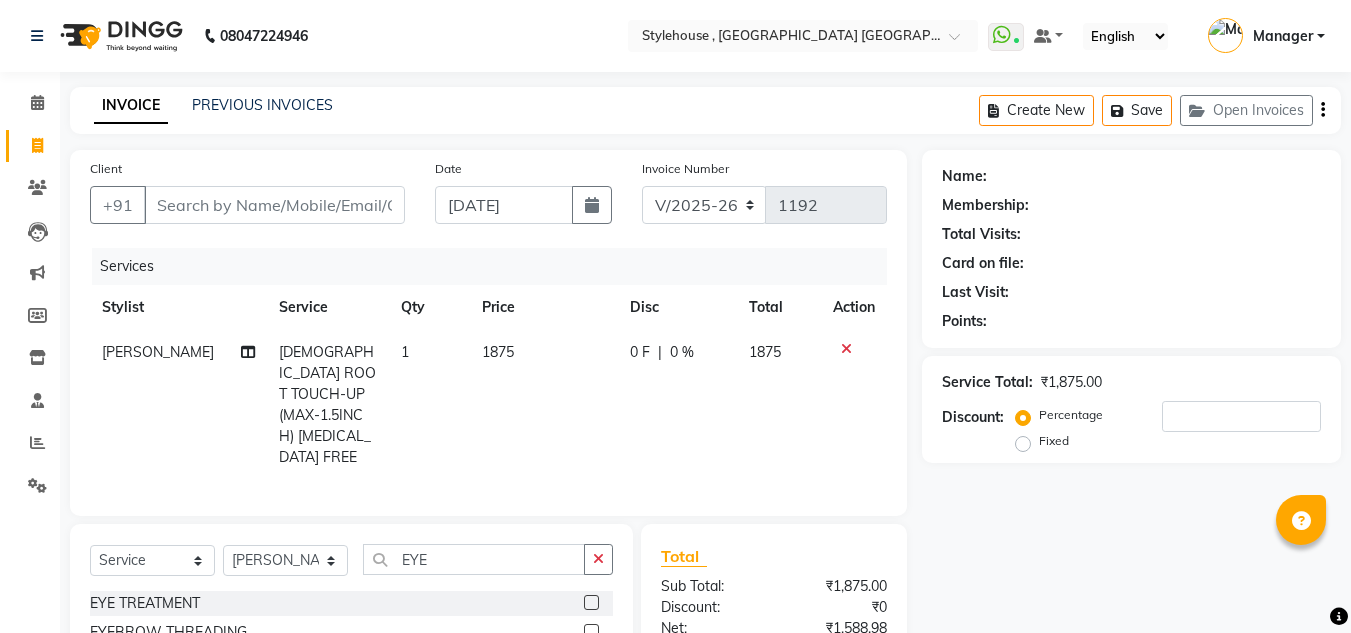 click 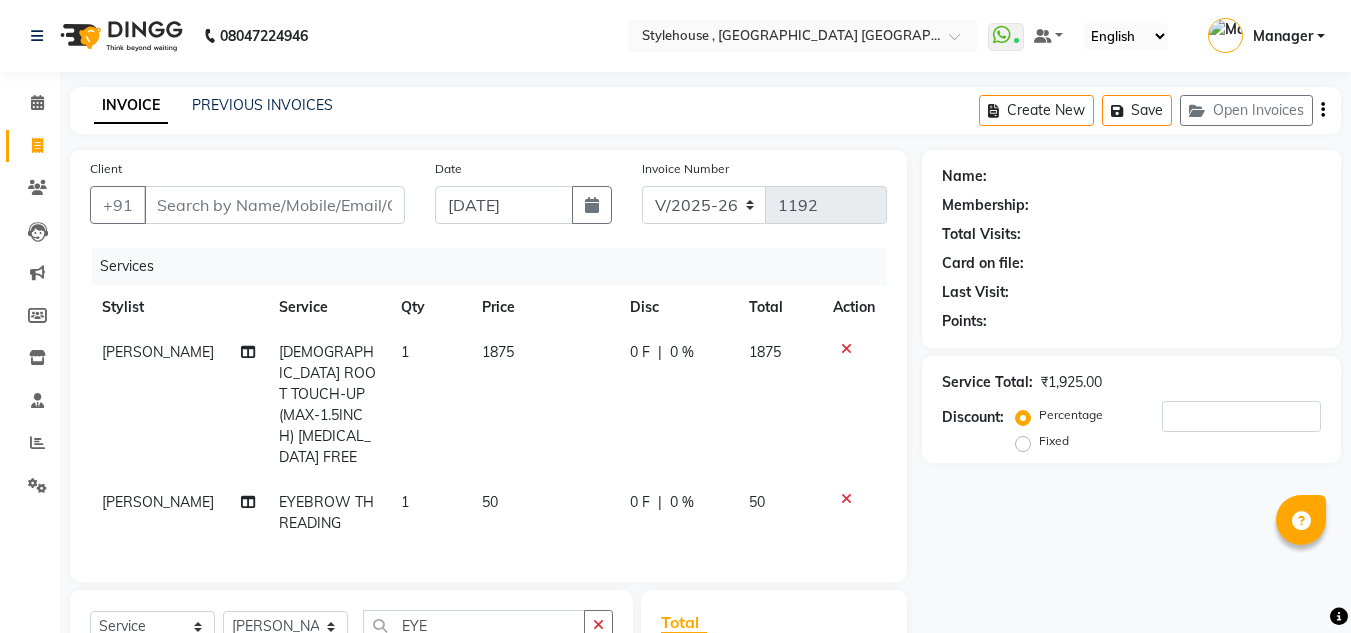 checkbox on "false" 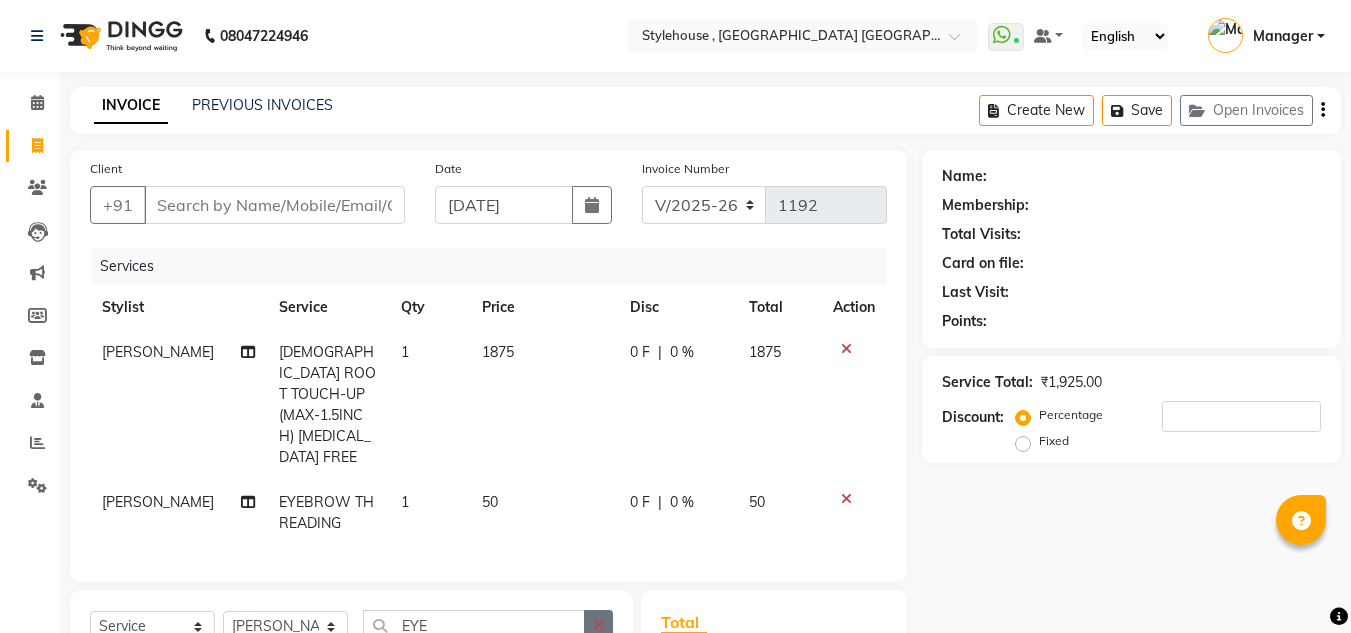 click 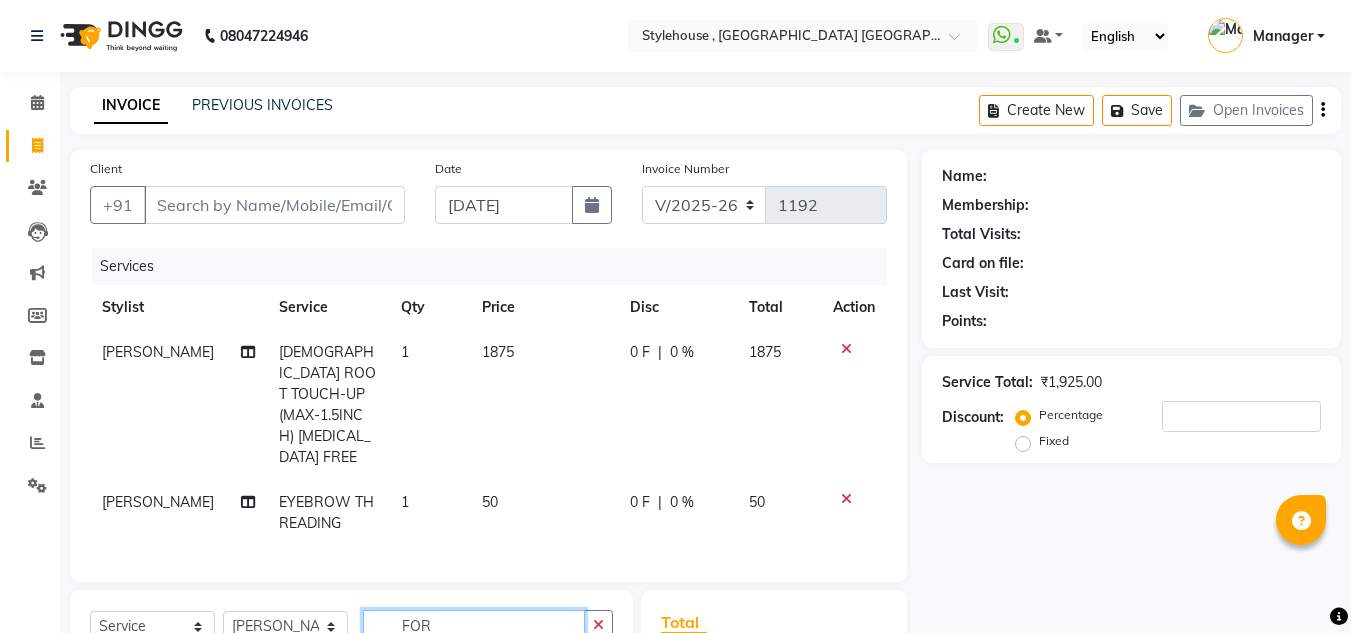 scroll, scrollTop: 200, scrollLeft: 0, axis: vertical 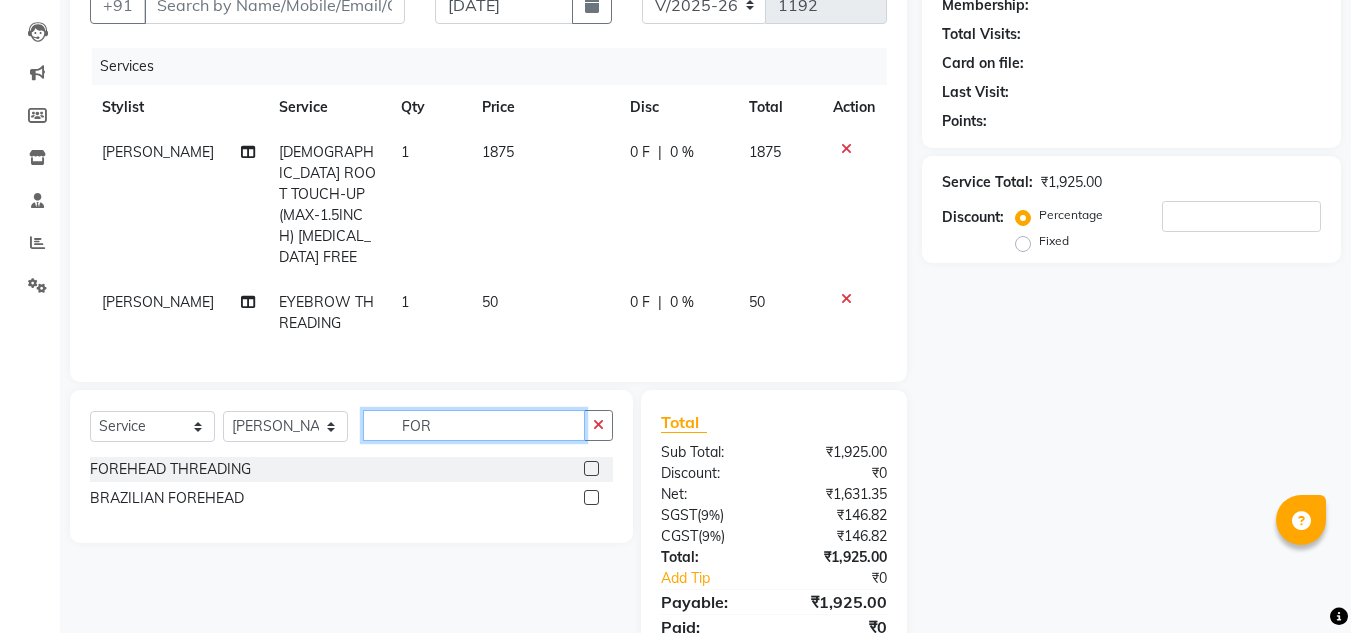 type on "FOR" 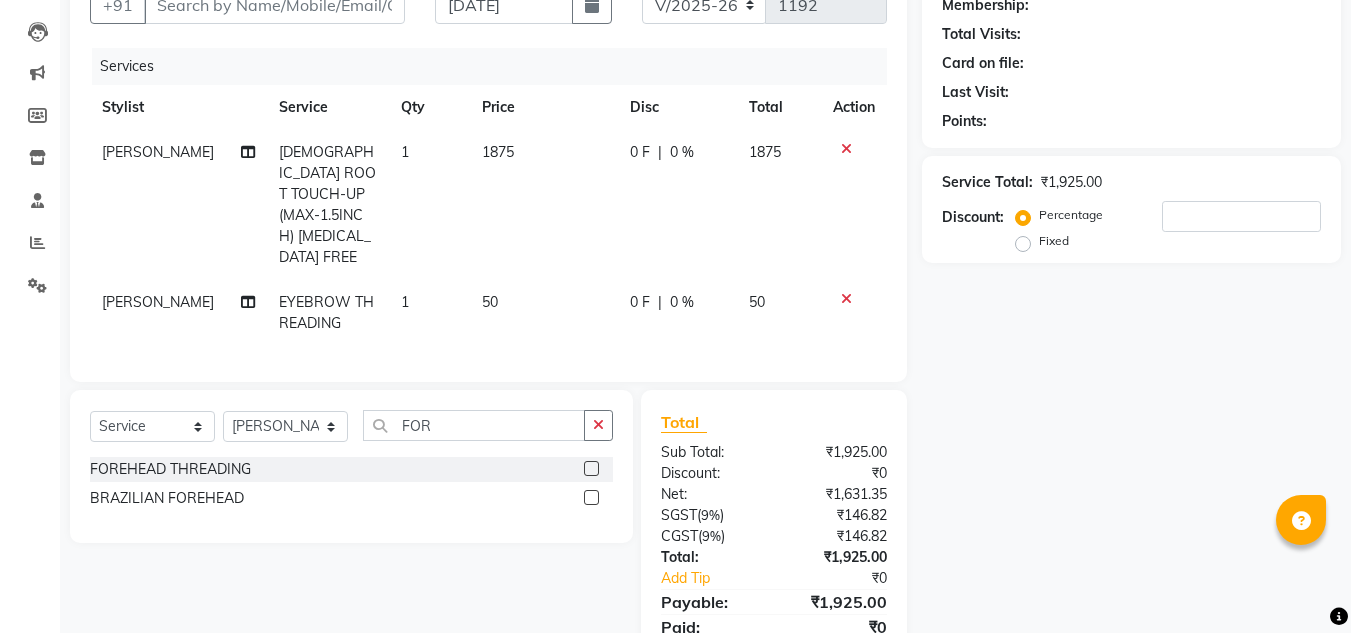 click 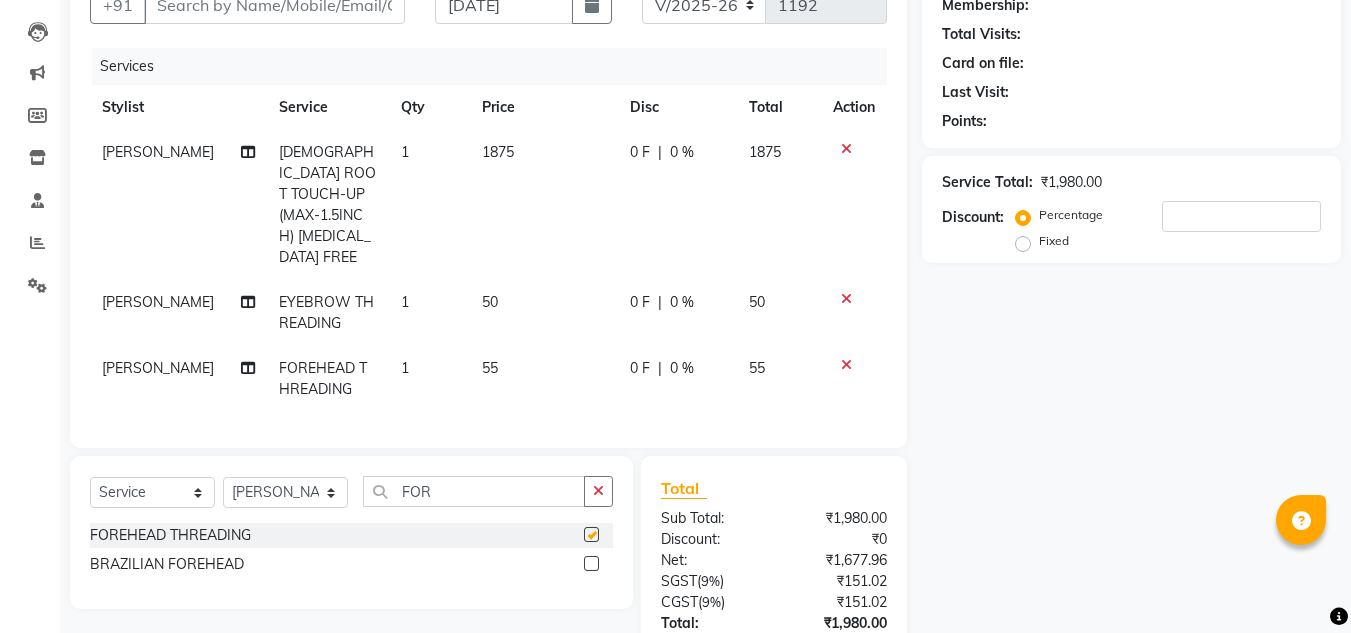 checkbox on "false" 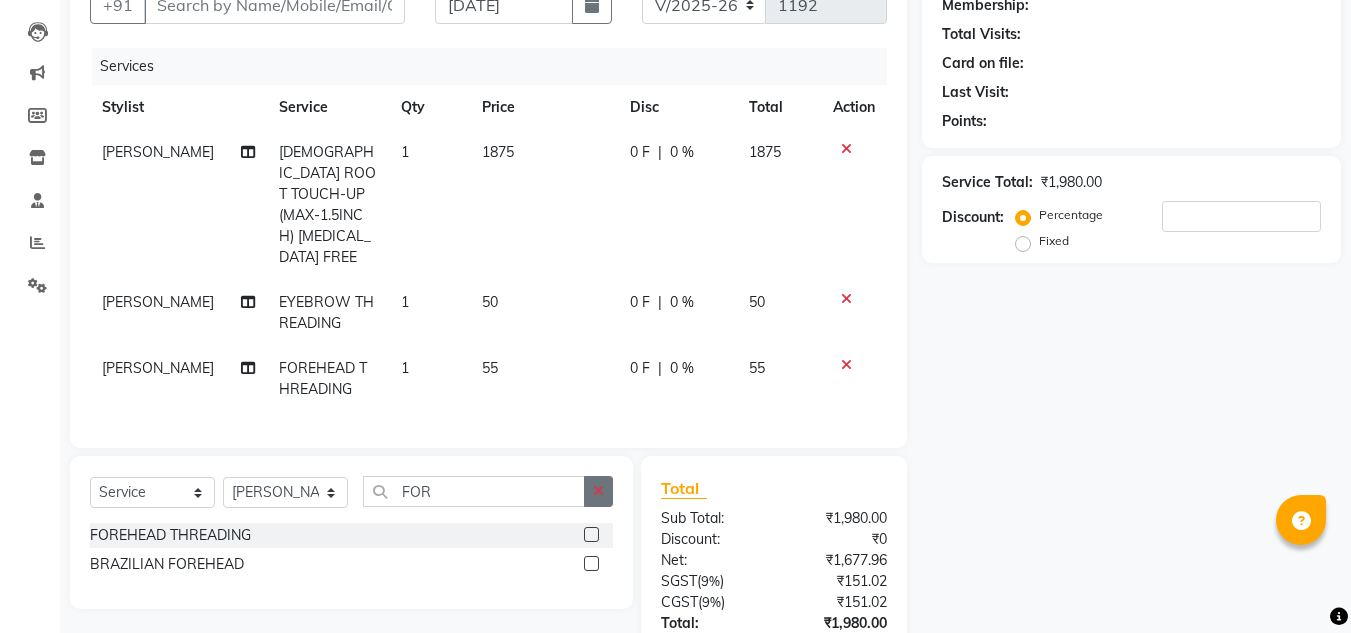 click 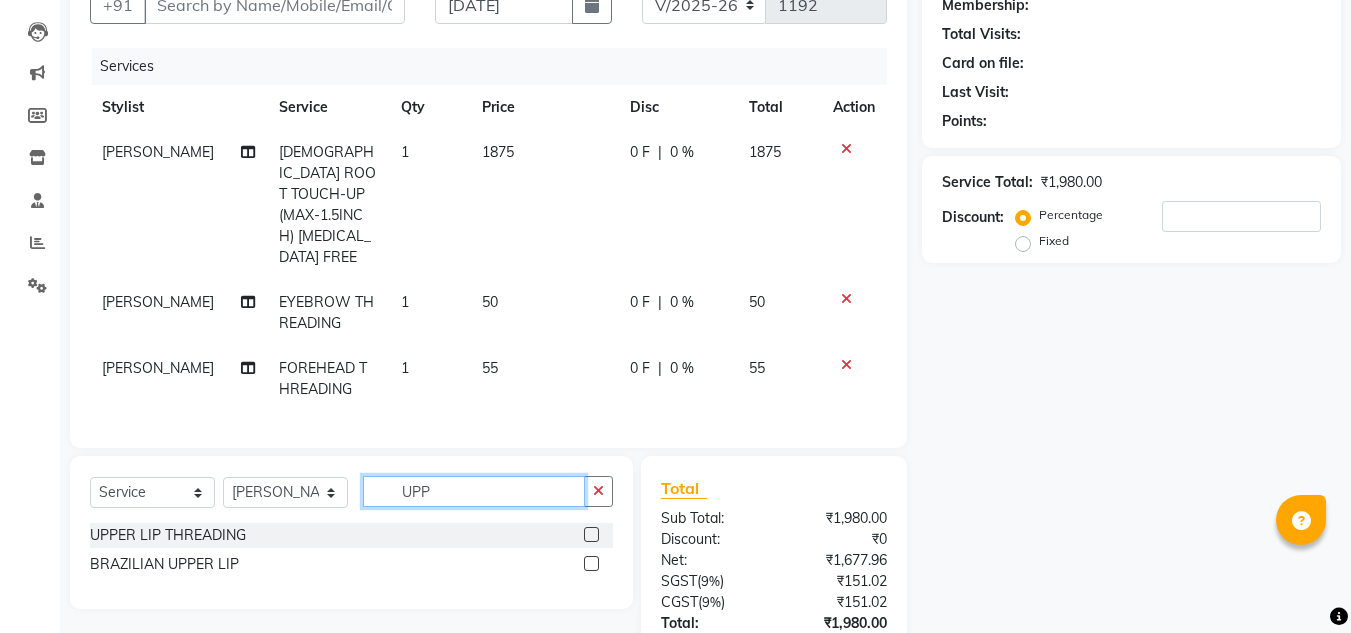 type on "UPP" 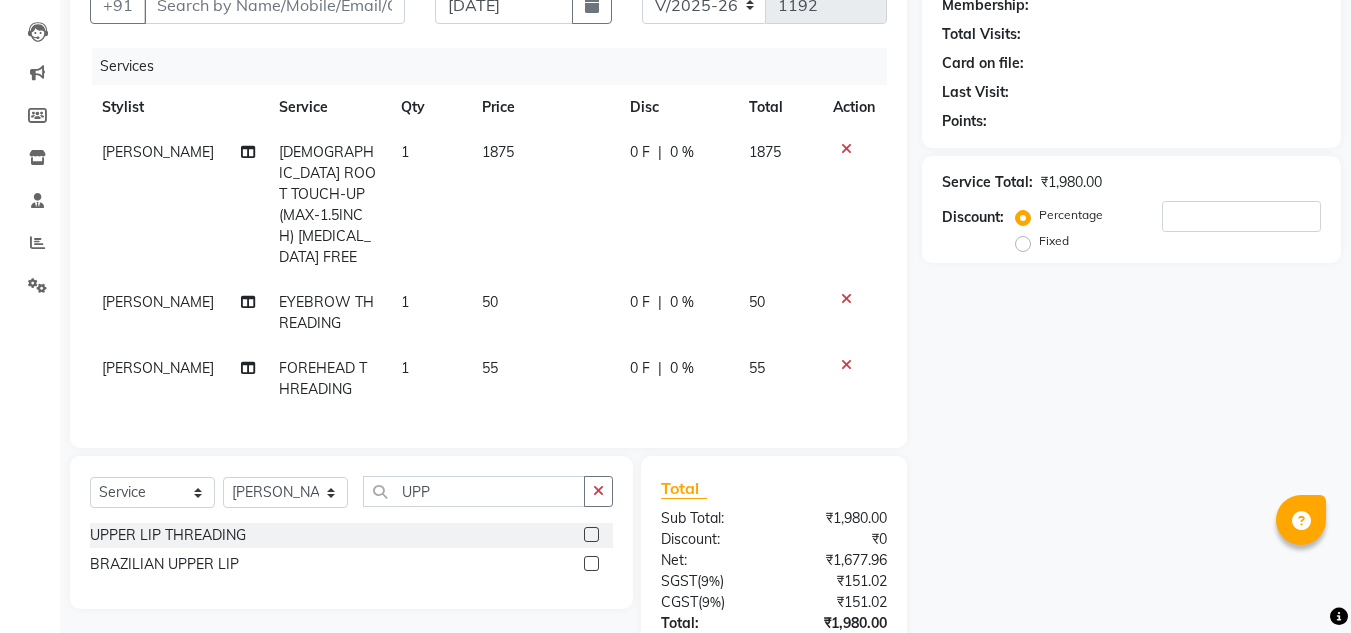 click 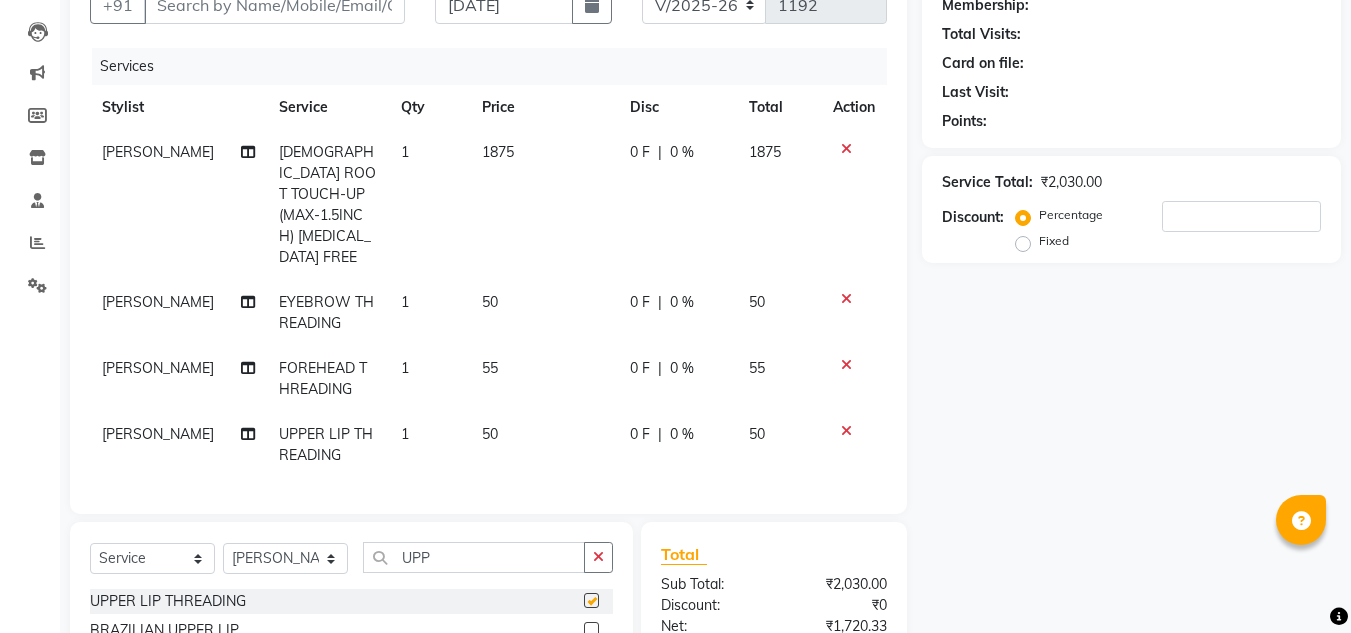 checkbox on "false" 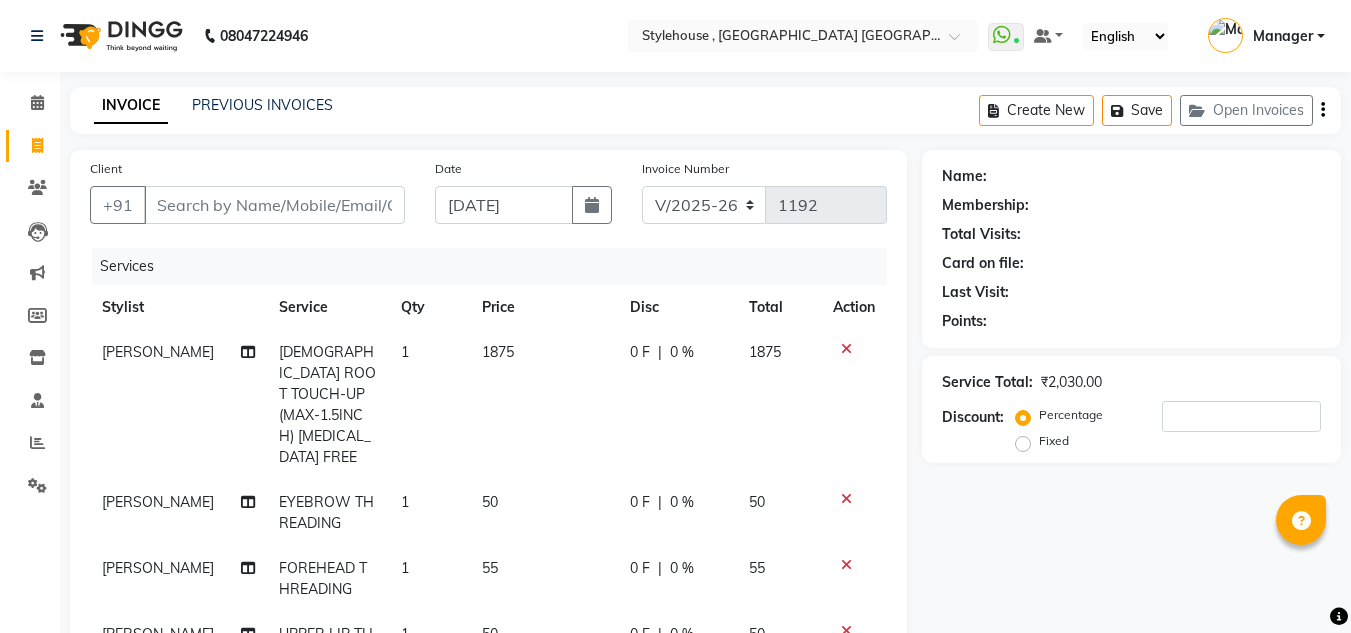 scroll, scrollTop: 300, scrollLeft: 0, axis: vertical 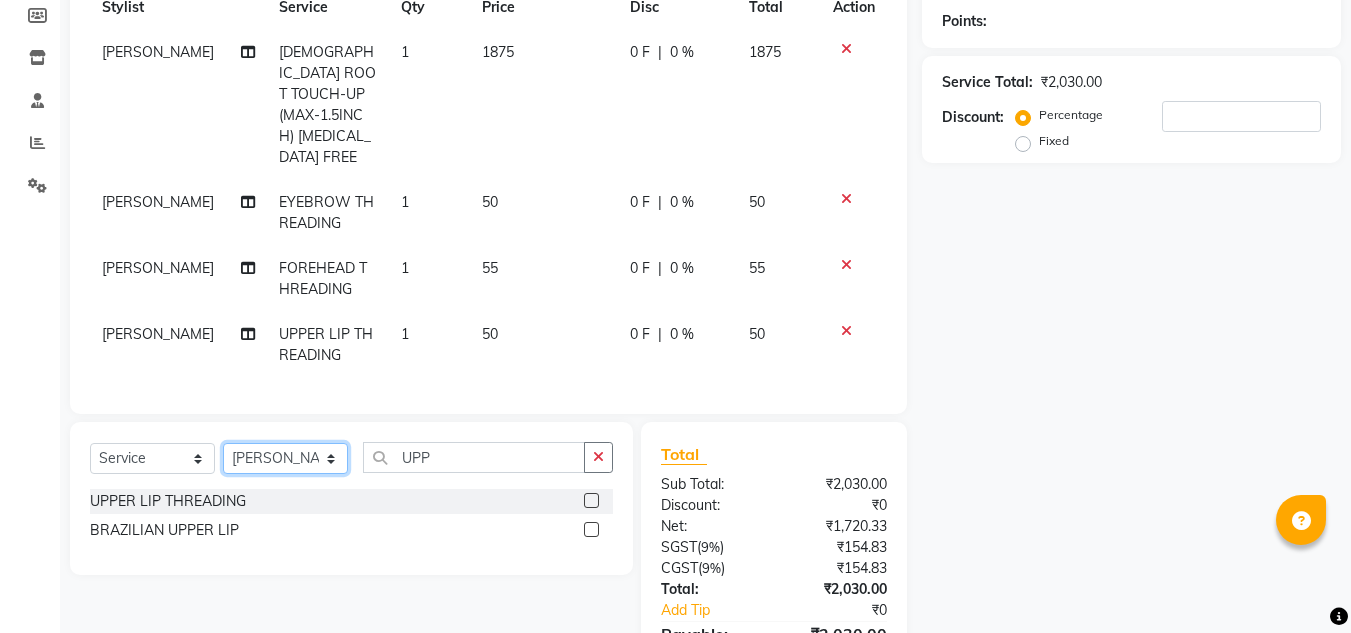 click on "Select Stylist [PERSON_NAME] [PERSON_NAME] [PERSON_NAME] [PERSON_NAME] PRIYA Manager [PERSON_NAME] [PERSON_NAME] [PERSON_NAME] PRIYANKA NANDA PUJA [PERSON_NAME] [PERSON_NAME] [PERSON_NAME] SAMEER [PERSON_NAME] [PERSON_NAME]" 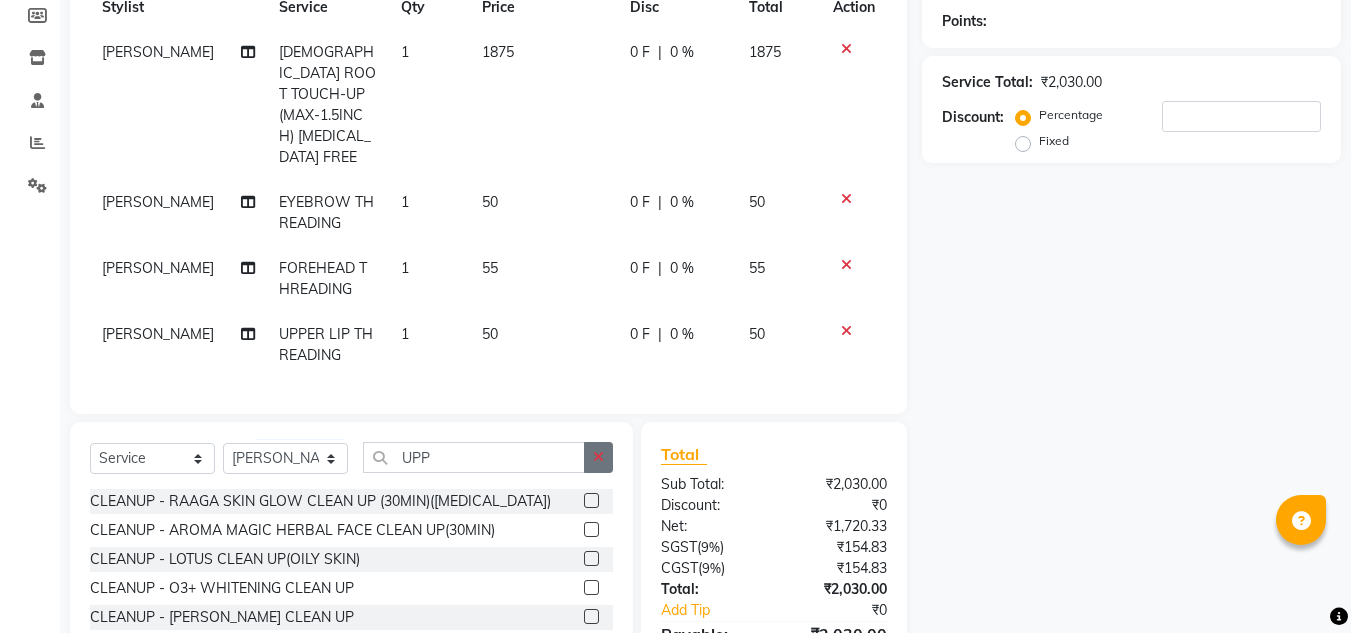 click 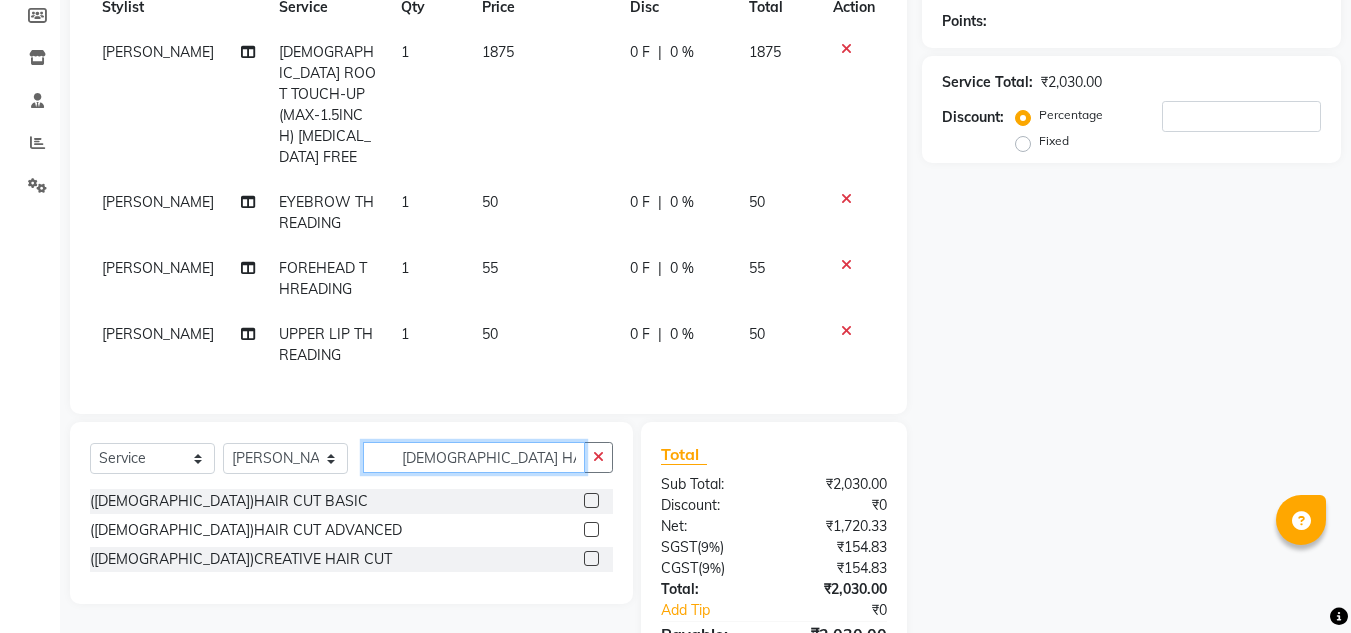 type on "LADIES HAIR CUT" 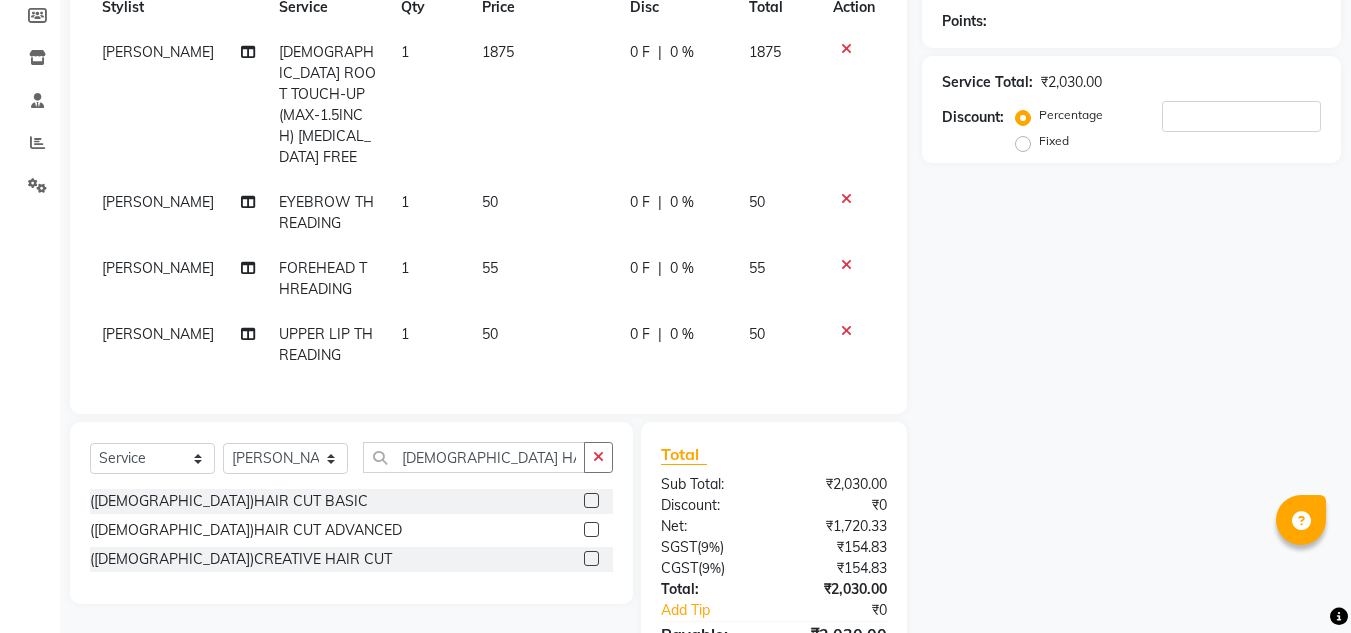 click 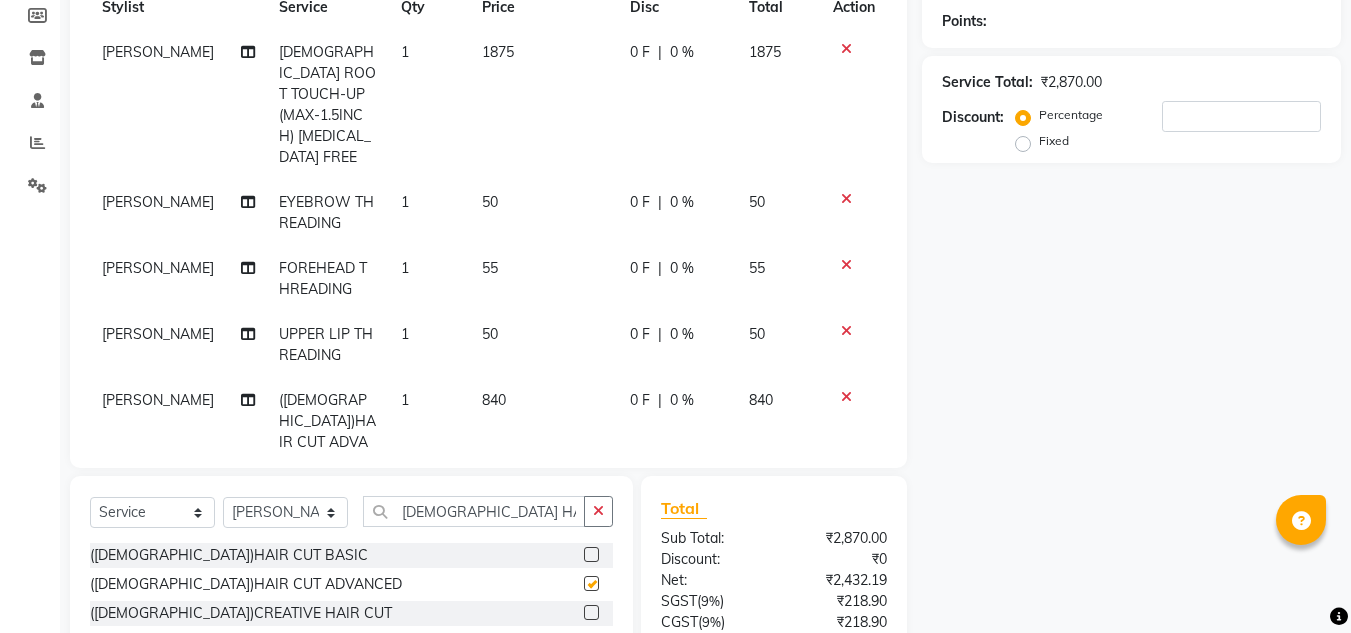checkbox on "false" 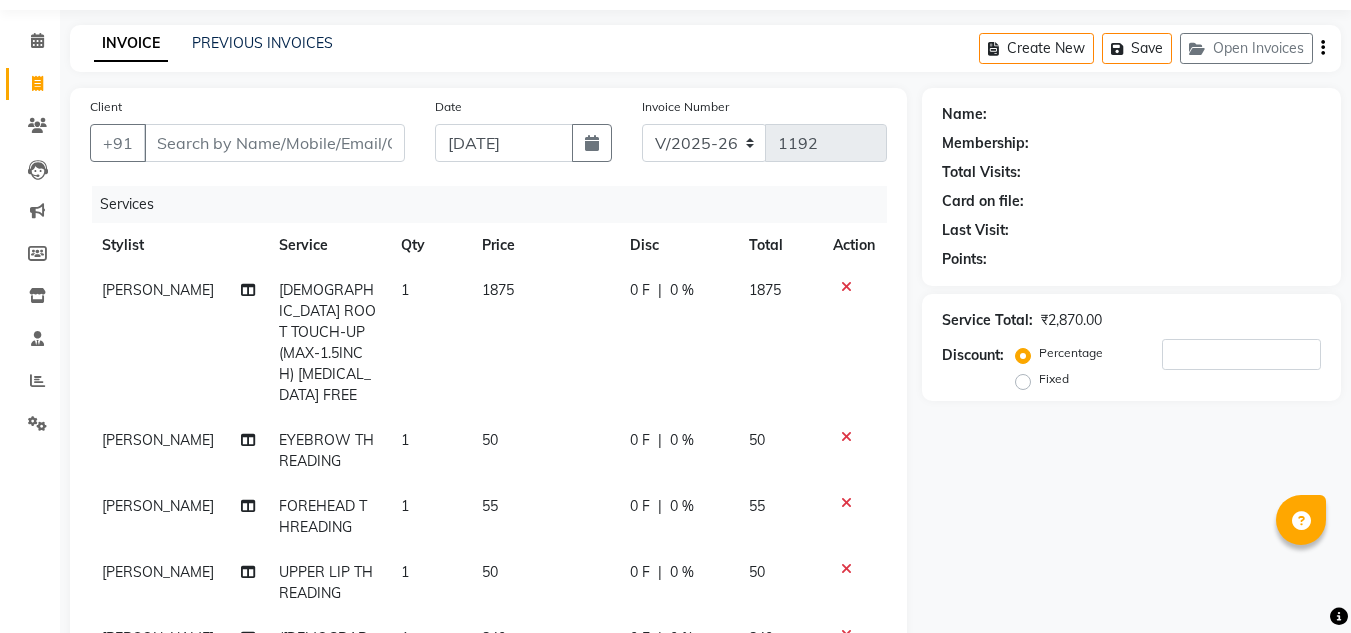 scroll, scrollTop: 0, scrollLeft: 0, axis: both 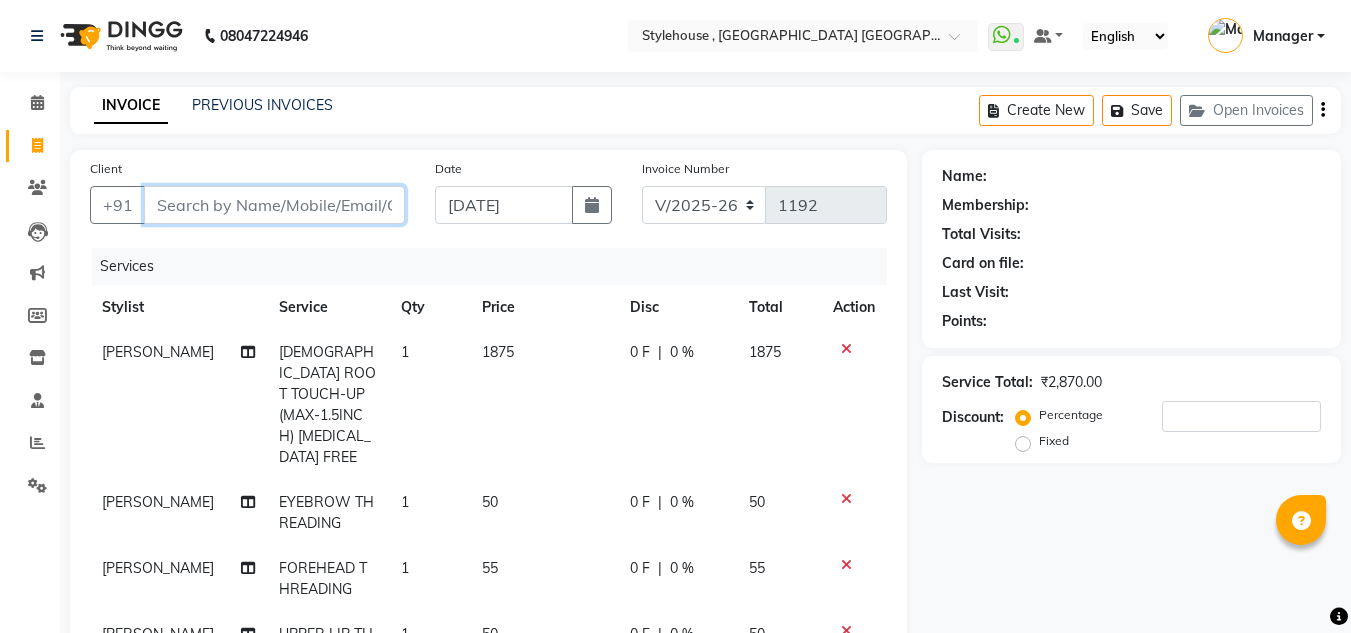 click on "Client" at bounding box center (274, 205) 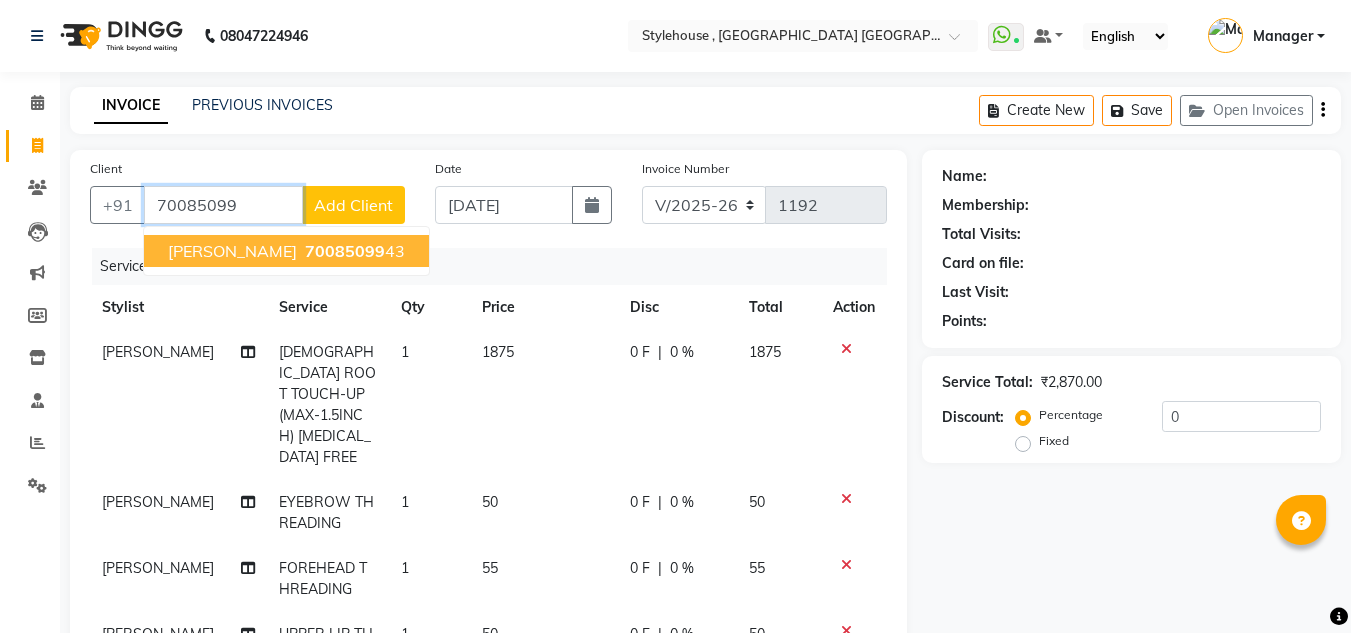 click on "70085099" at bounding box center (345, 251) 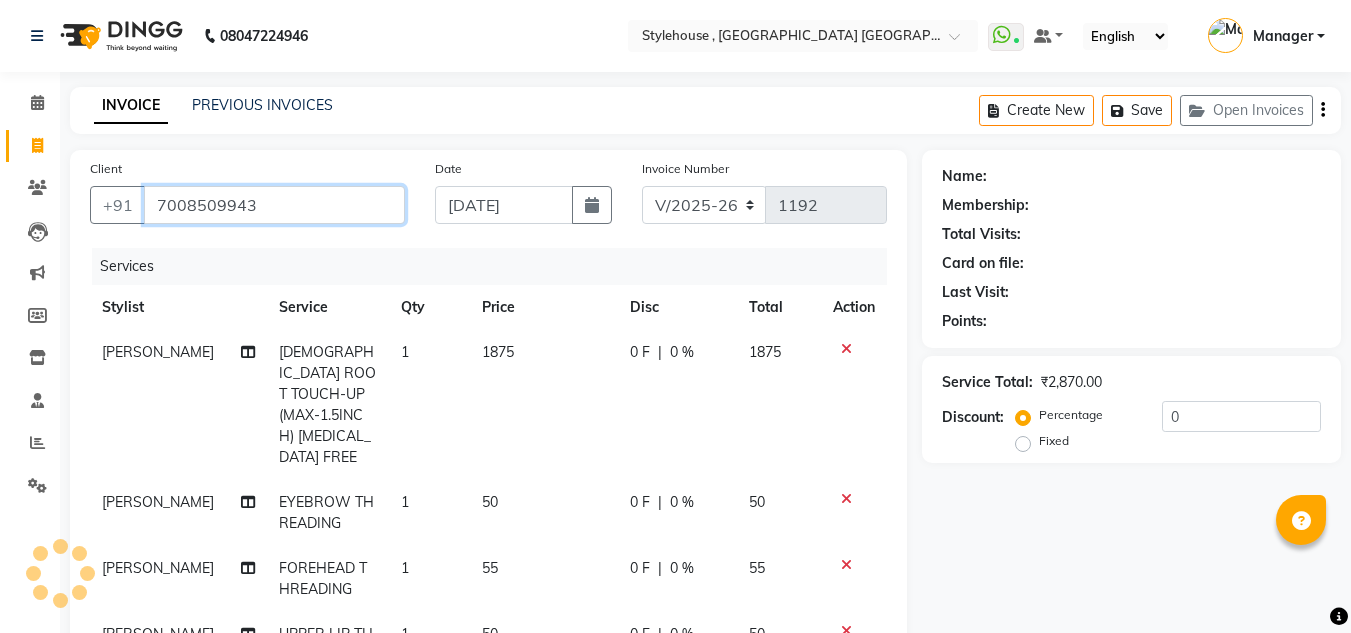 type on "7008509943" 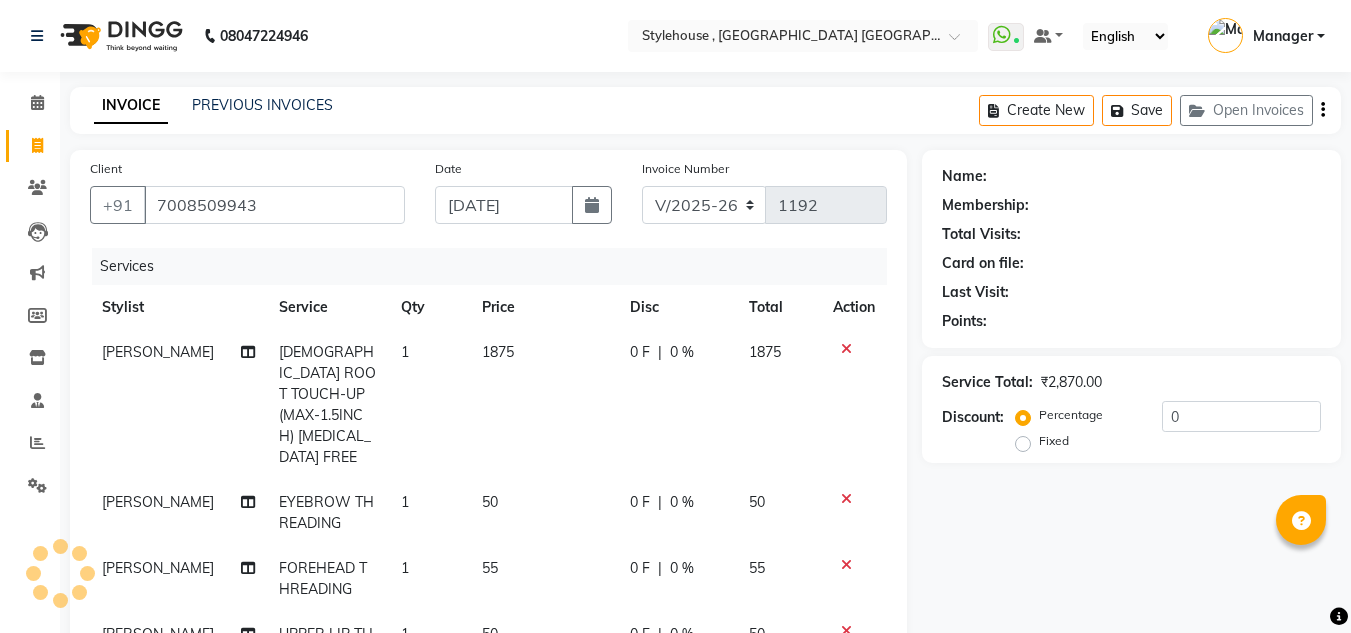 select on "1: Object" 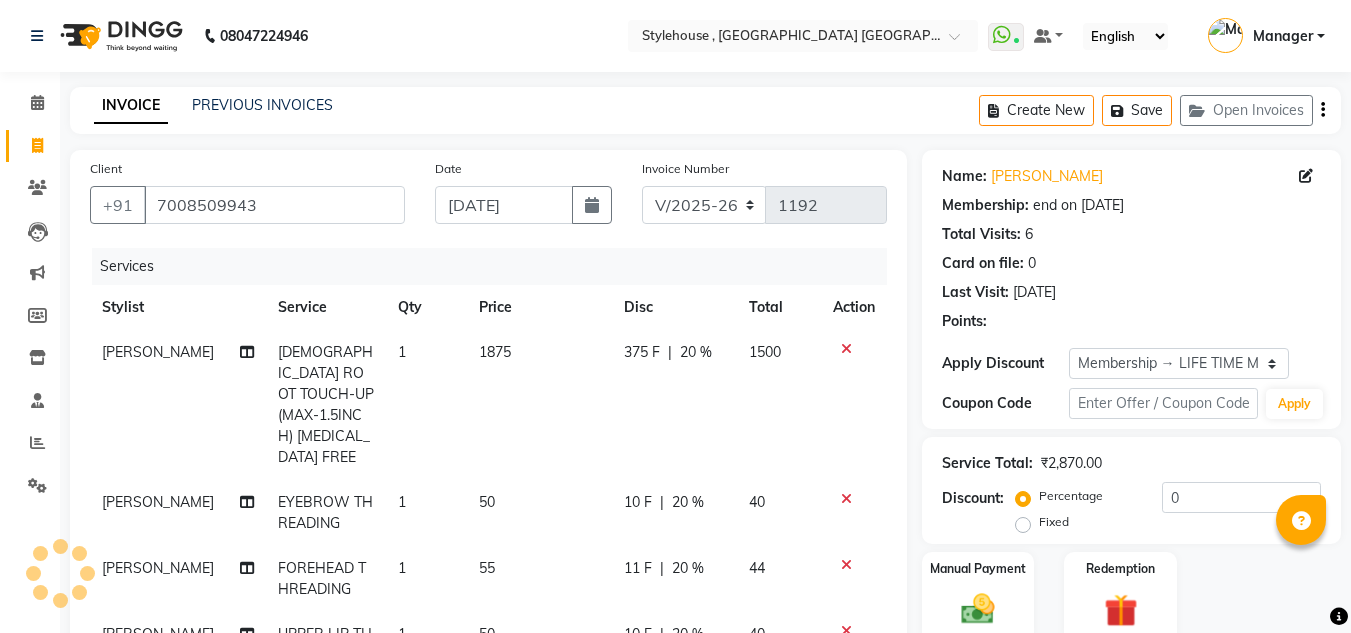 type on "20" 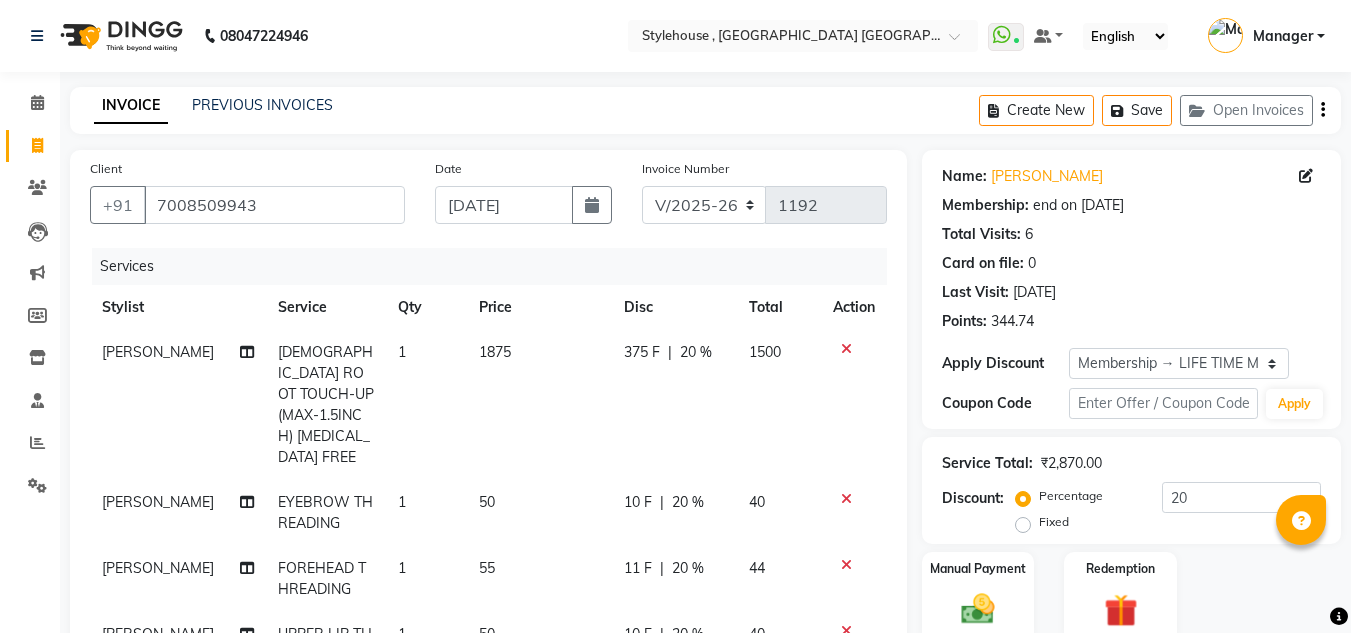 scroll, scrollTop: 27, scrollLeft: 0, axis: vertical 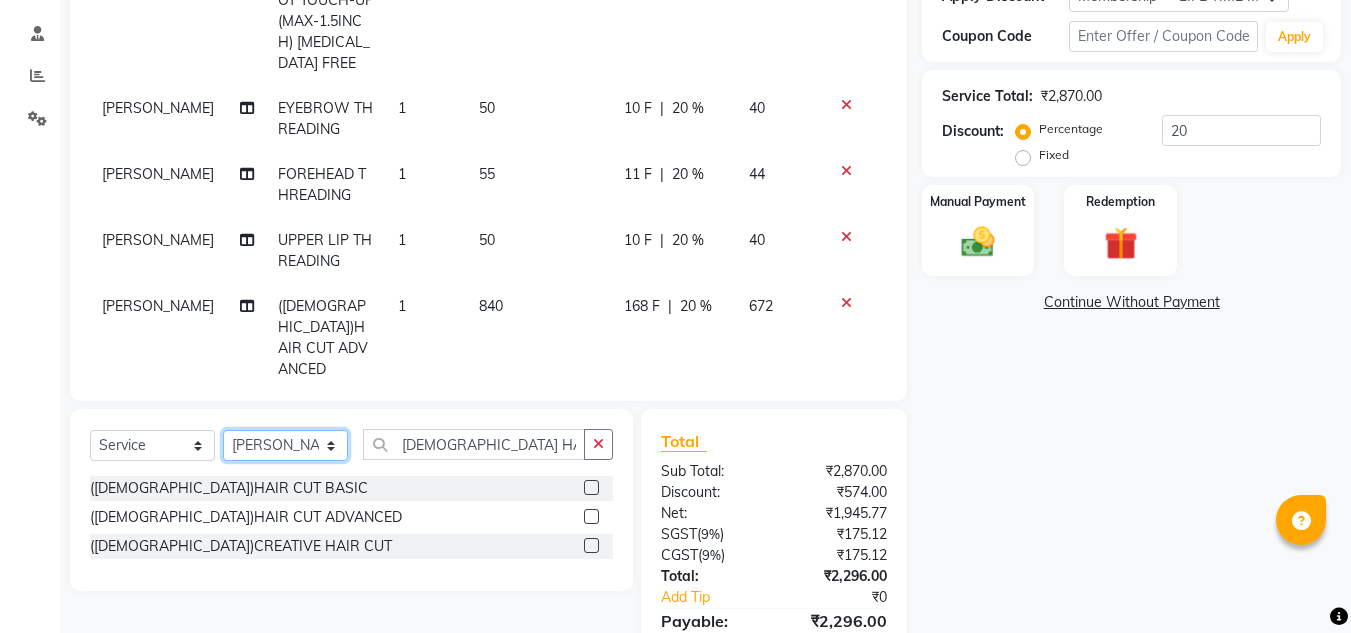 click on "Select Stylist [PERSON_NAME] [PERSON_NAME] [PERSON_NAME] [PERSON_NAME] PRIYA Manager [PERSON_NAME] [PERSON_NAME] [PERSON_NAME] PRIYANKA NANDA PUJA [PERSON_NAME] [PERSON_NAME] [PERSON_NAME] SAMEER [PERSON_NAME] [PERSON_NAME]" 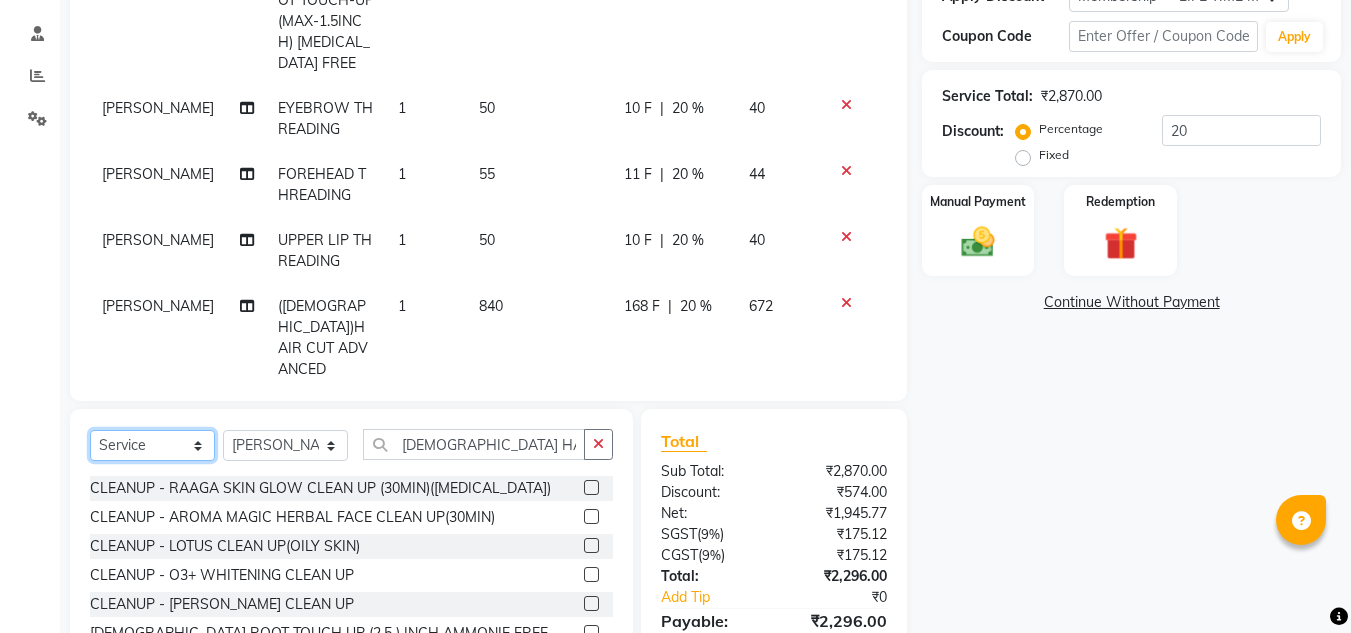 click on "Select  Service  Product  Membership  Package Voucher Prepaid Gift Card" 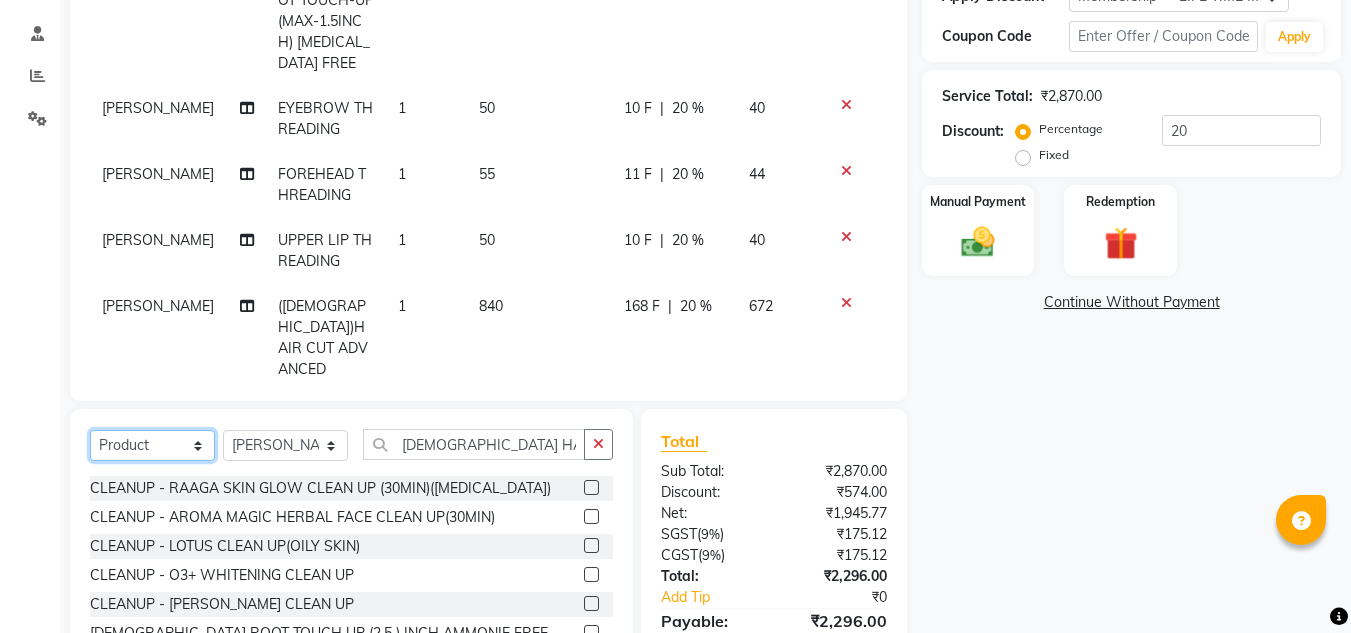 click on "Select  Service  Product  Membership  Package Voucher Prepaid Gift Card" 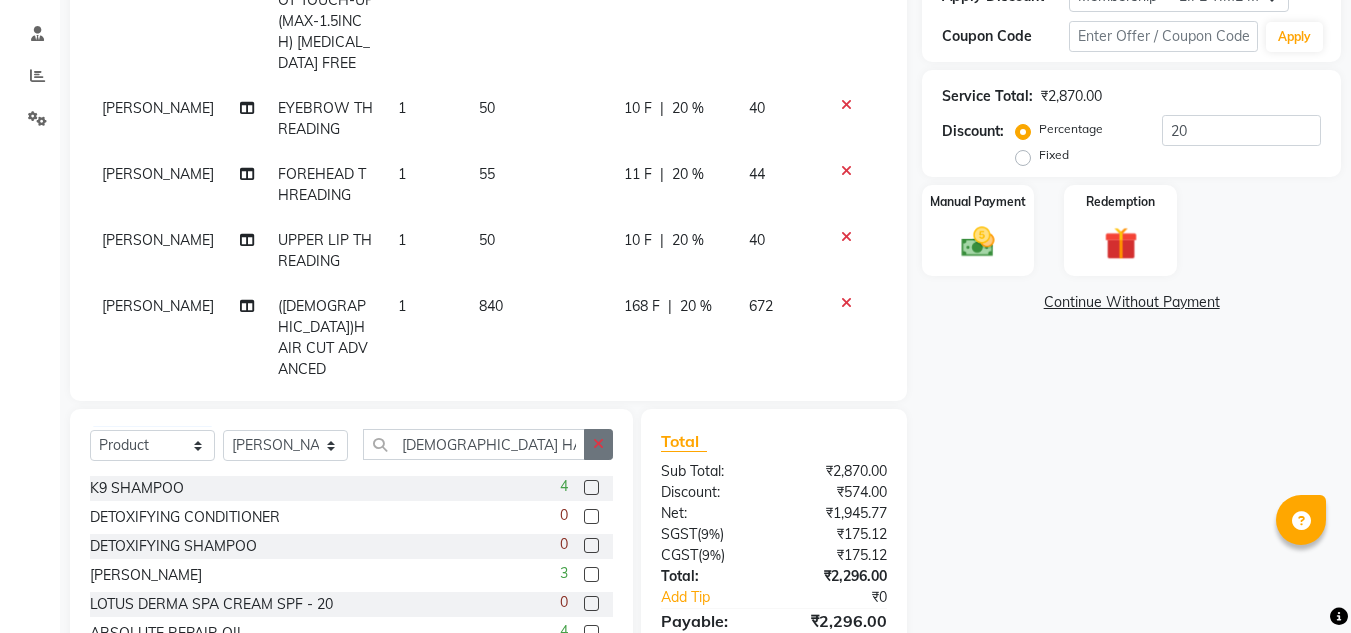 click 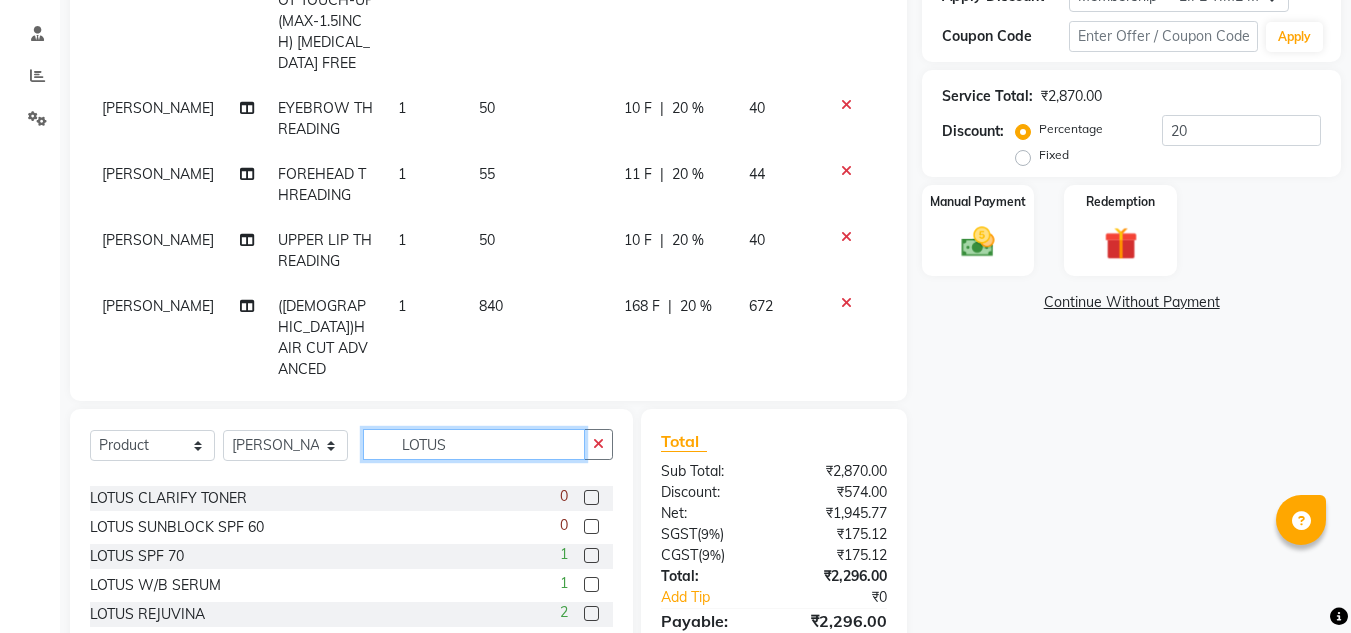 scroll, scrollTop: 0, scrollLeft: 0, axis: both 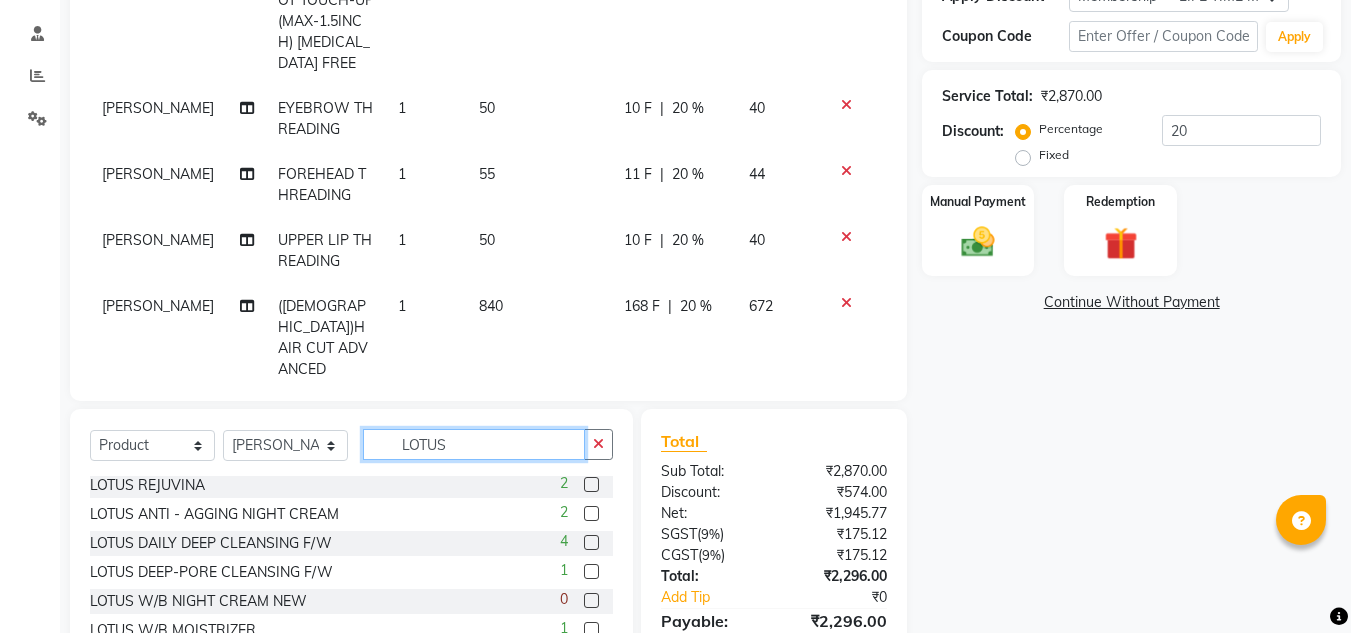 type on "LOTUS" 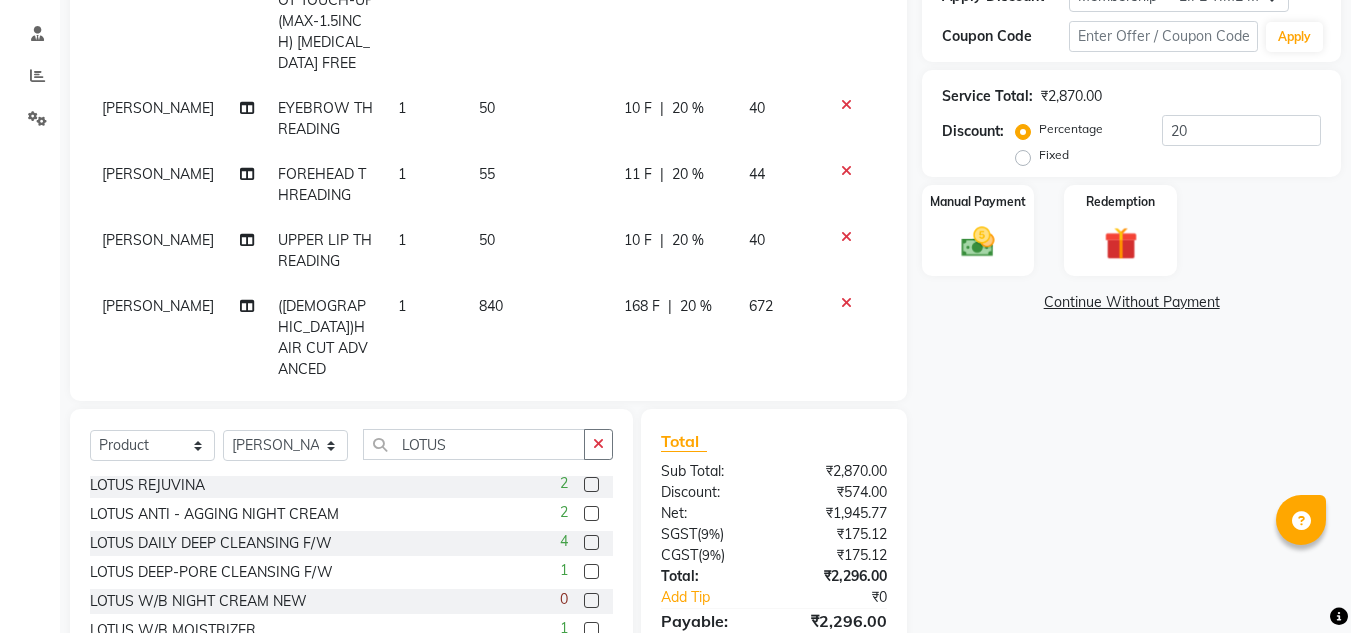 click 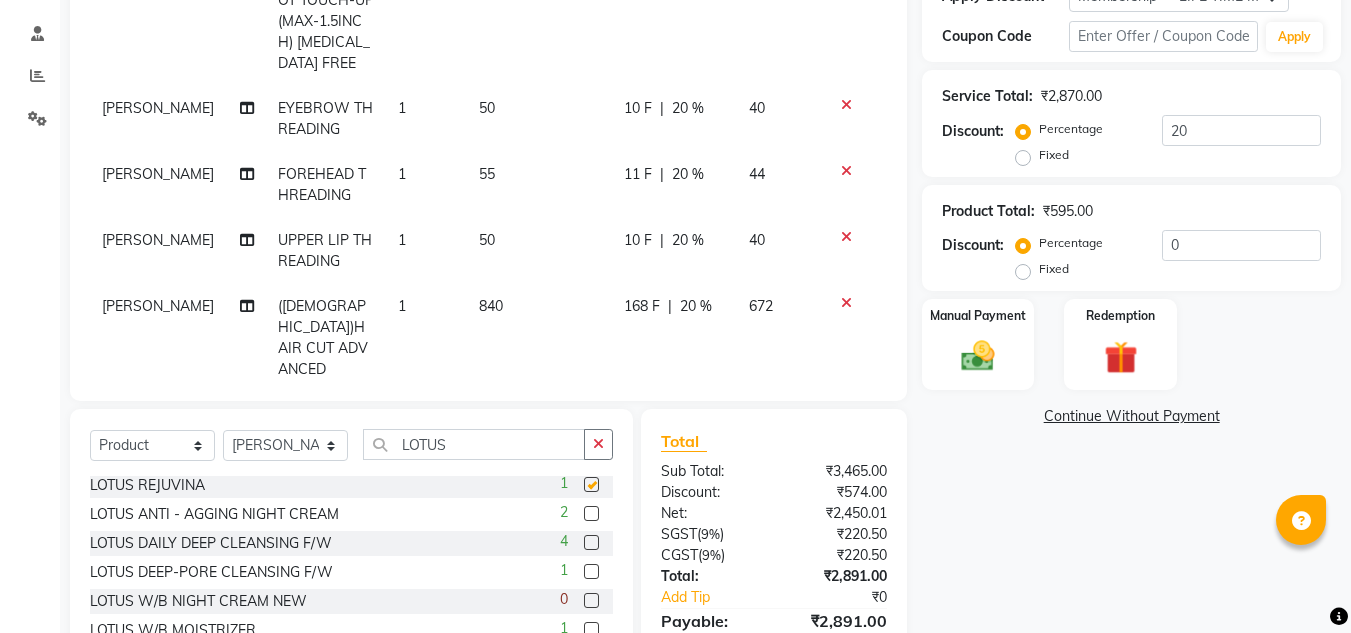 checkbox on "false" 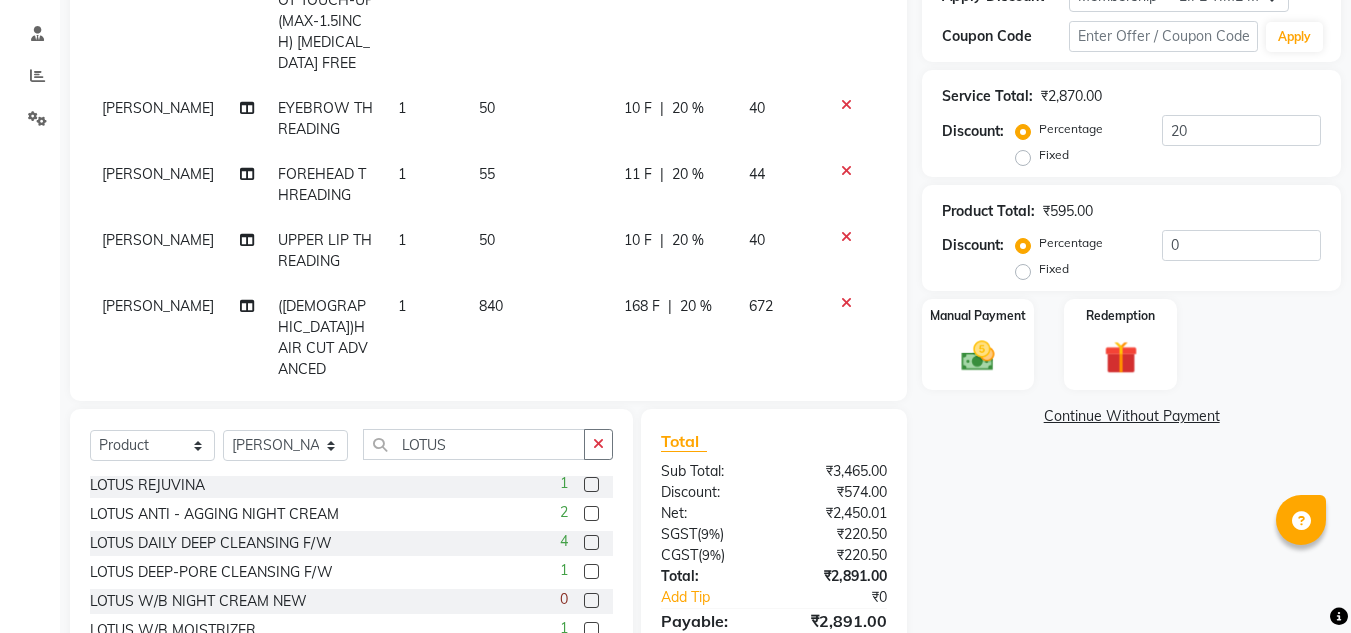 click on "20 %" 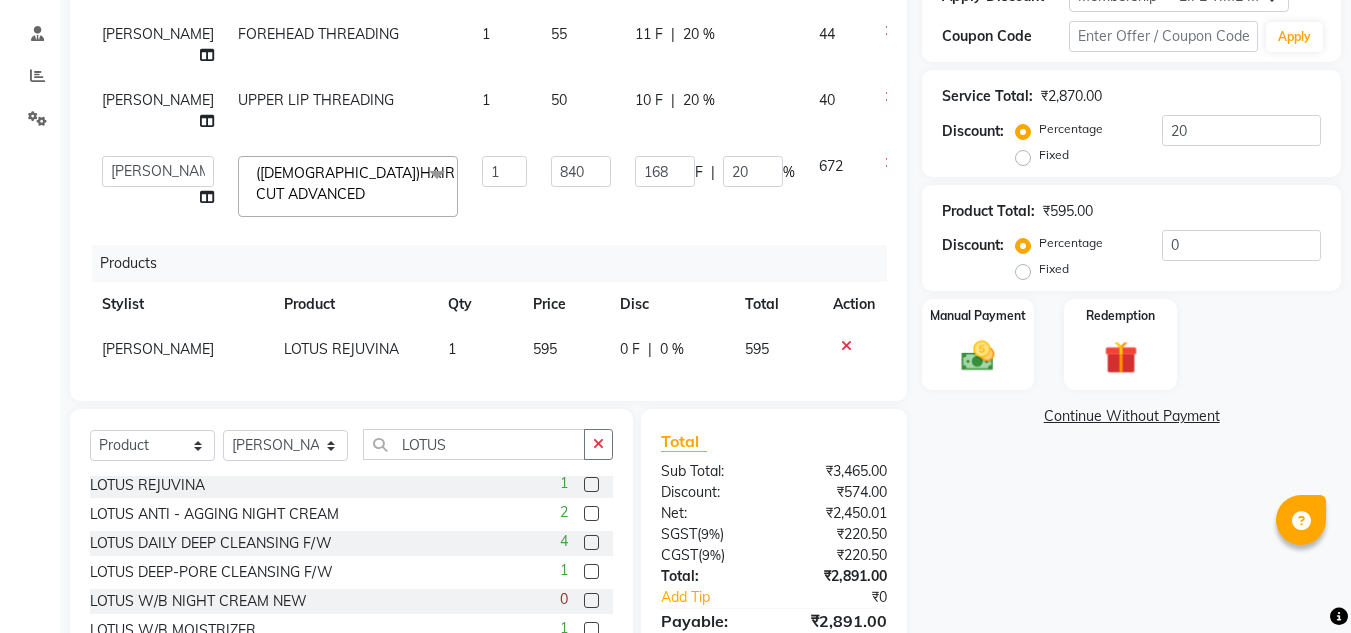 scroll, scrollTop: 105, scrollLeft: 0, axis: vertical 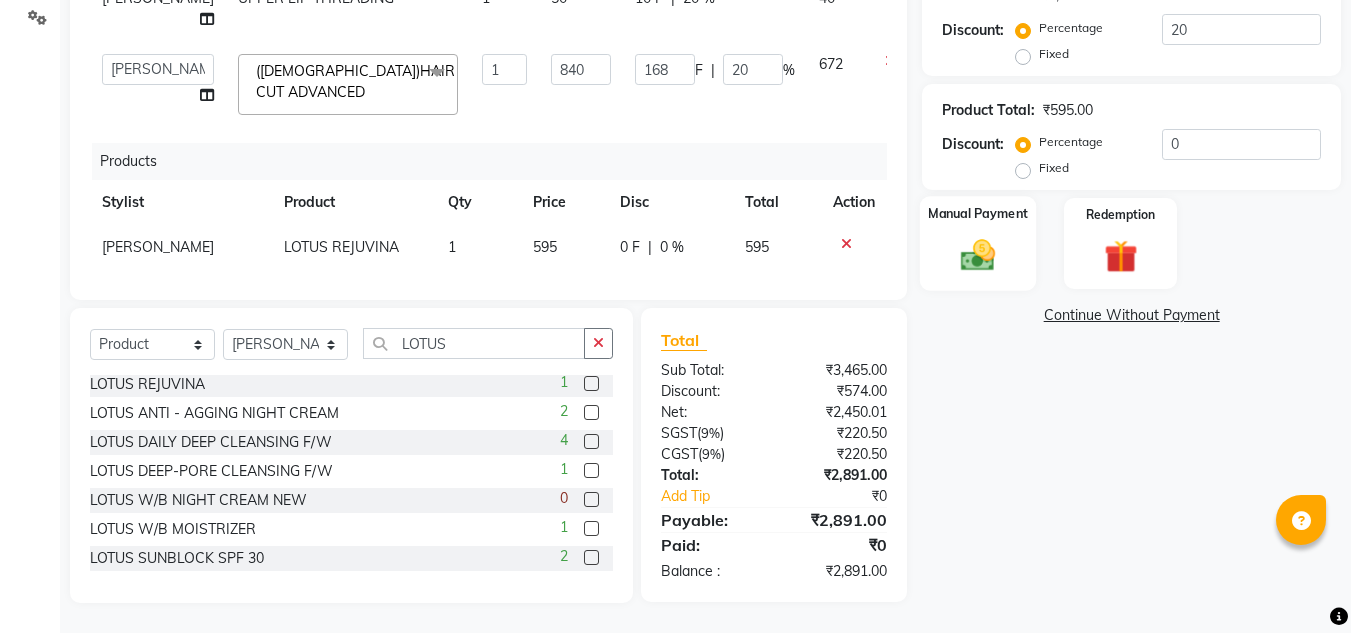 click 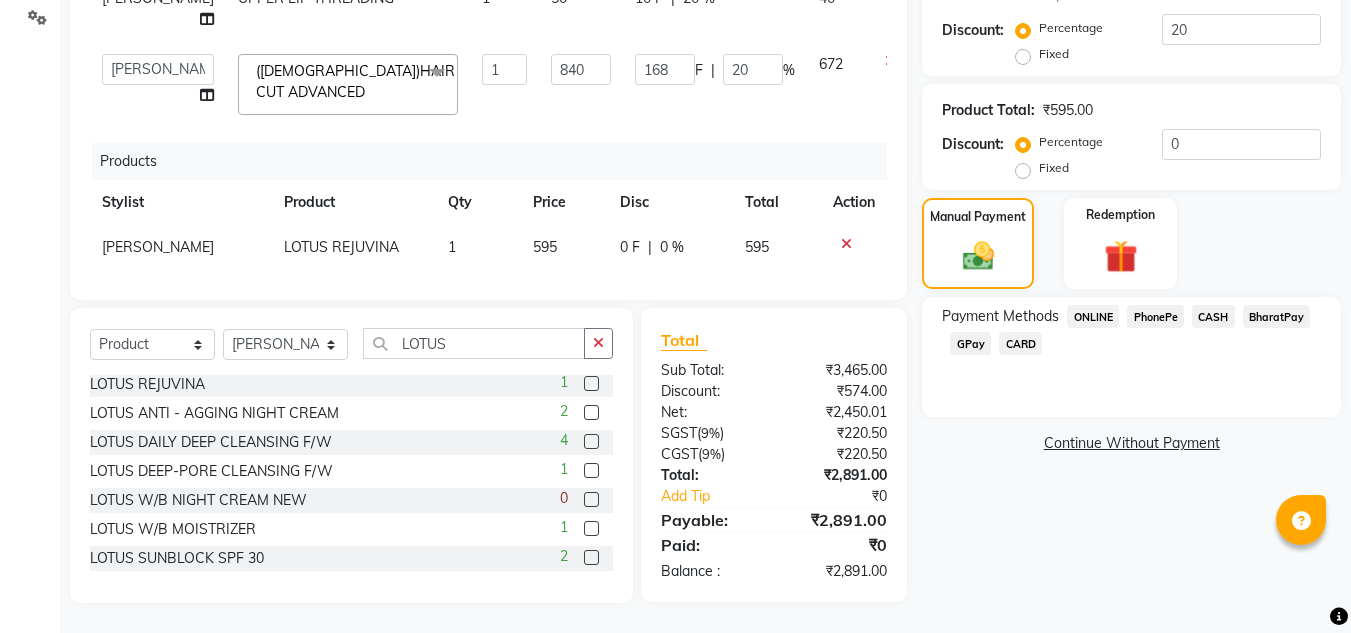 click on "CASH" 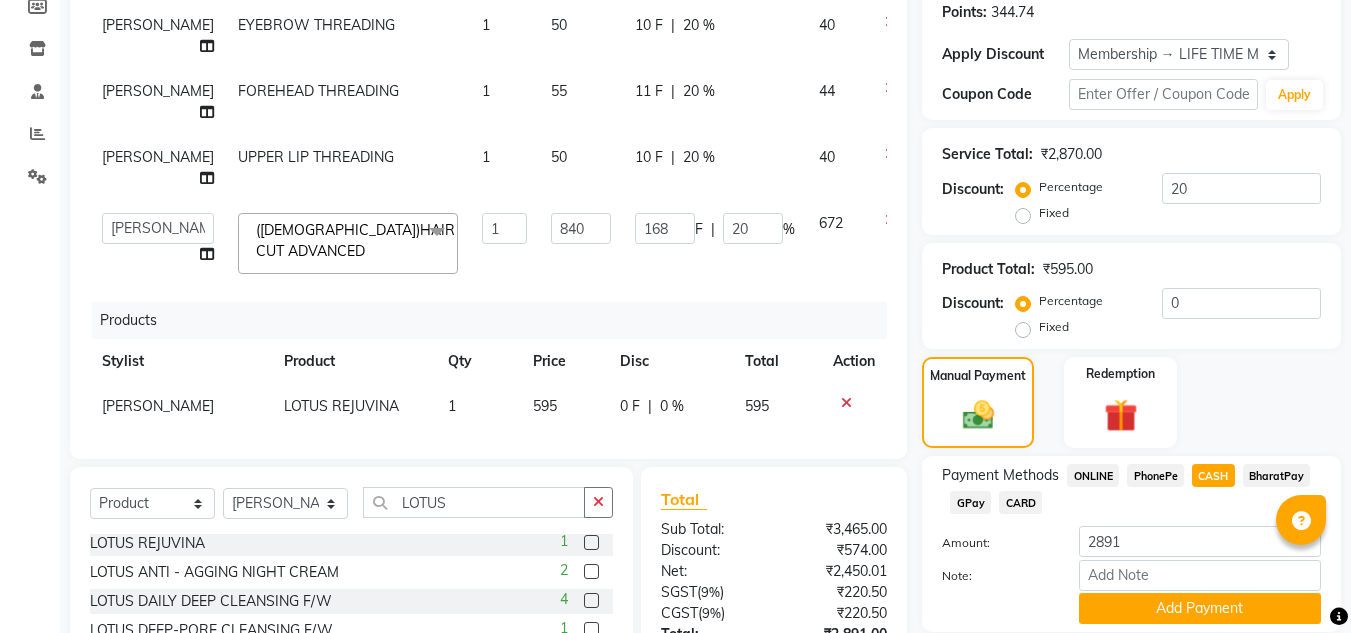 scroll, scrollTop: 268, scrollLeft: 0, axis: vertical 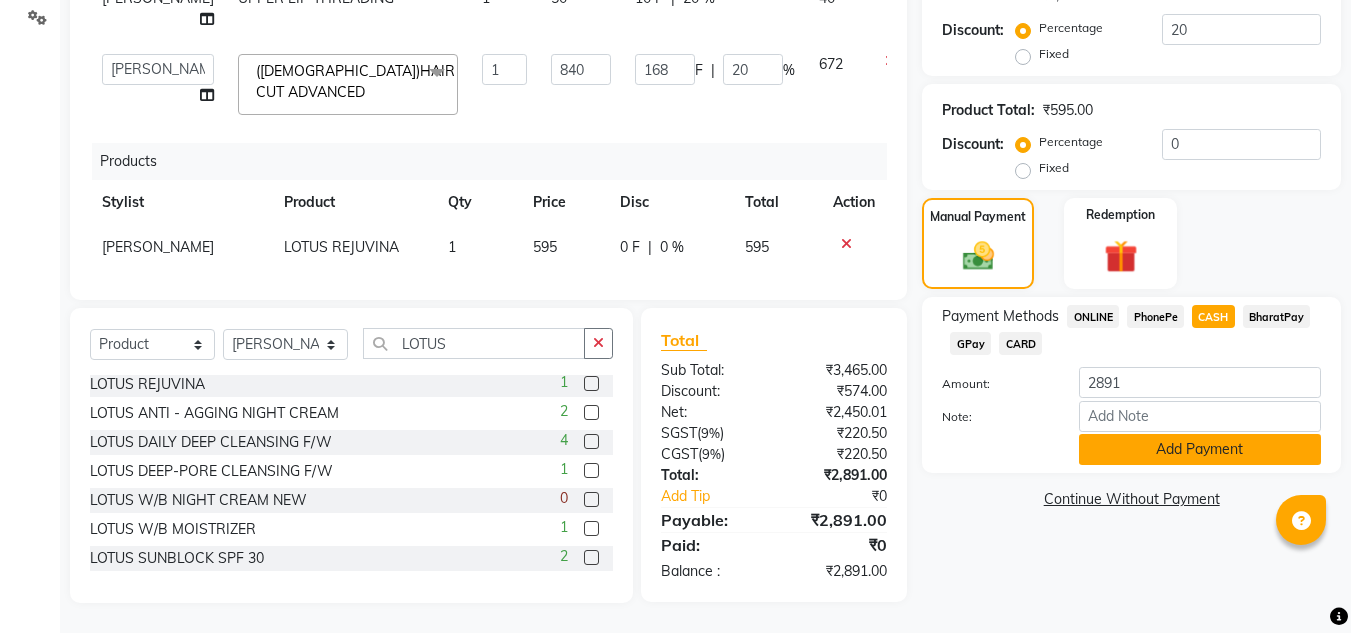 click on "Add Payment" 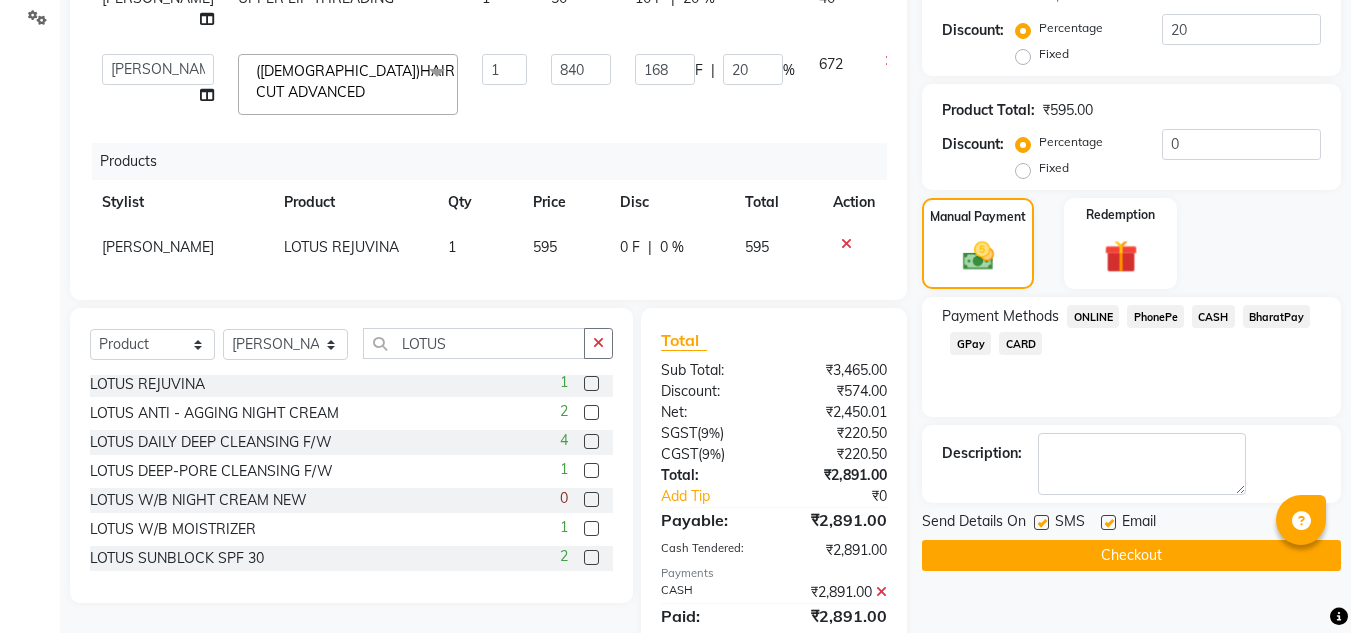 scroll, scrollTop: 658, scrollLeft: 0, axis: vertical 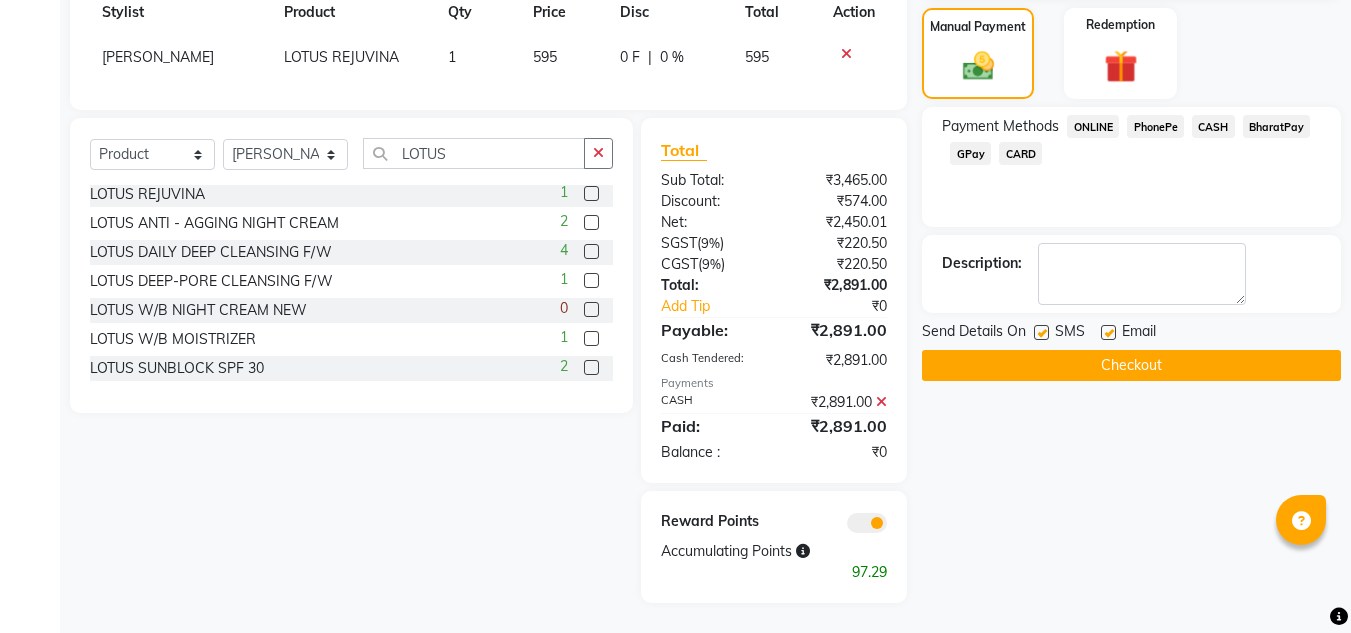 click on "Checkout" 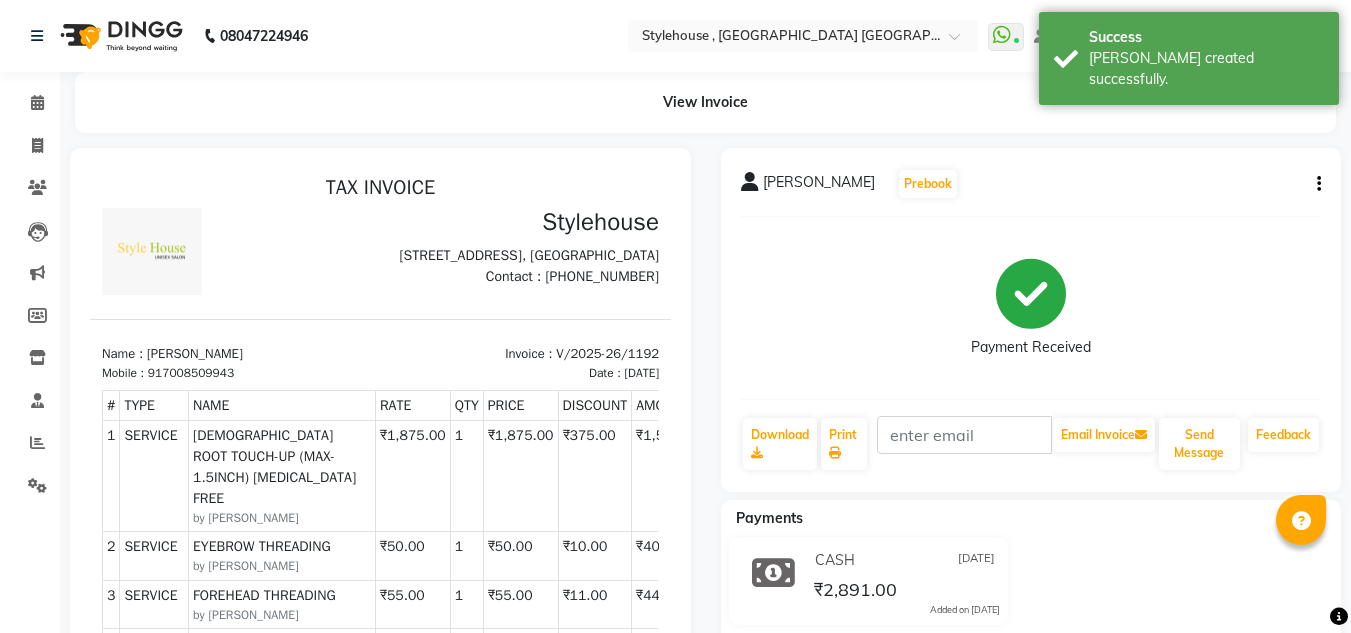 scroll, scrollTop: 0, scrollLeft: 0, axis: both 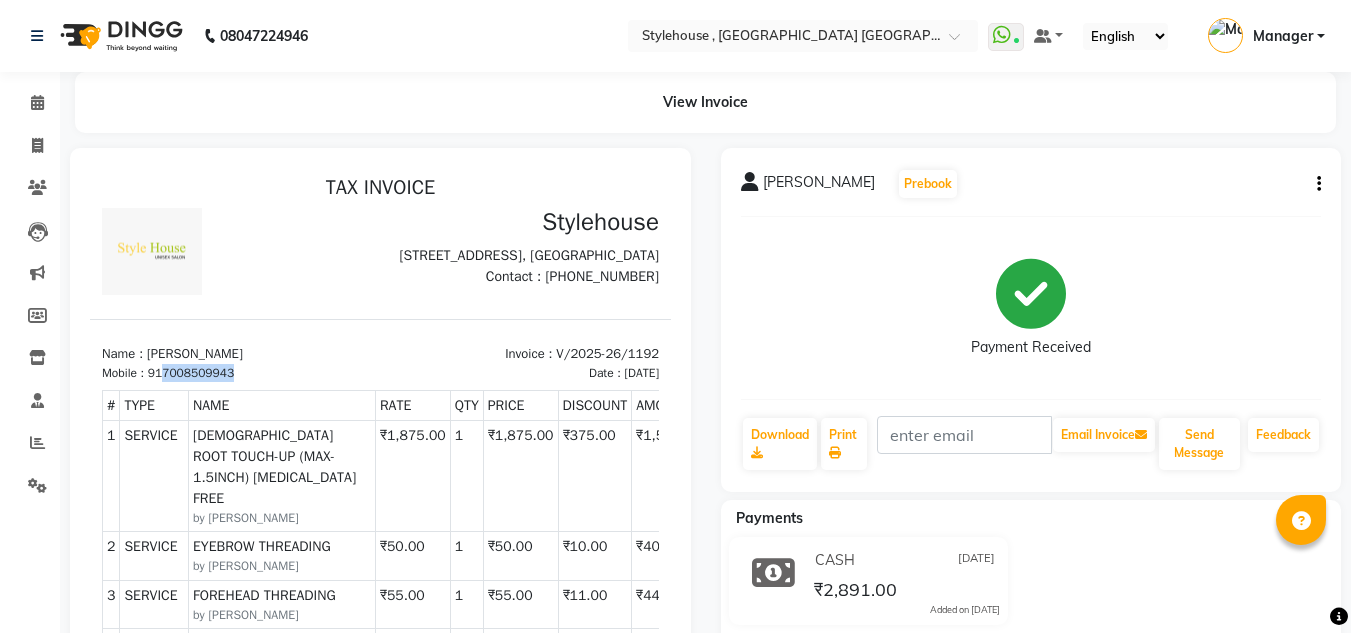 drag, startPoint x: 162, startPoint y: 406, endPoint x: 263, endPoint y: 404, distance: 101.0198 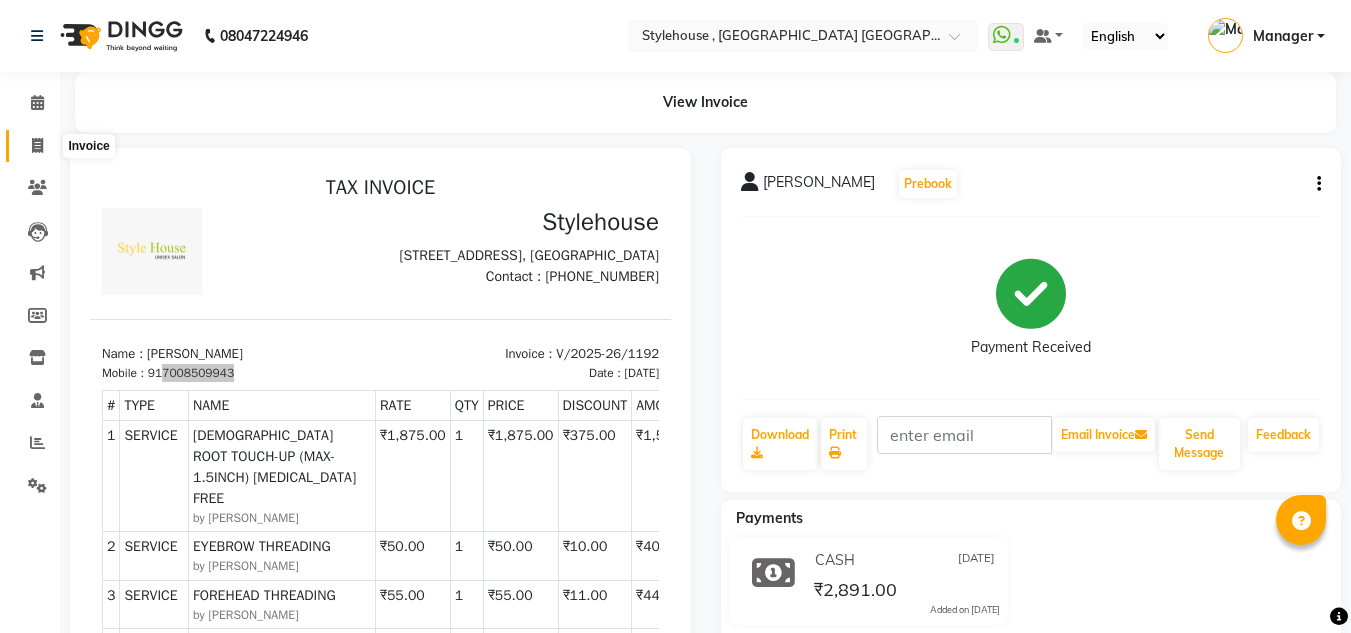 click 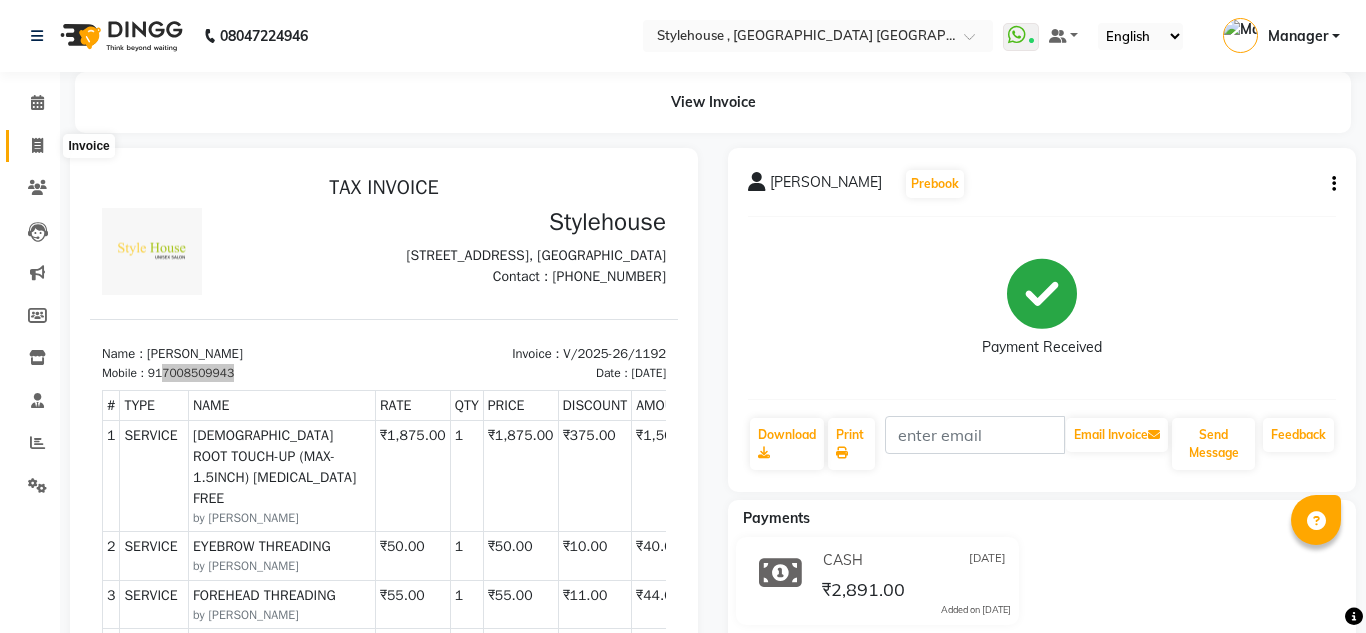 select on "7793" 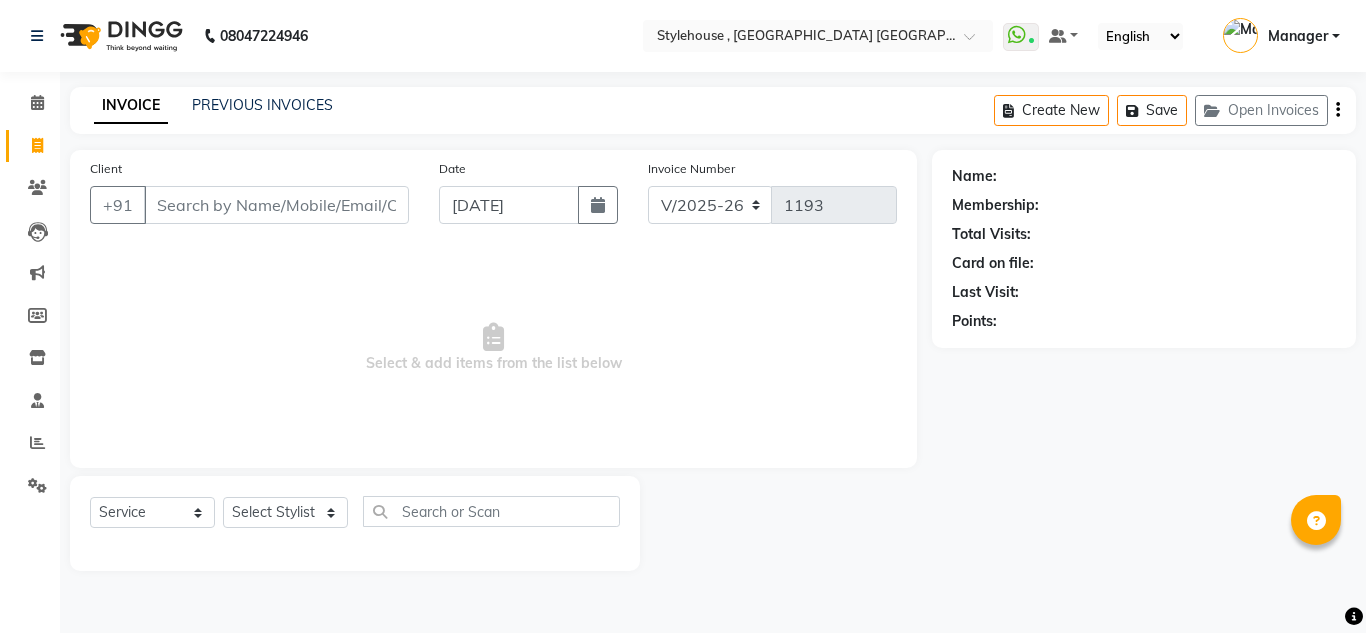 click on "Client" at bounding box center [276, 205] 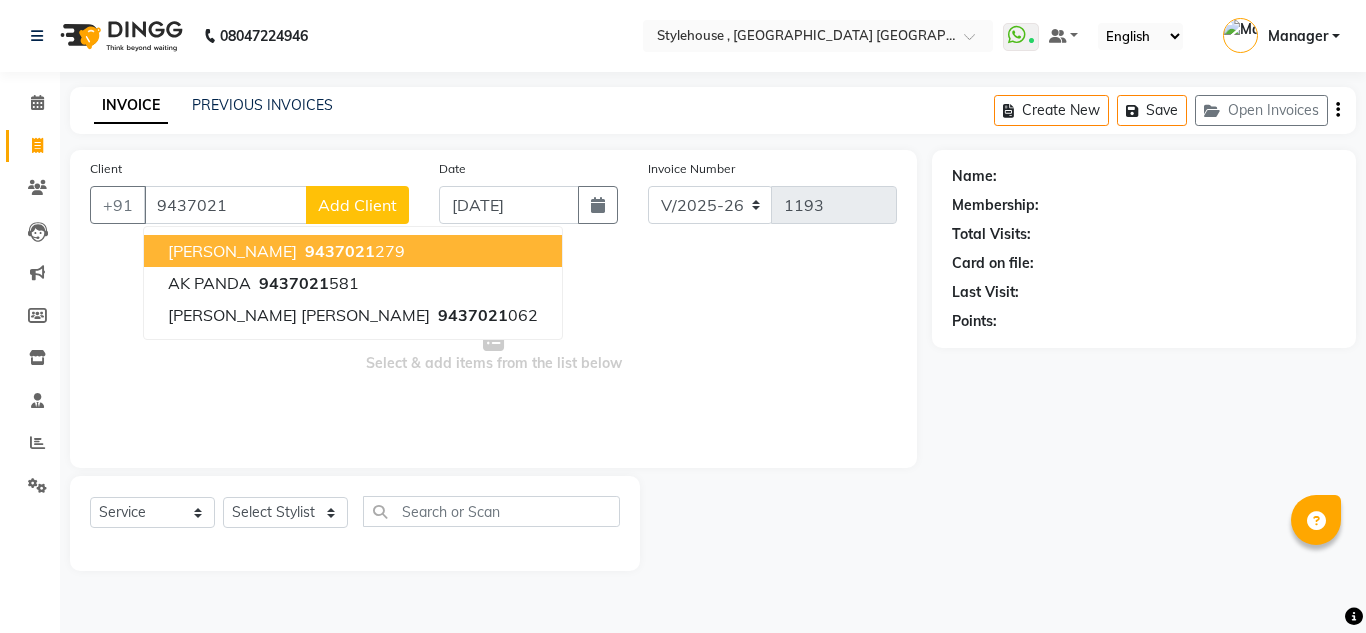 click on "Pankaj Kakkar" at bounding box center [232, 251] 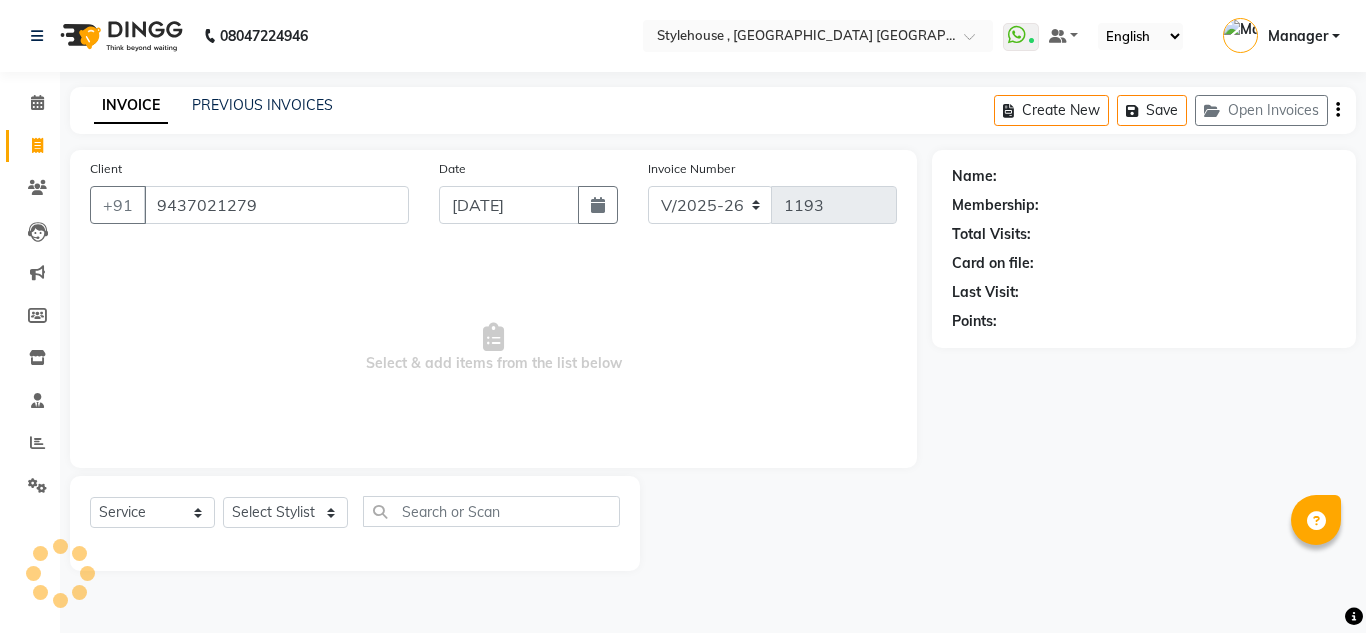 type on "9437021279" 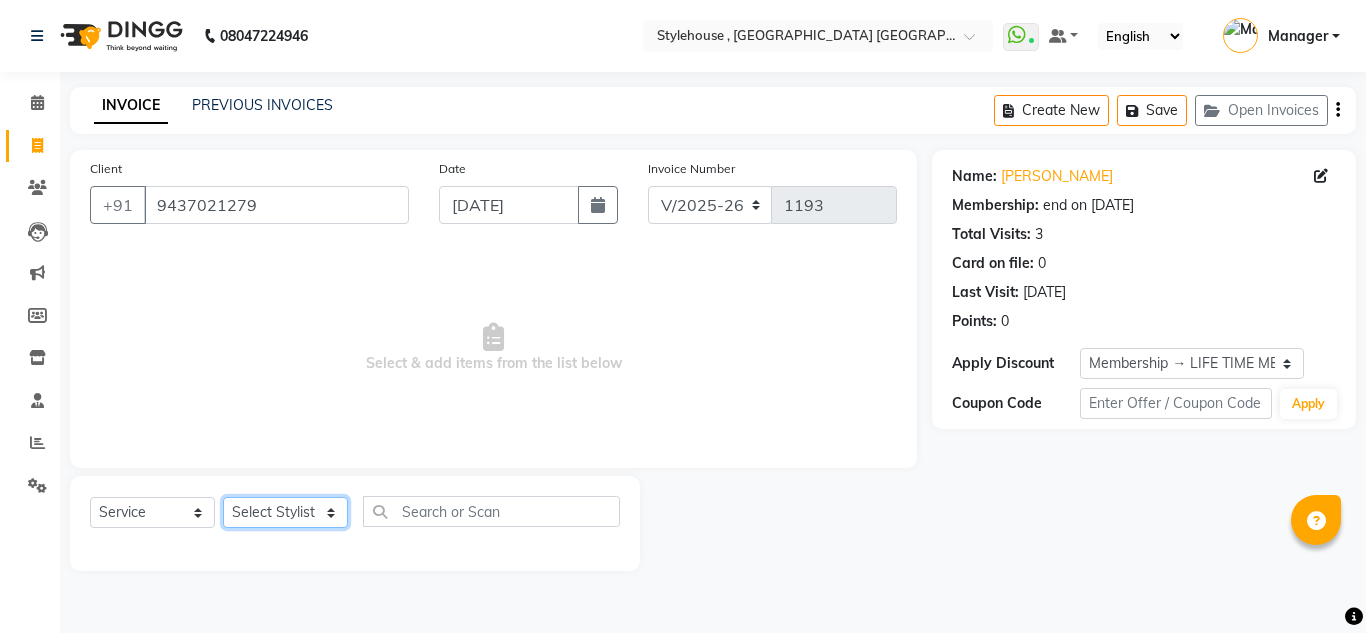 click on "Select Stylist [PERSON_NAME] [PERSON_NAME] [PERSON_NAME] [PERSON_NAME] PRIYA Manager [PERSON_NAME] [PERSON_NAME] [PERSON_NAME] PRIYANKA NANDA PUJA [PERSON_NAME] [PERSON_NAME] [PERSON_NAME] SAMEER [PERSON_NAME] [PERSON_NAME]" 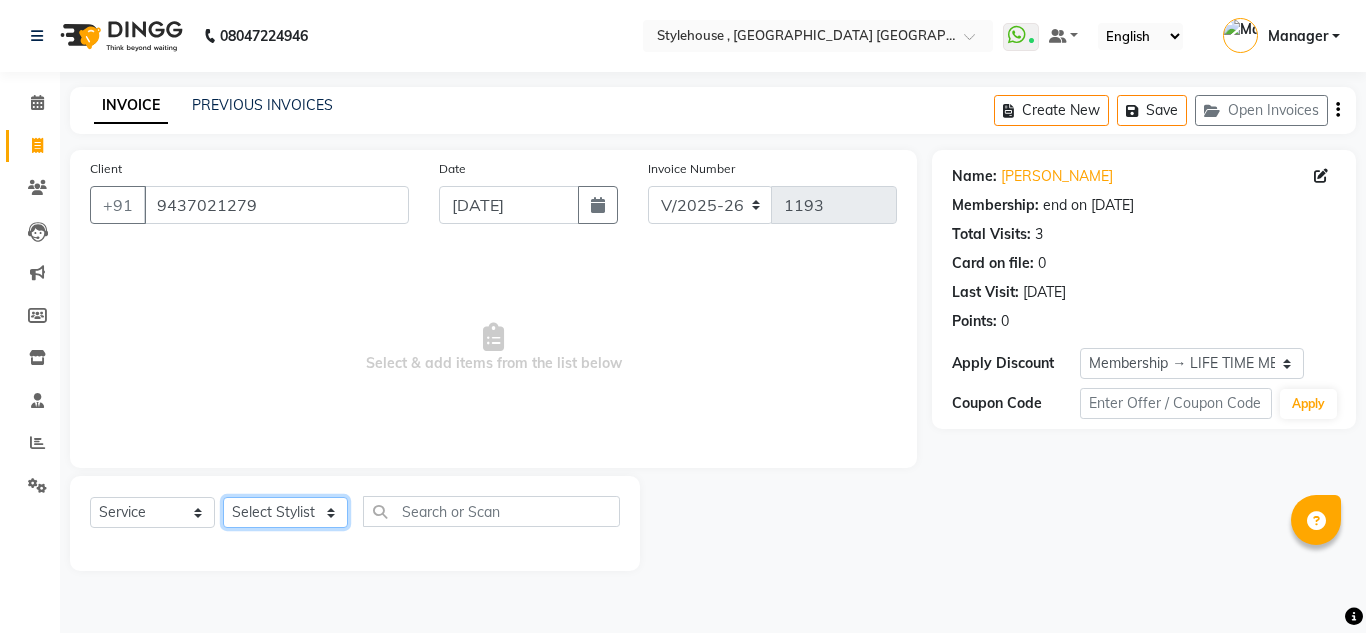select on "69899" 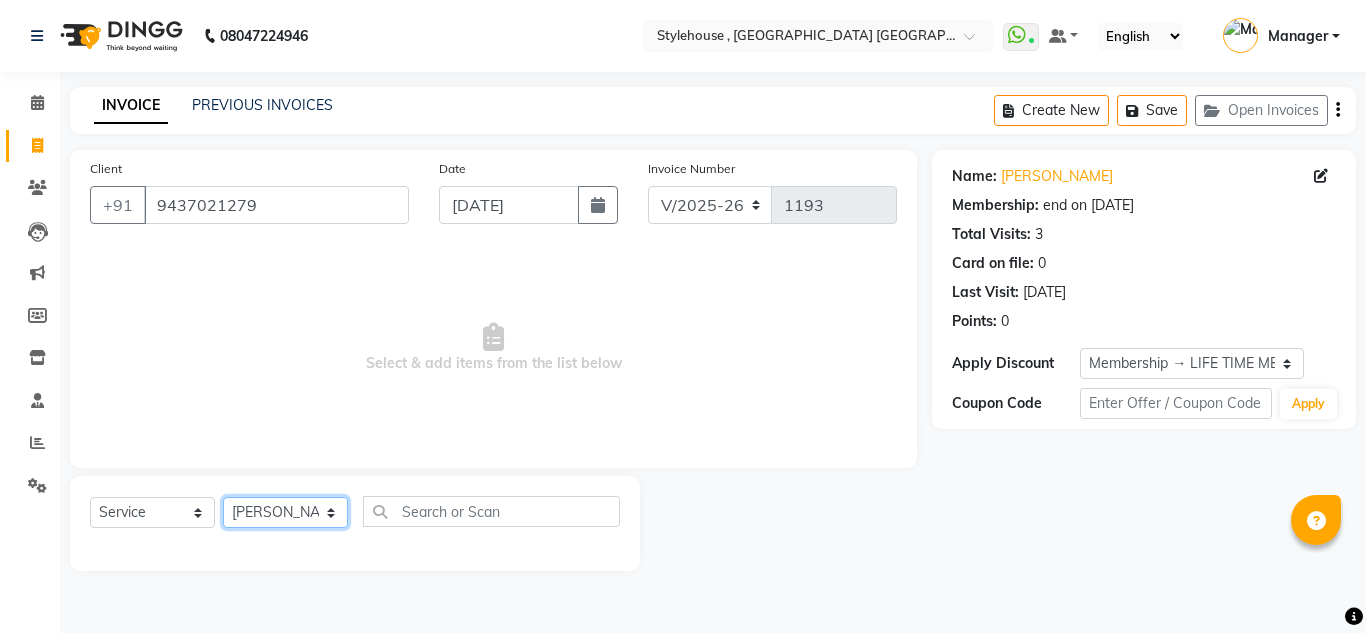 click on "Select Stylist [PERSON_NAME] [PERSON_NAME] [PERSON_NAME] [PERSON_NAME] PRIYA Manager [PERSON_NAME] [PERSON_NAME] [PERSON_NAME] PRIYANKA NANDA PUJA [PERSON_NAME] [PERSON_NAME] [PERSON_NAME] SAMEER [PERSON_NAME] [PERSON_NAME]" 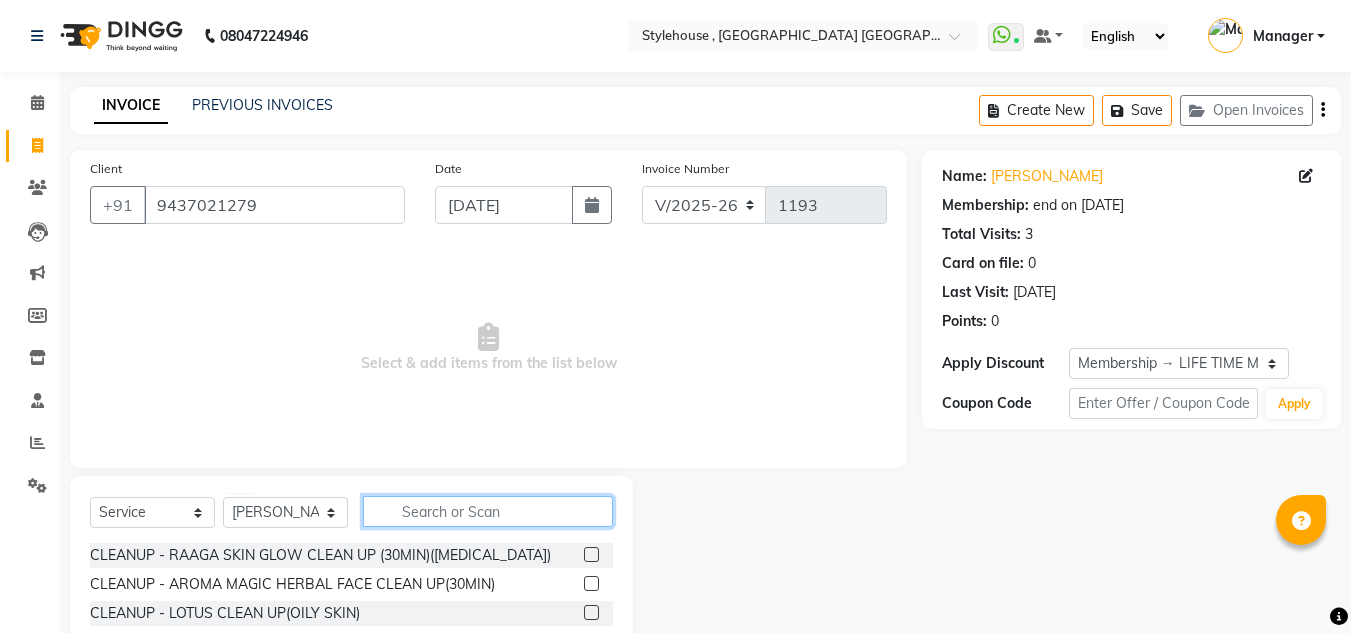 click 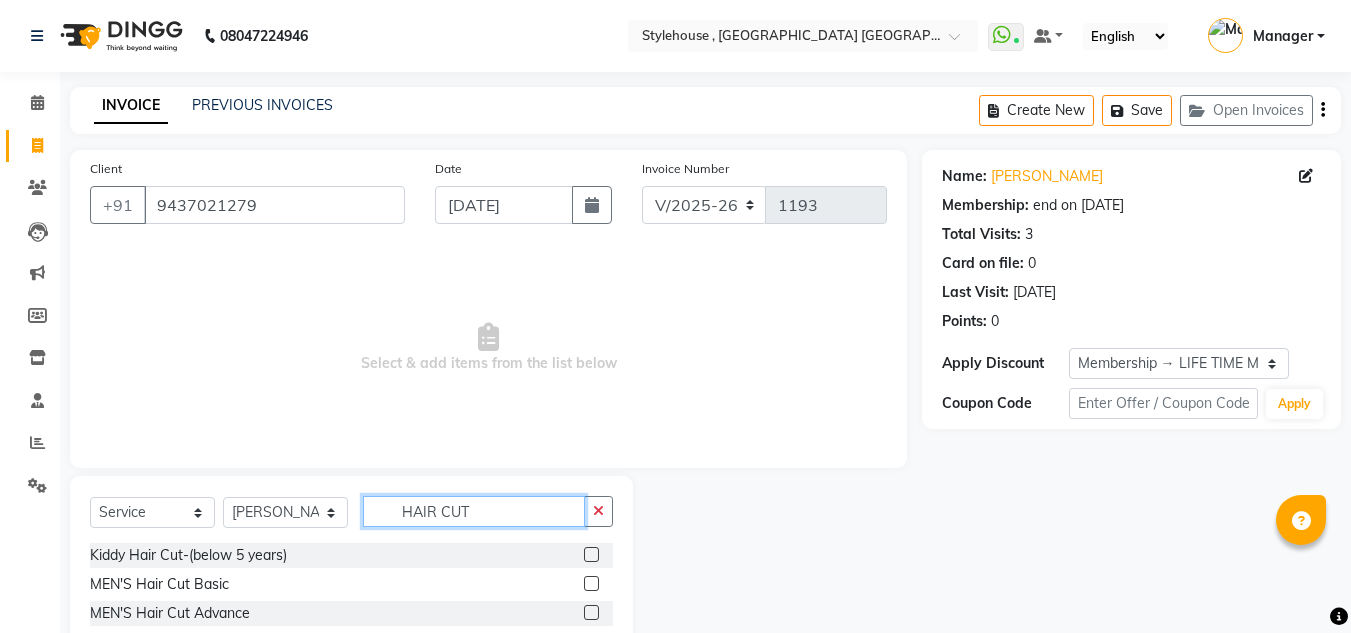 scroll, scrollTop: 3, scrollLeft: 0, axis: vertical 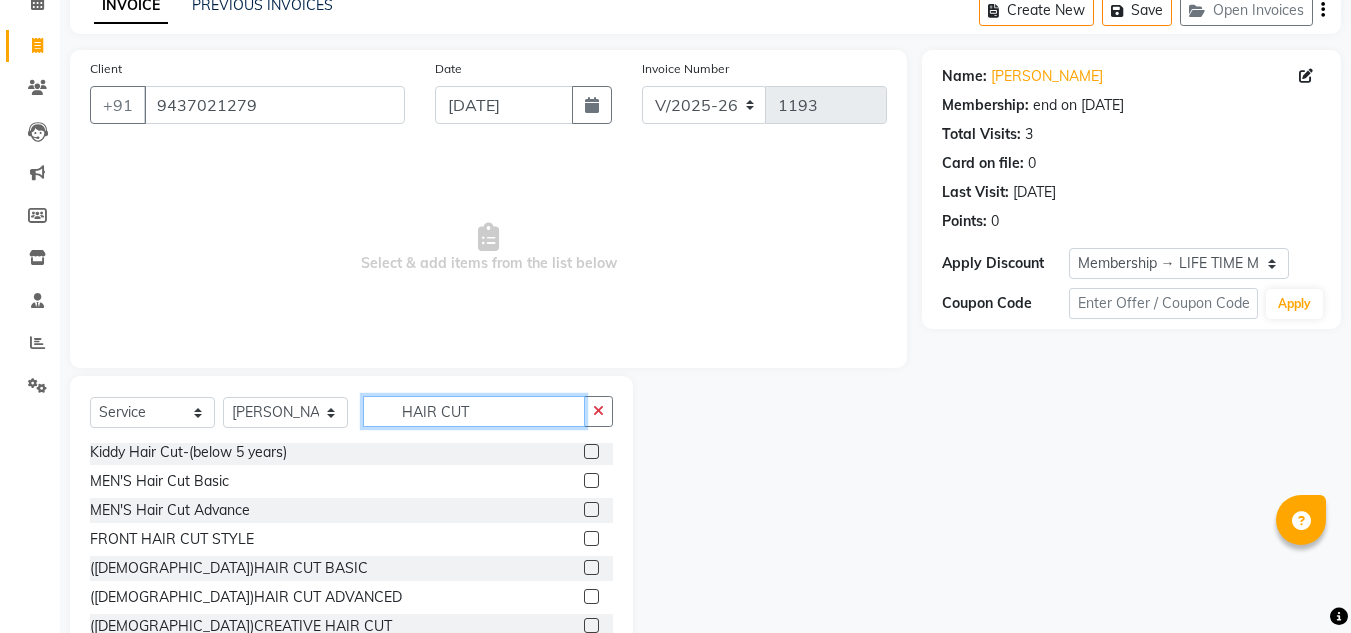 type on "HAIR CUT" 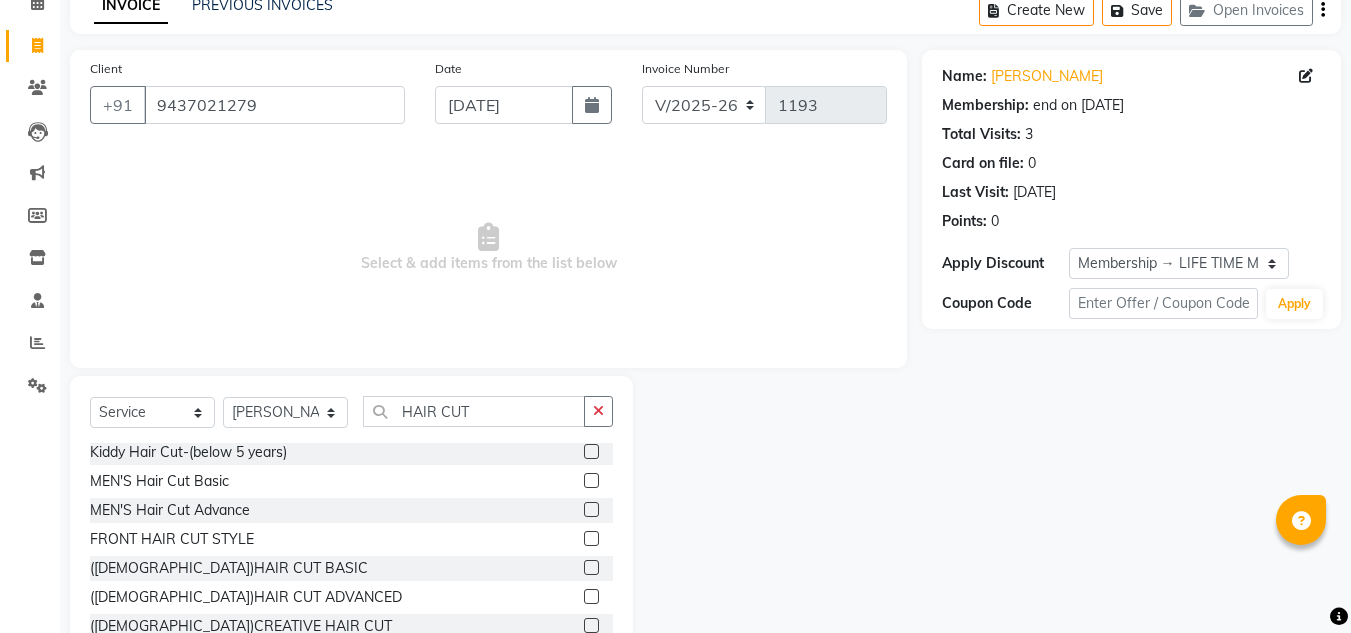 click 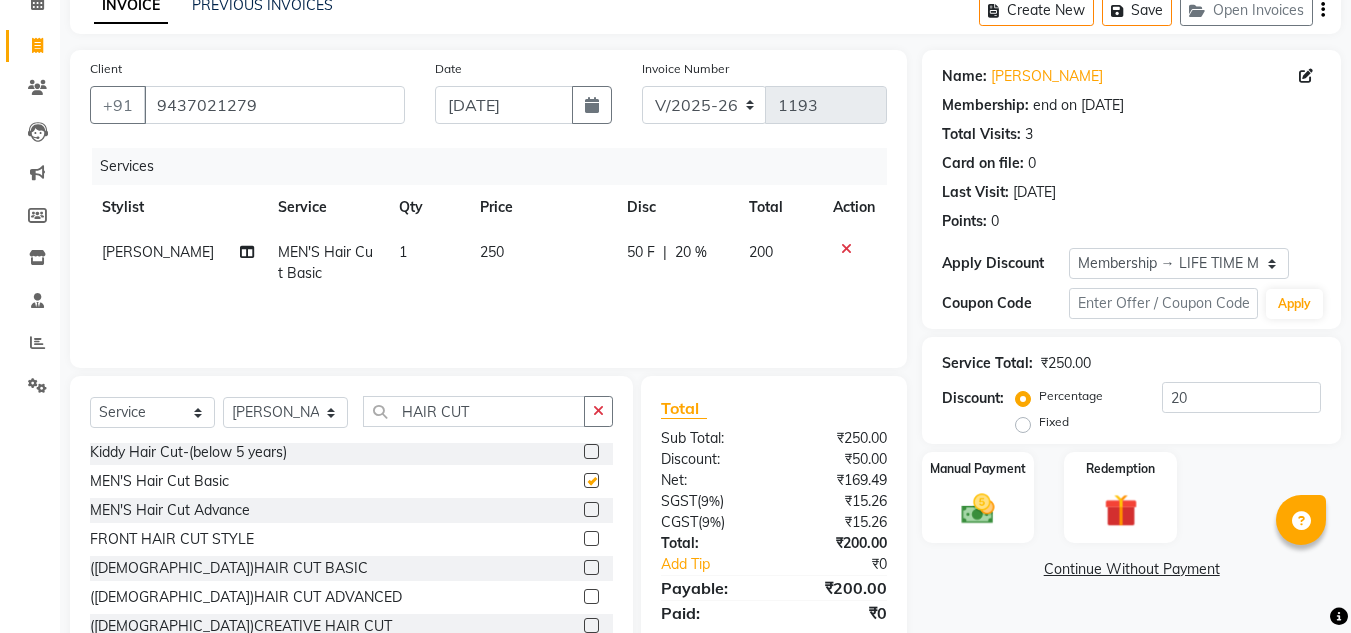 checkbox on "false" 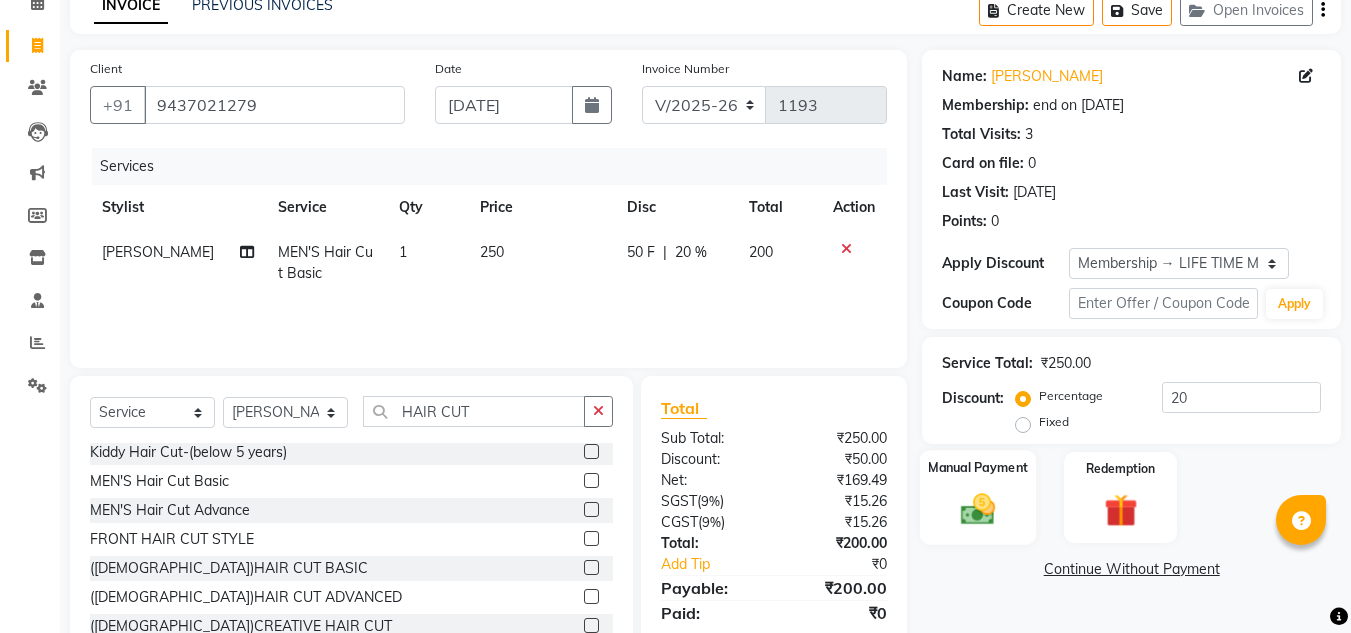 click 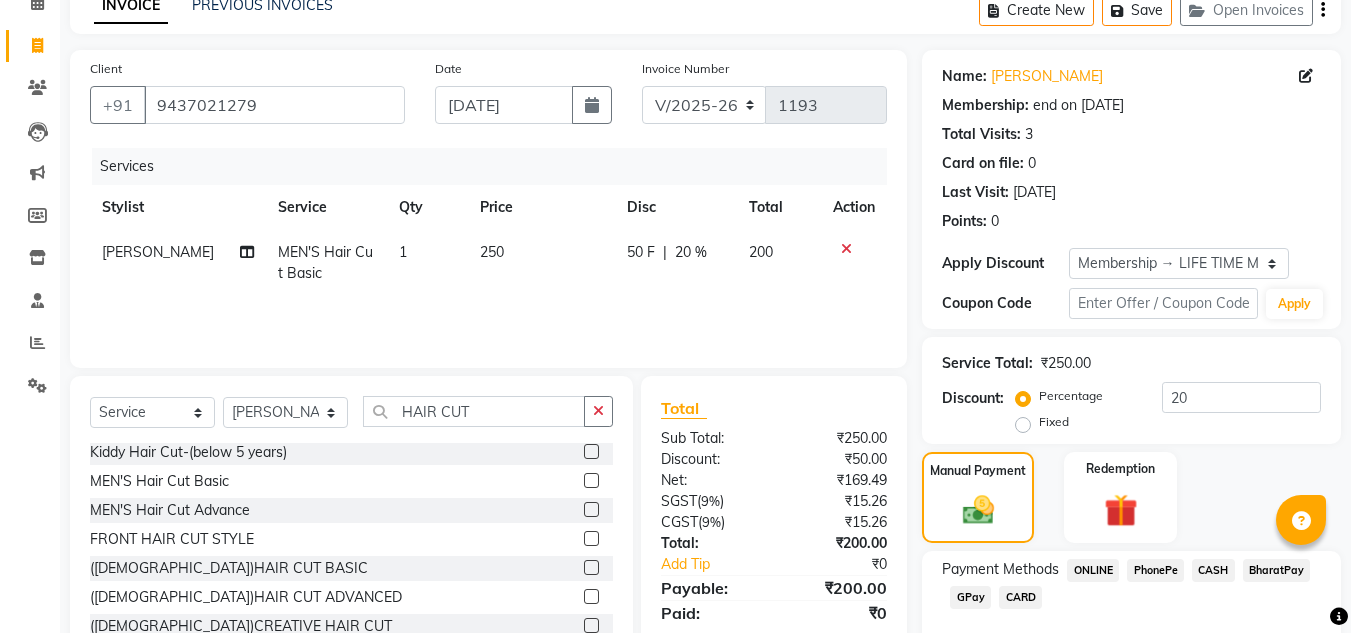 click on "CASH" 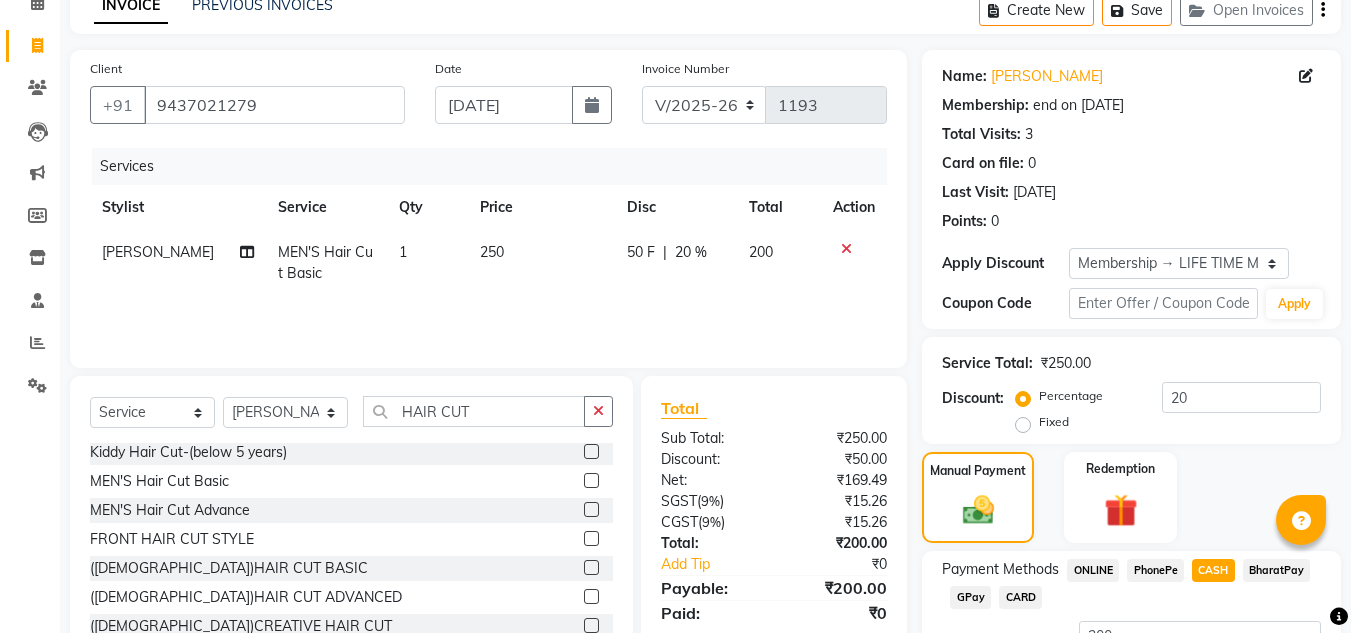 scroll, scrollTop: 265, scrollLeft: 0, axis: vertical 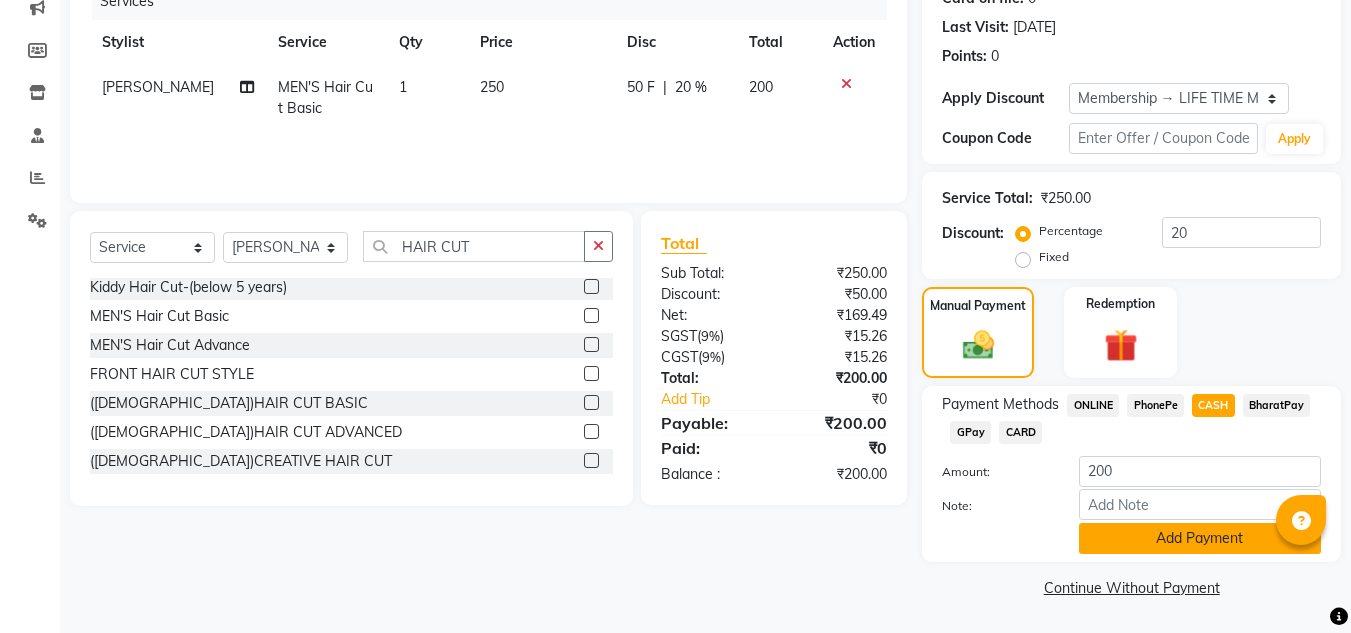 click on "Add Payment" 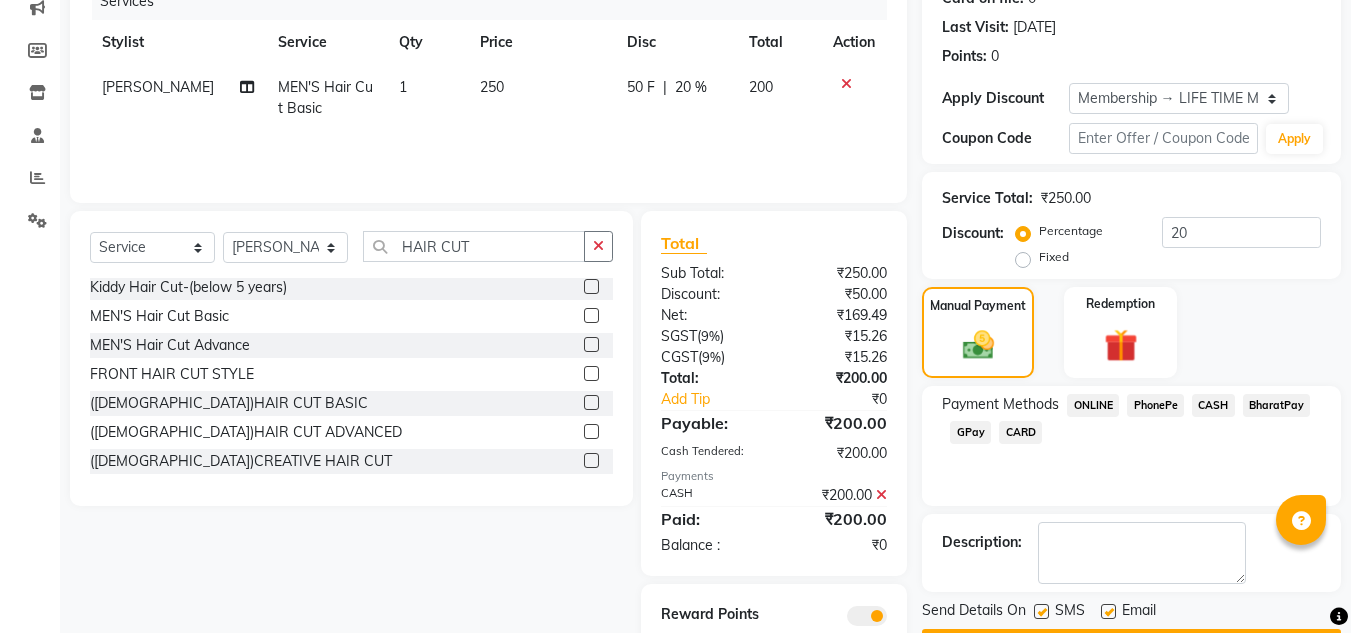 scroll, scrollTop: 337, scrollLeft: 0, axis: vertical 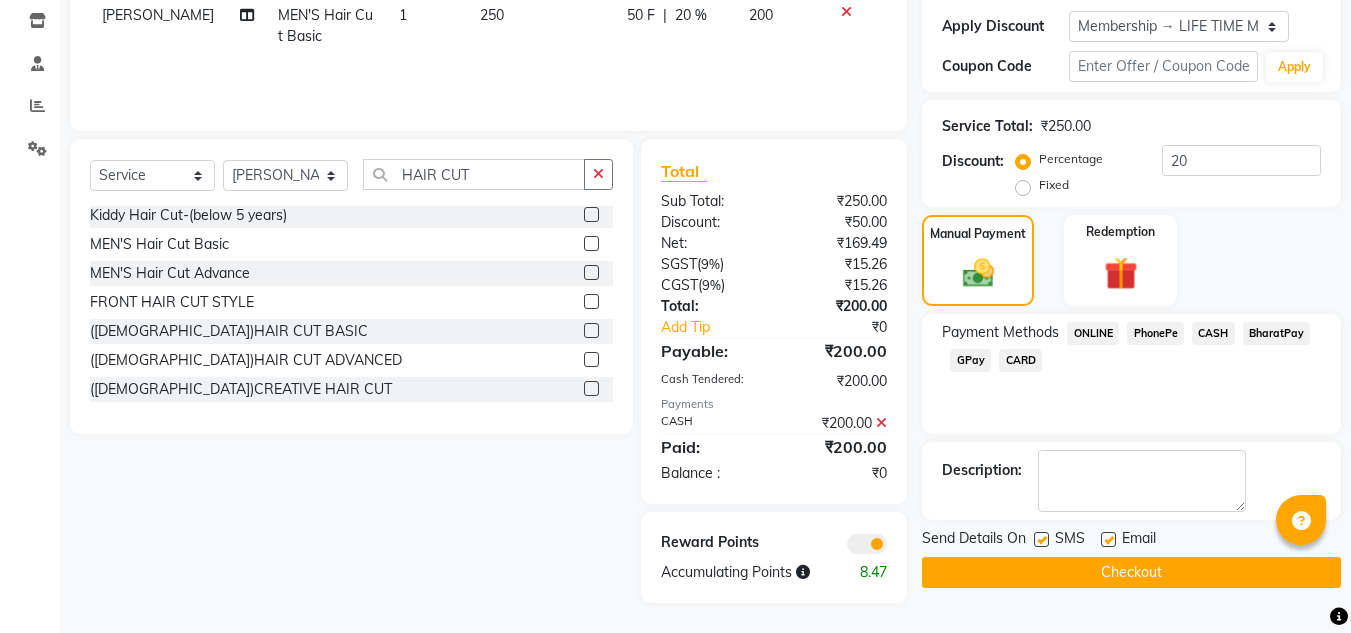 click on "Checkout" 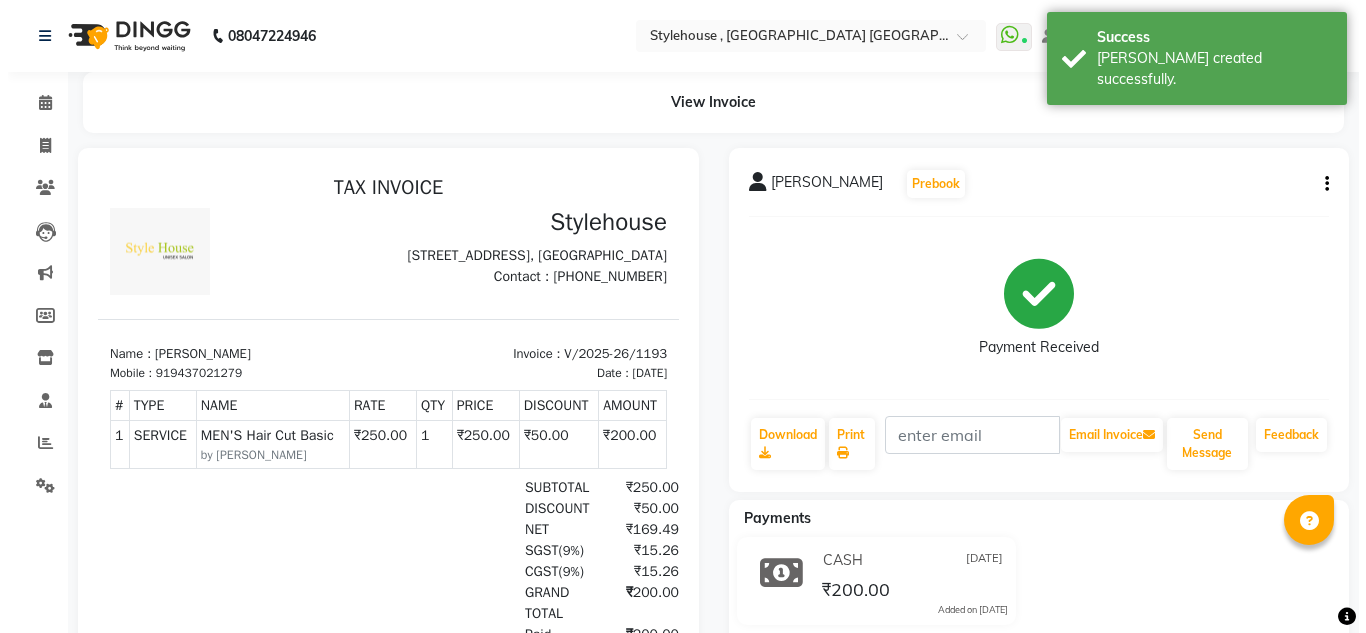scroll, scrollTop: 0, scrollLeft: 0, axis: both 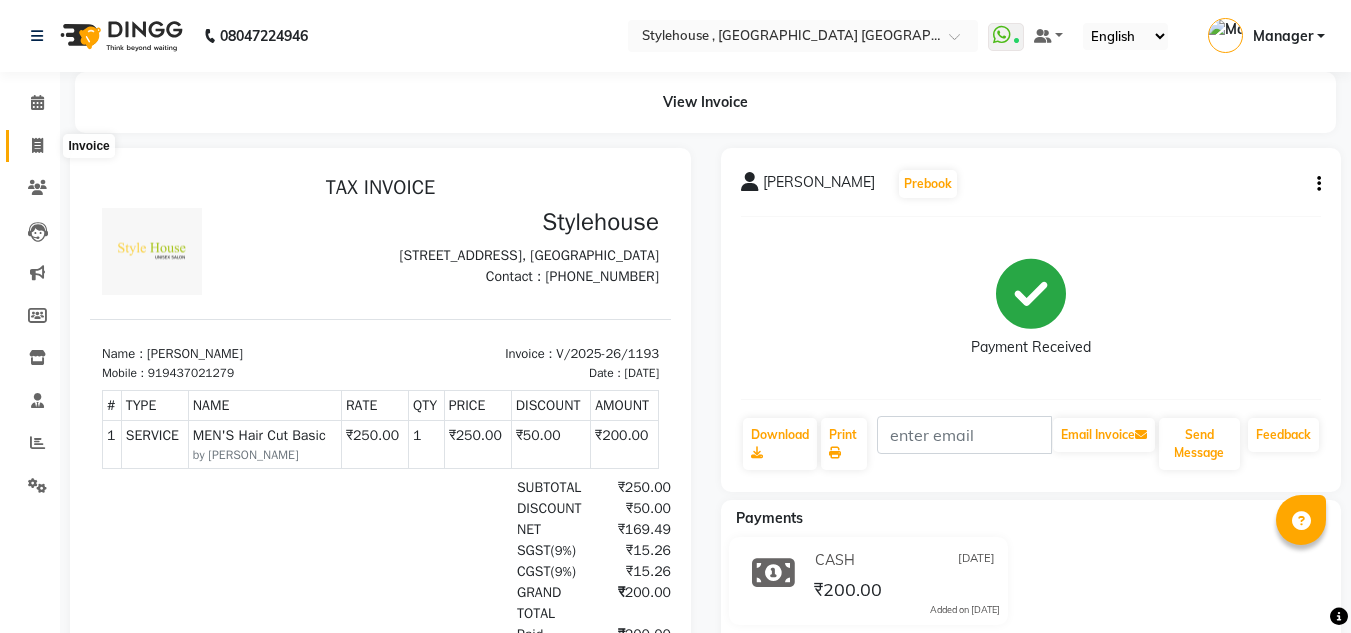 click 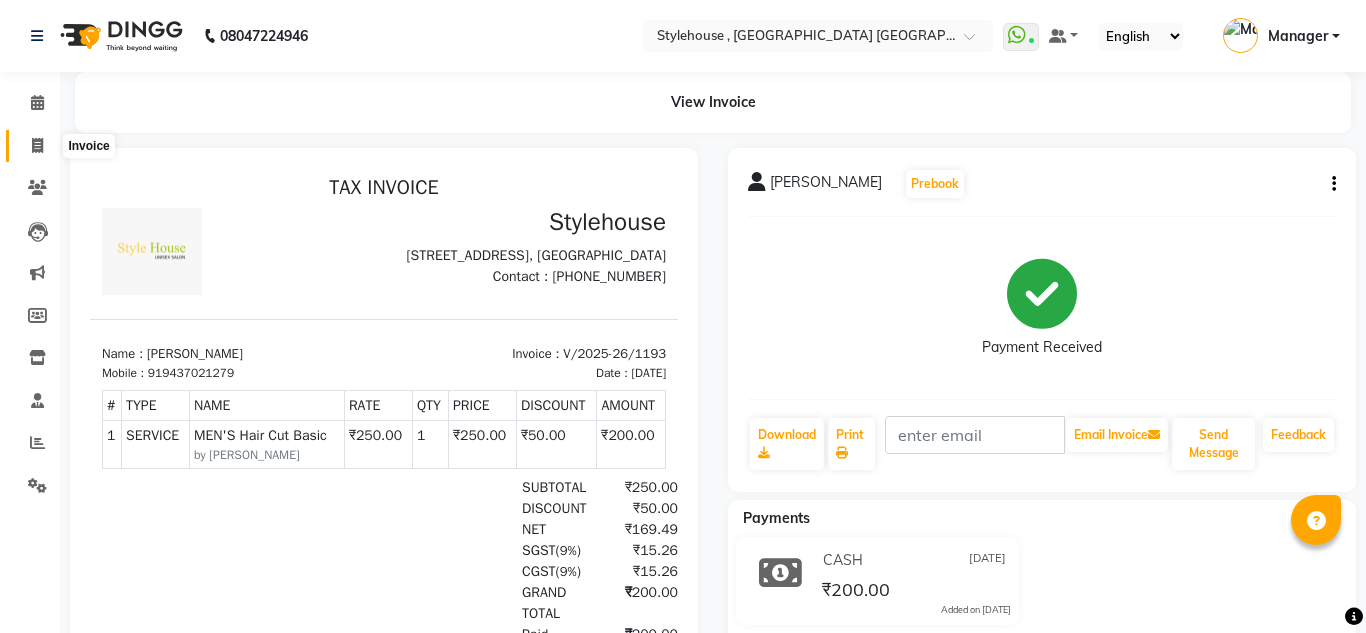 select on "7793" 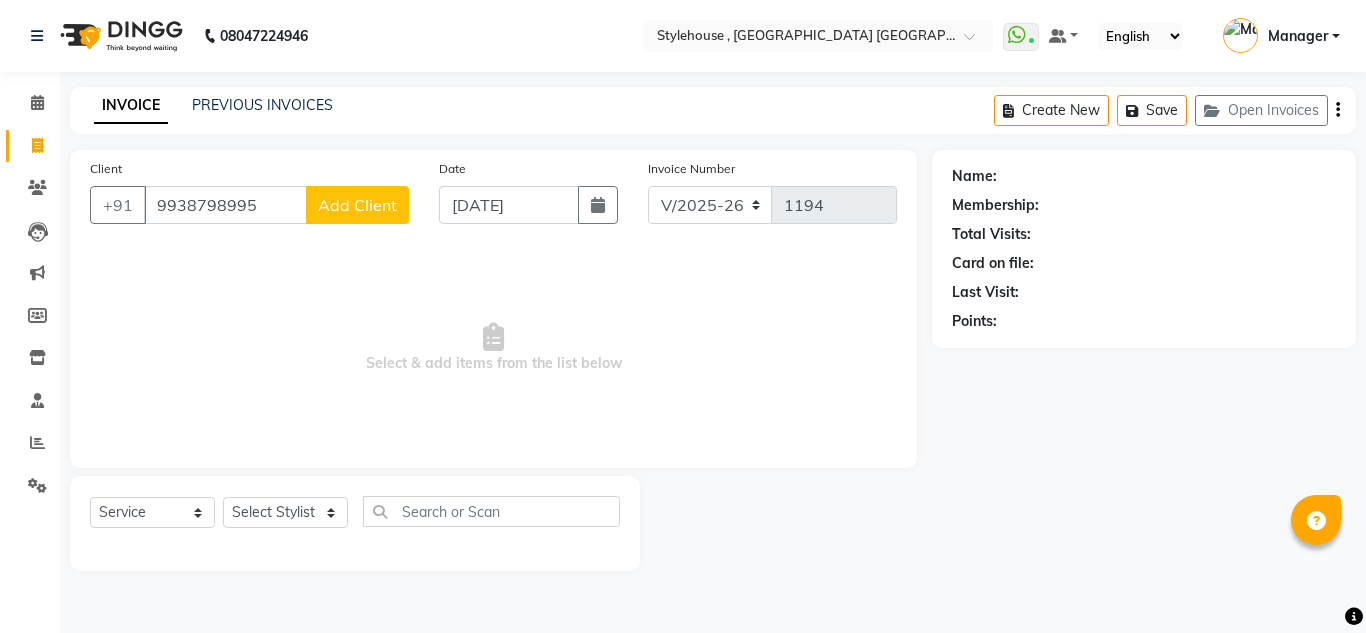 type on "9938798995" 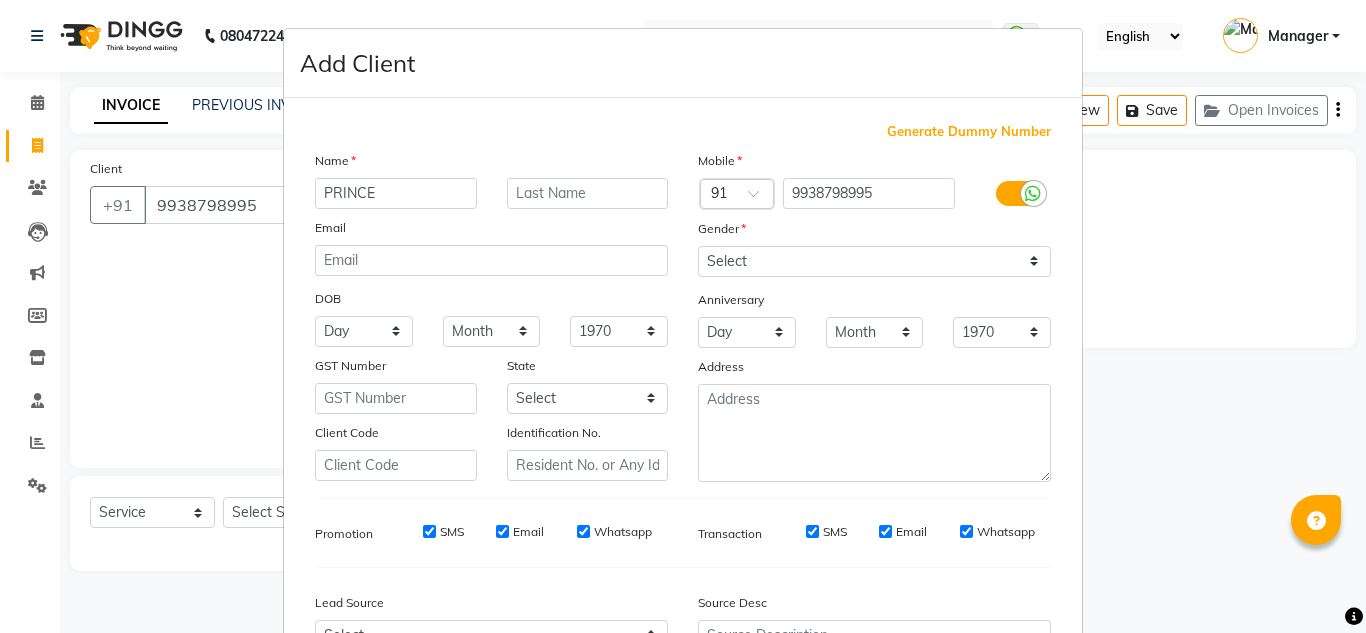 type on "PRINCE" 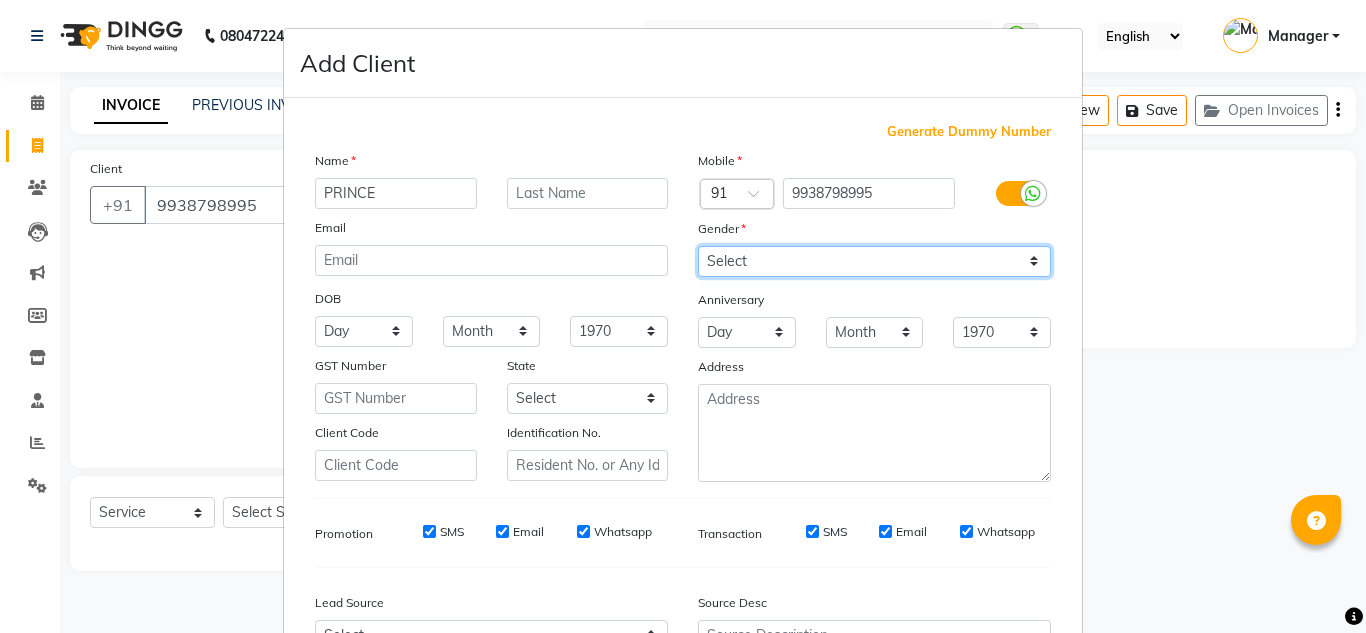 click on "Select [DEMOGRAPHIC_DATA] [DEMOGRAPHIC_DATA] Other Prefer Not To Say" at bounding box center (874, 261) 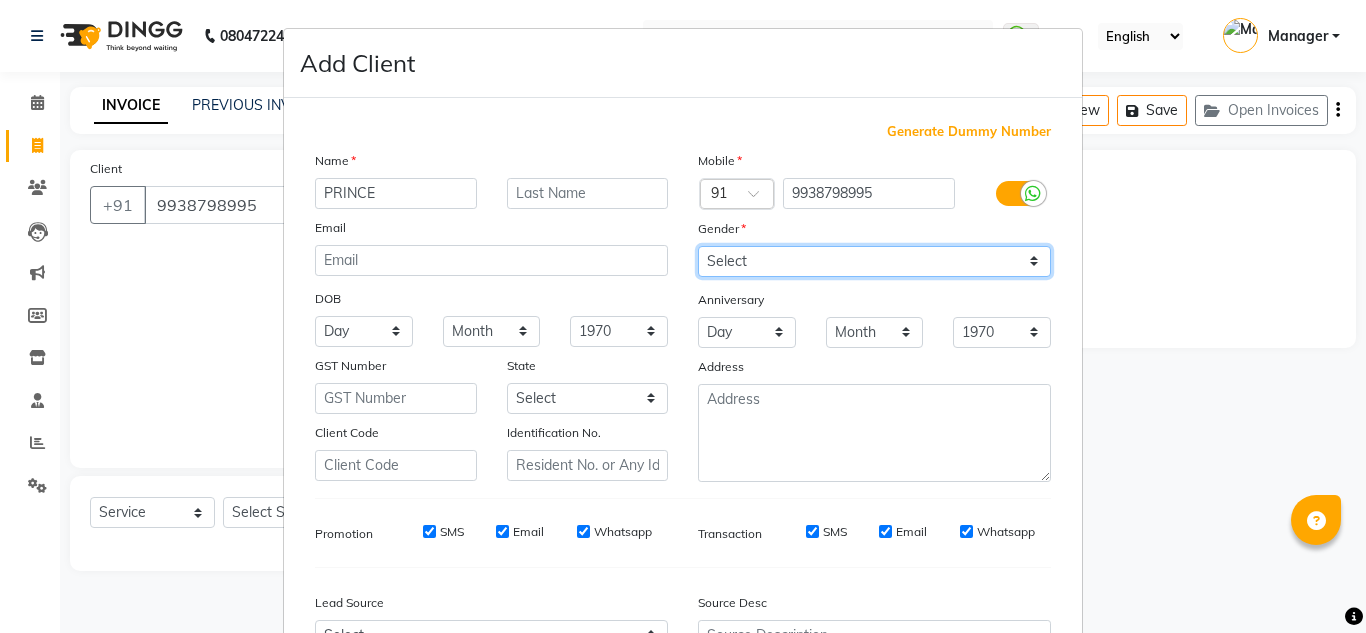select on "[DEMOGRAPHIC_DATA]" 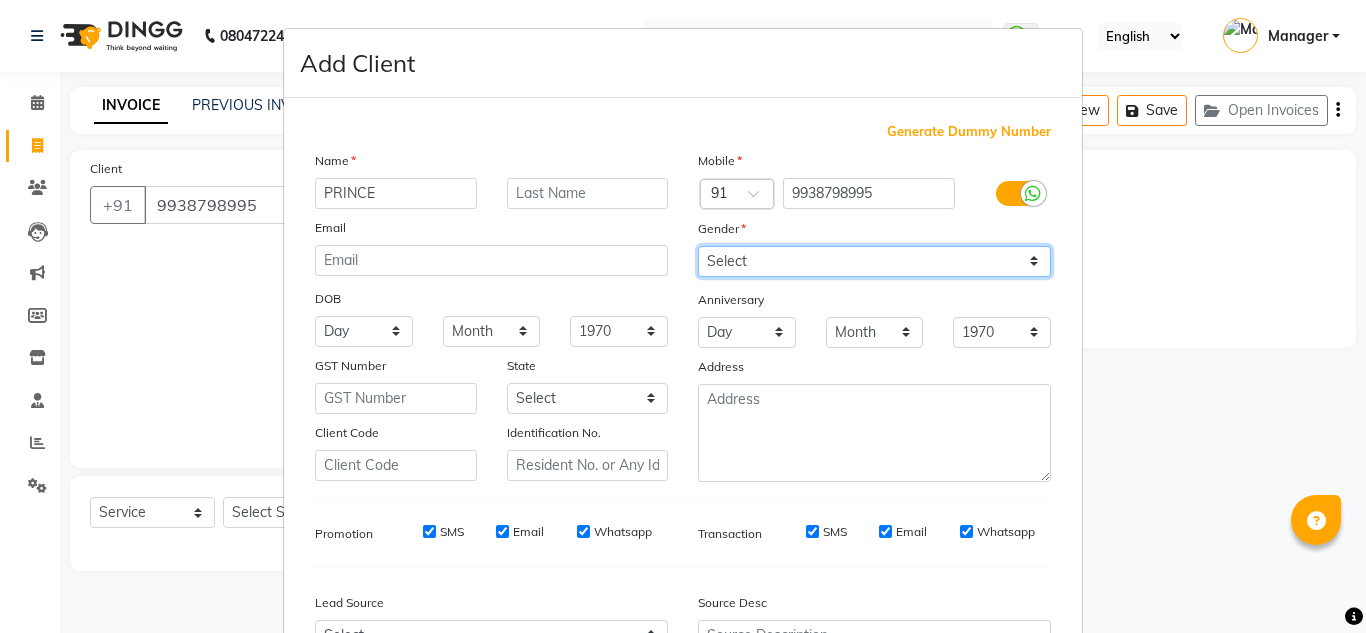 click on "Select [DEMOGRAPHIC_DATA] [DEMOGRAPHIC_DATA] Other Prefer Not To Say" at bounding box center (874, 261) 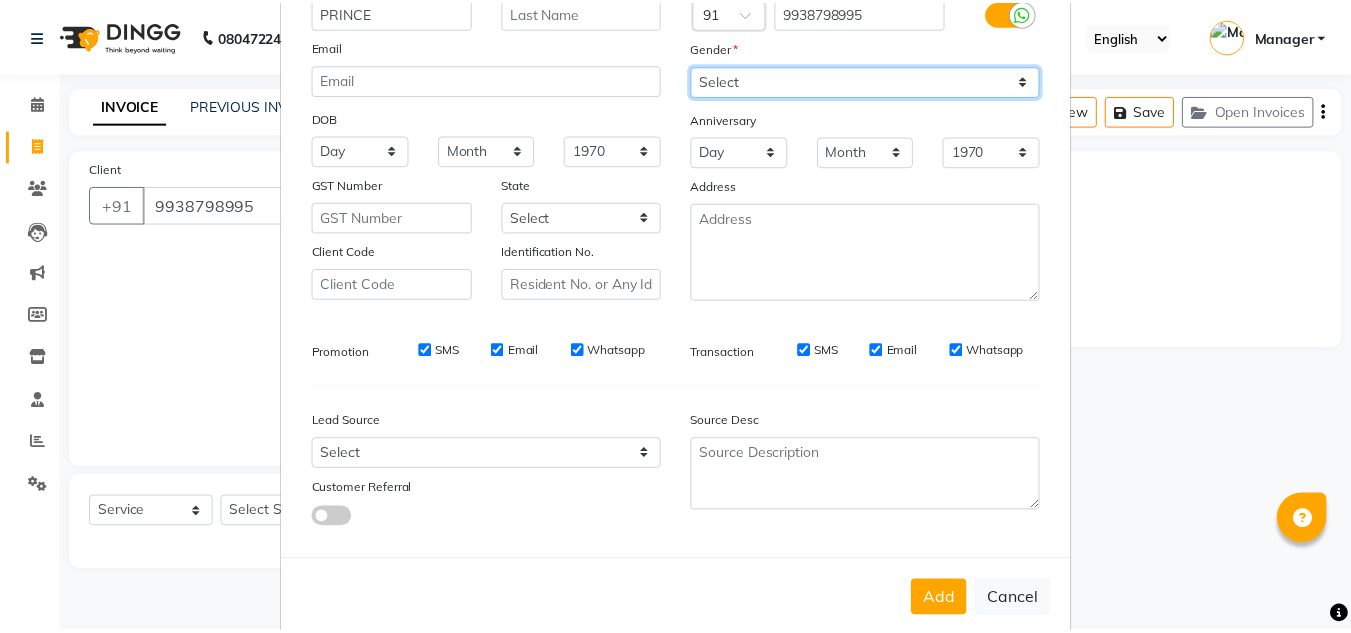 scroll, scrollTop: 216, scrollLeft: 0, axis: vertical 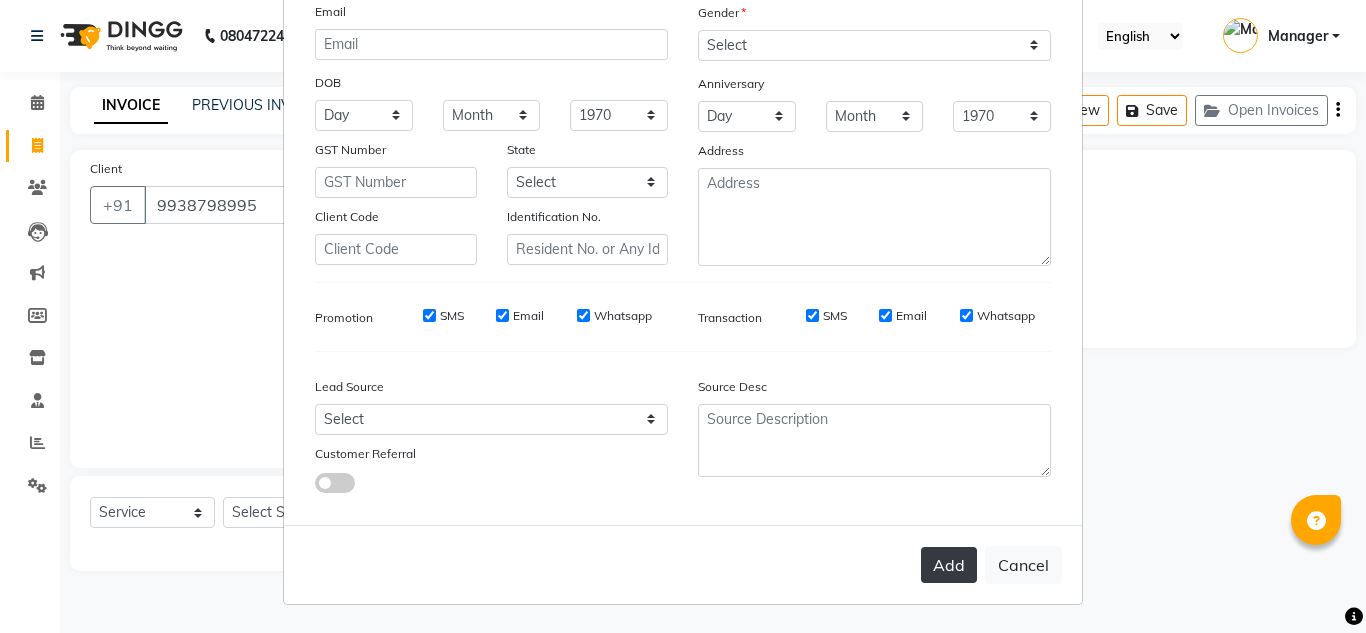 click on "Add" at bounding box center (949, 565) 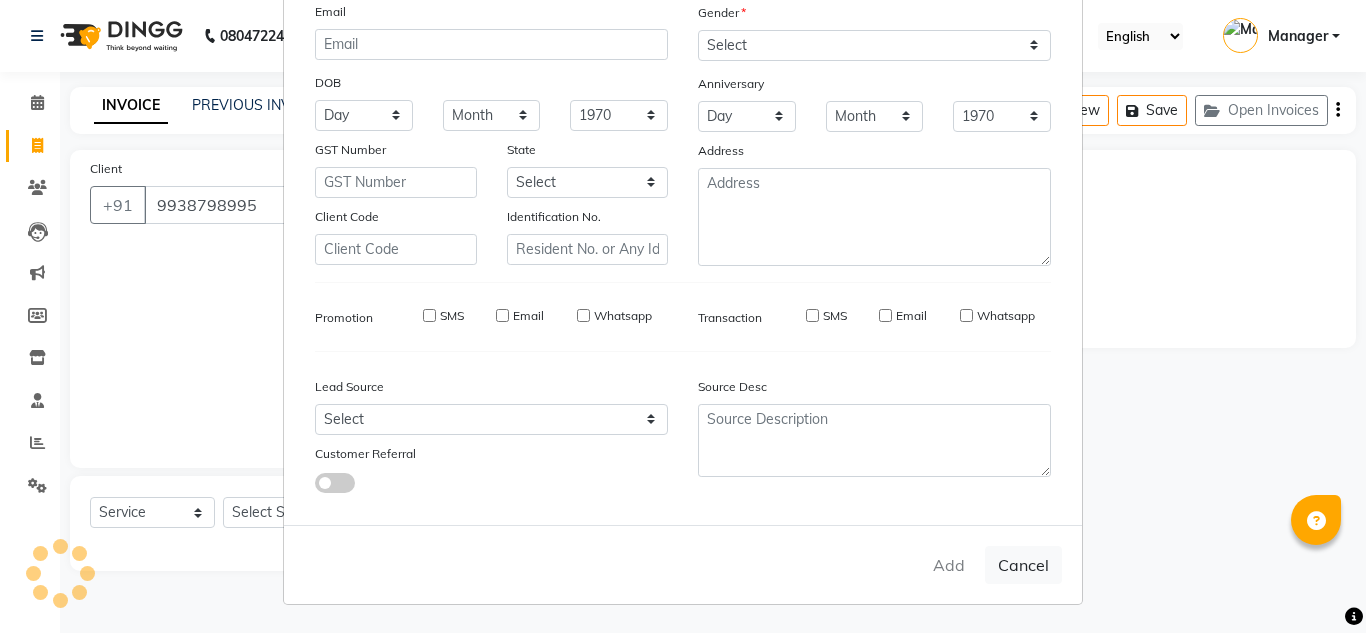type 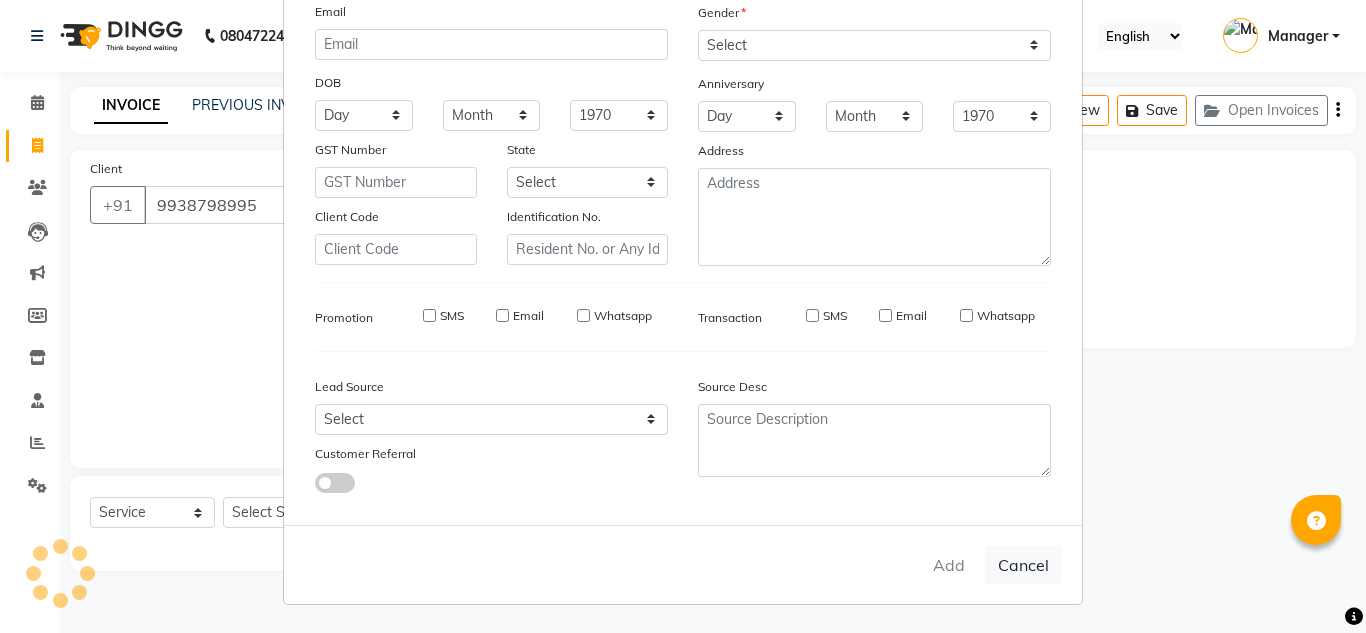 select 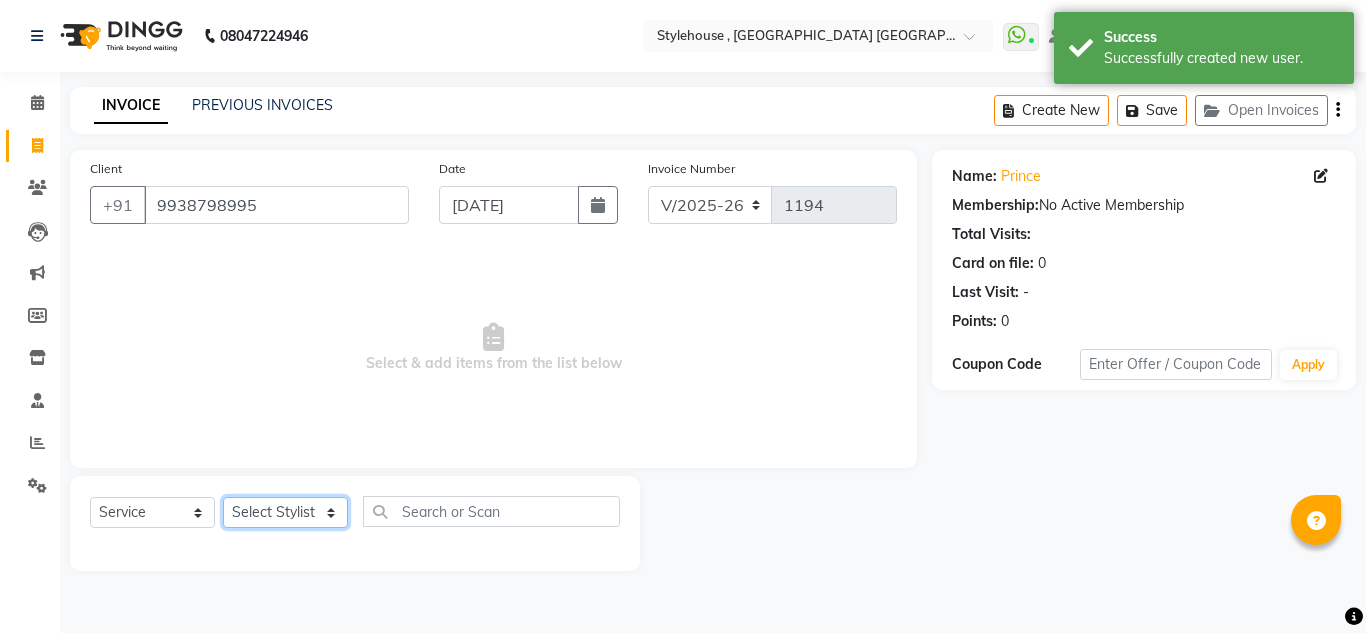 click on "Select Stylist [PERSON_NAME] [PERSON_NAME] [PERSON_NAME] [PERSON_NAME] PRIYA Manager [PERSON_NAME] [PERSON_NAME] [PERSON_NAME] PRIYANKA NANDA PUJA [PERSON_NAME] [PERSON_NAME] [PERSON_NAME] SAMEER [PERSON_NAME] [PERSON_NAME]" 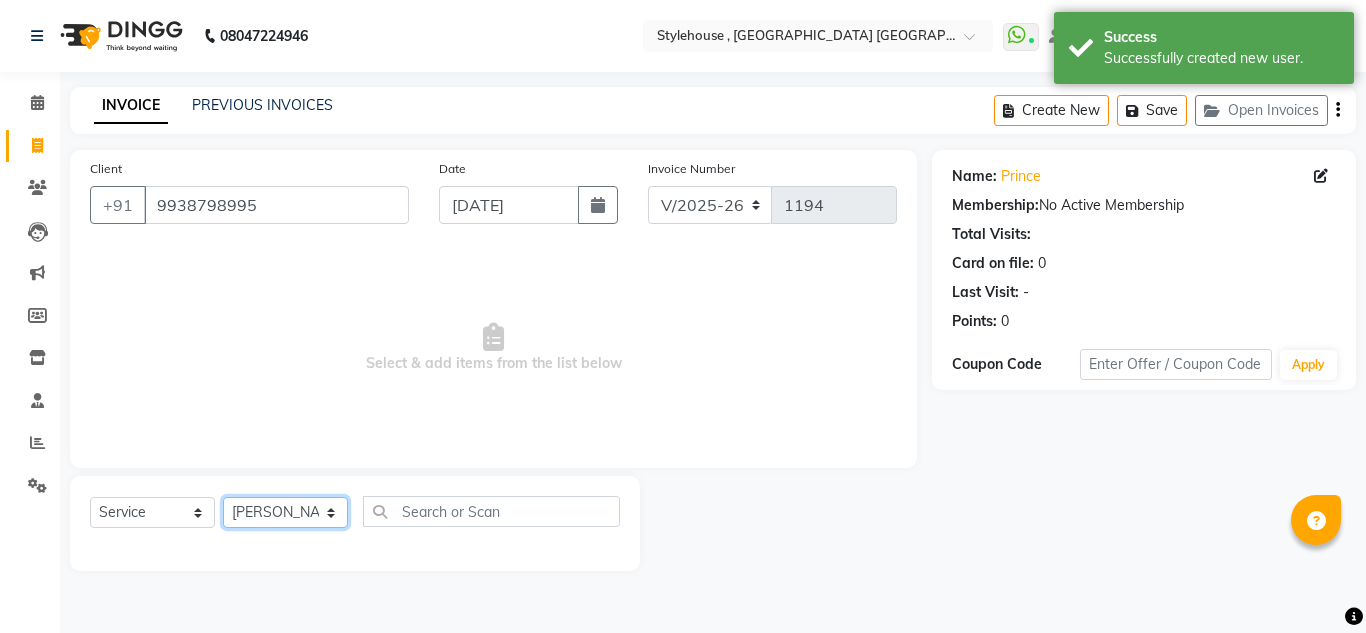 click on "Select Stylist [PERSON_NAME] [PERSON_NAME] [PERSON_NAME] [PERSON_NAME] PRIYA Manager [PERSON_NAME] [PERSON_NAME] [PERSON_NAME] PRIYANKA NANDA PUJA [PERSON_NAME] [PERSON_NAME] [PERSON_NAME] SAMEER [PERSON_NAME] [PERSON_NAME]" 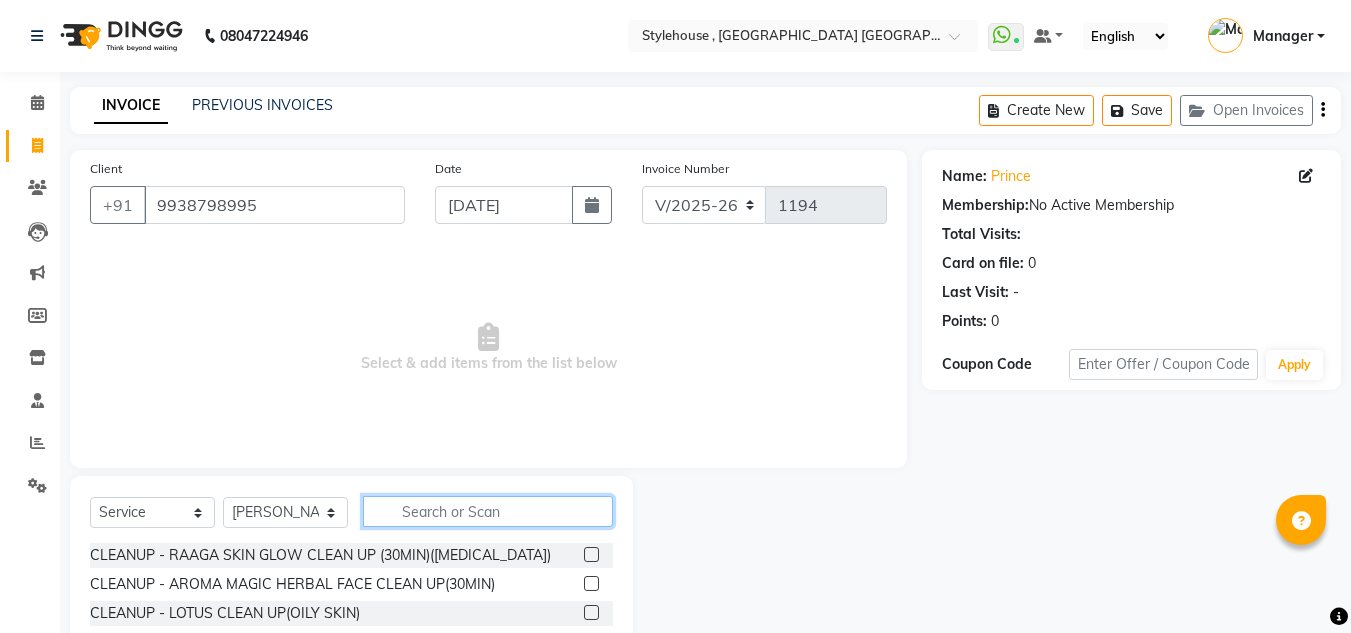 click 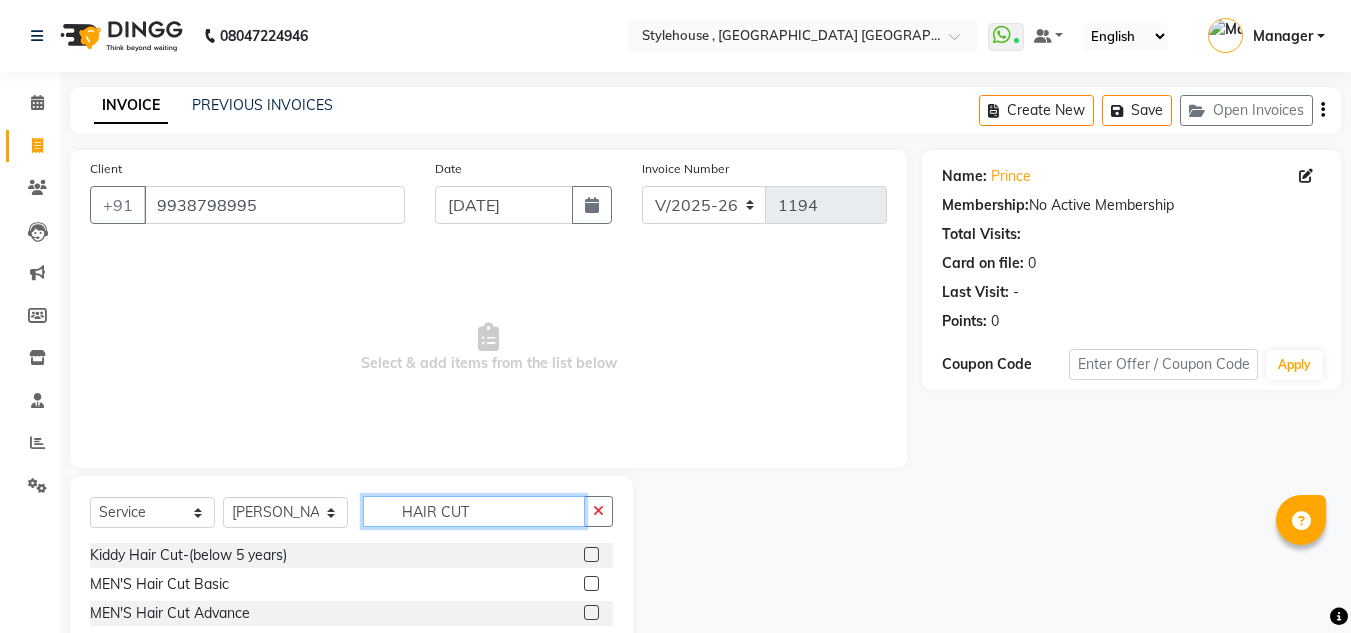 type on "HAIR CUT" 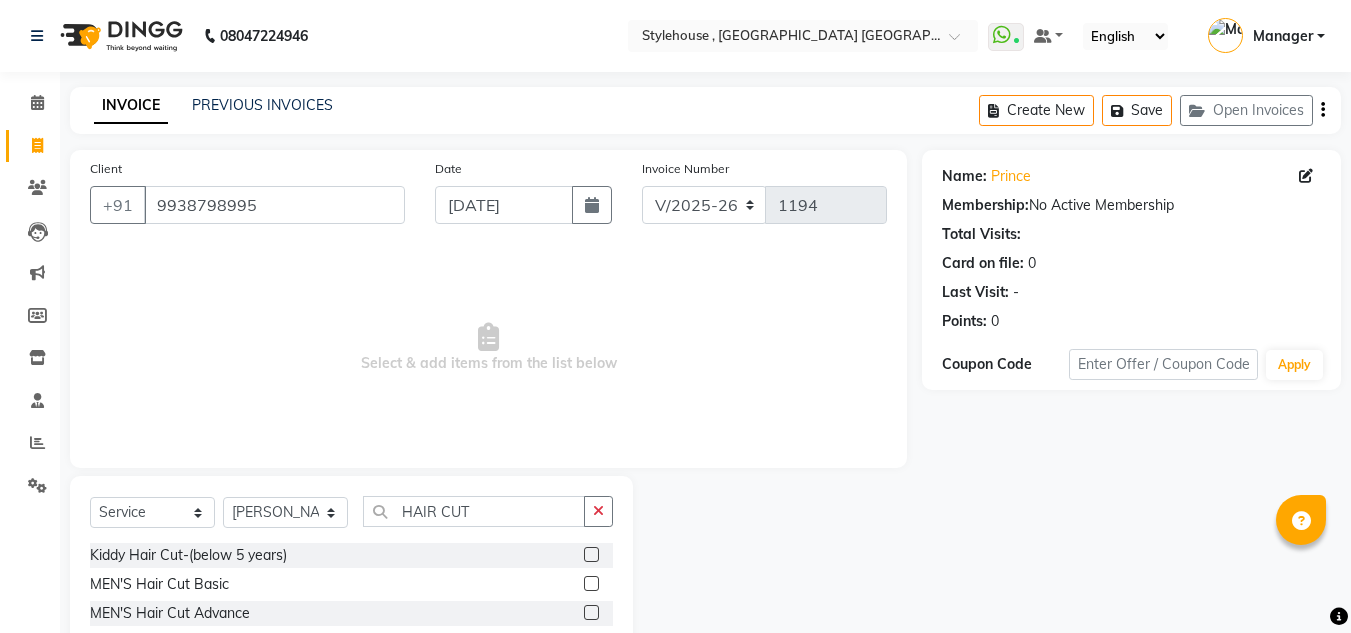 click 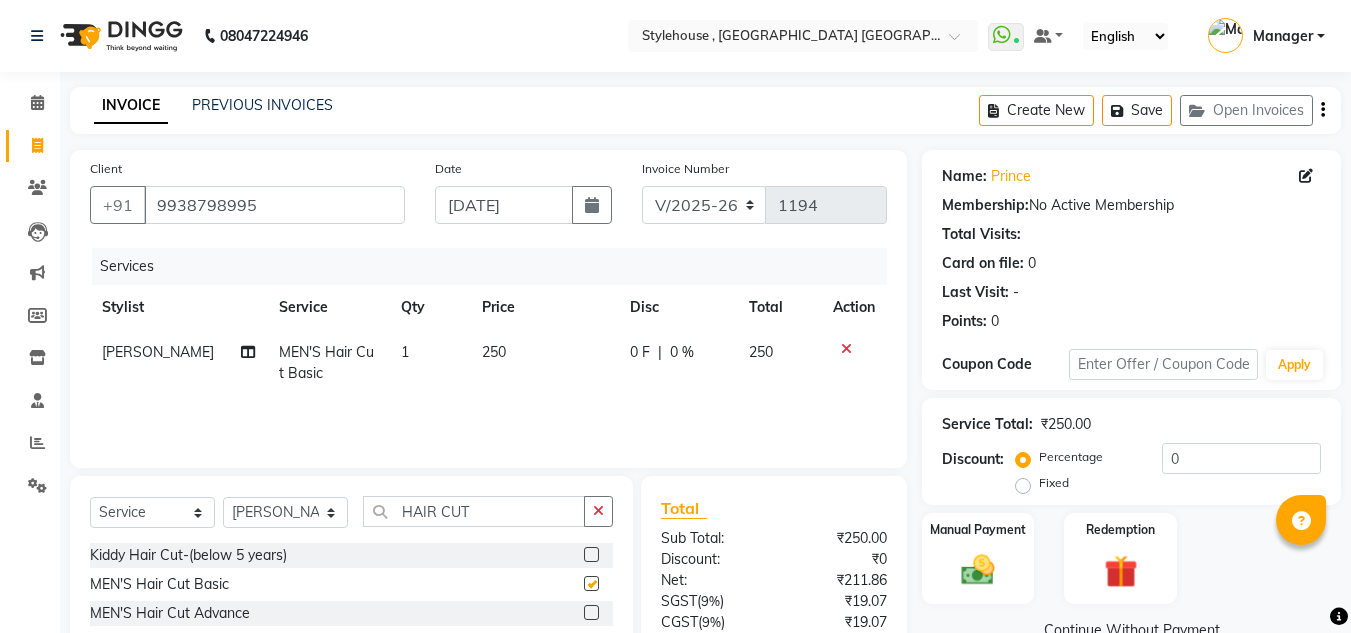 checkbox on "false" 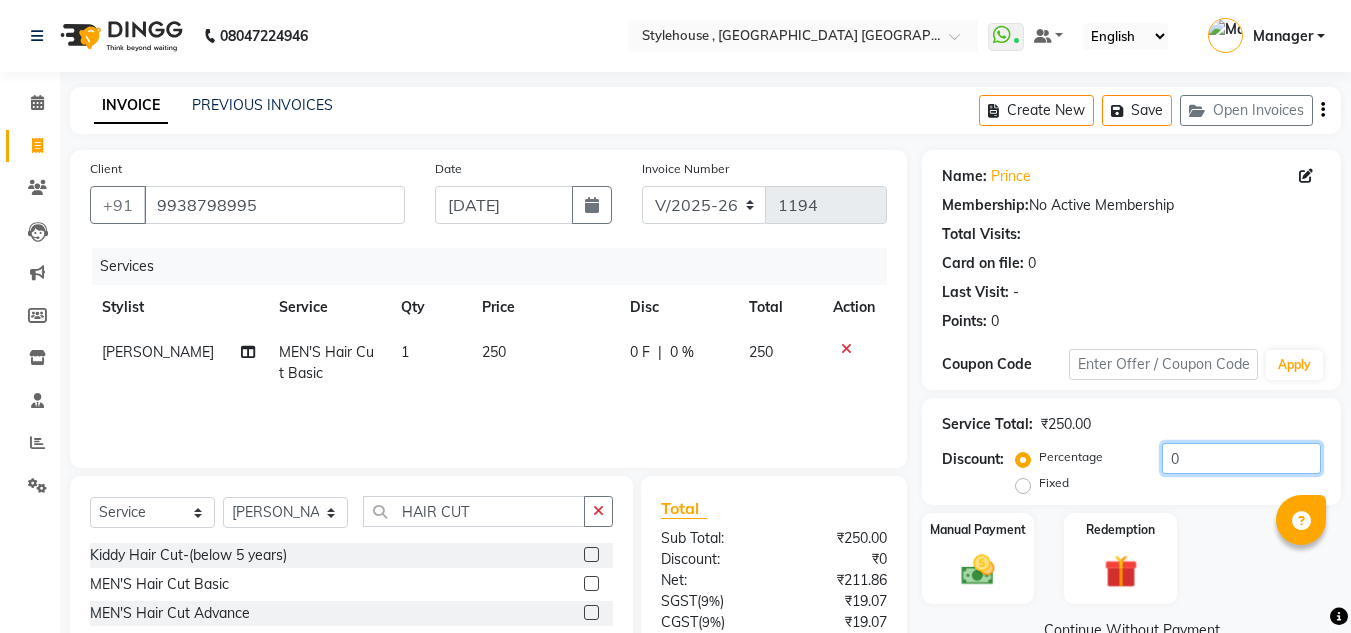 click on "0" 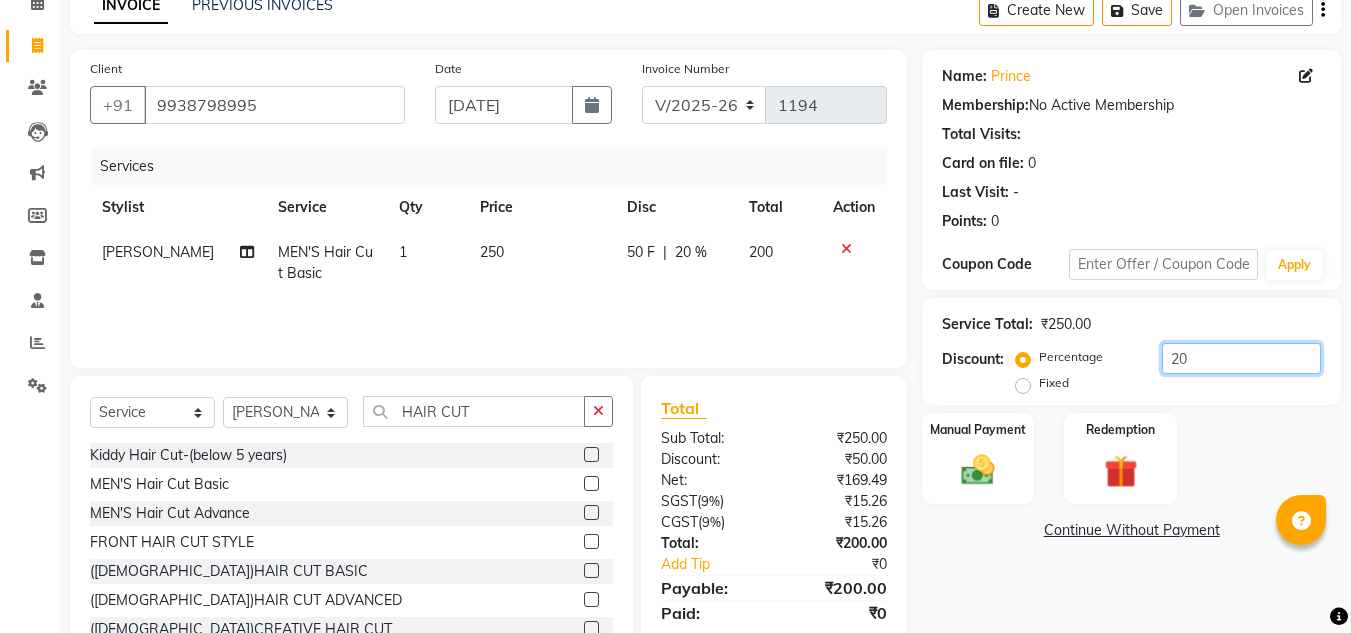 scroll, scrollTop: 168, scrollLeft: 0, axis: vertical 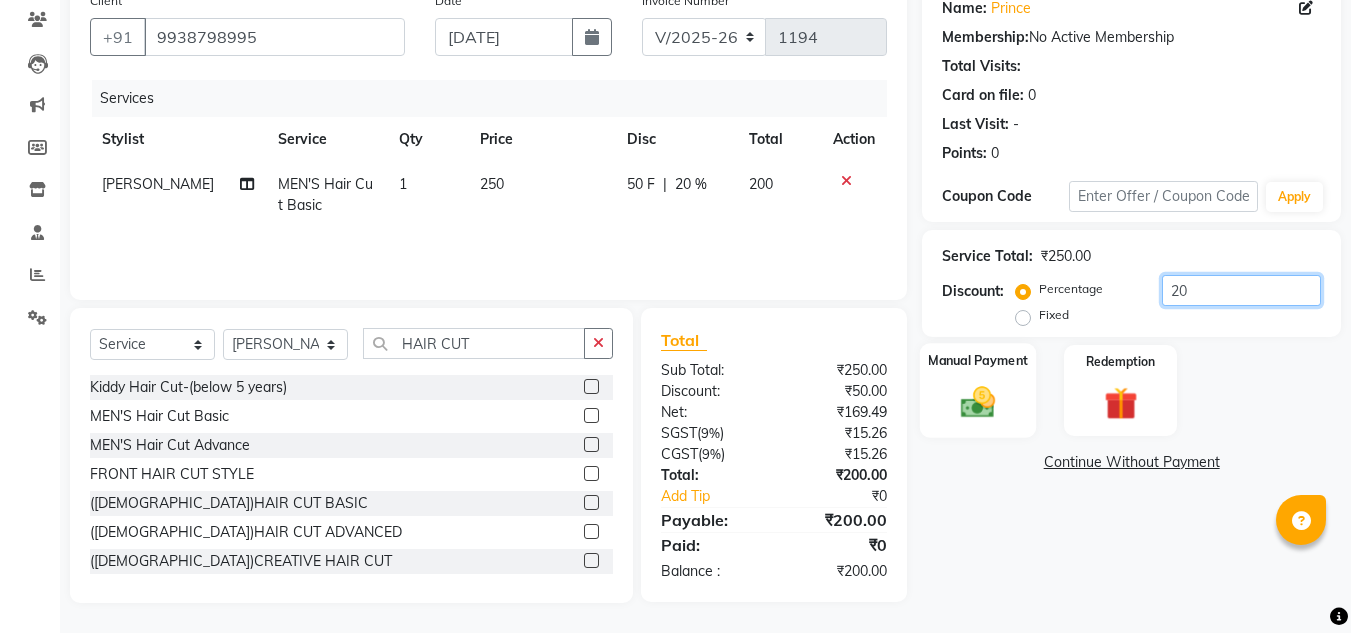 type on "20" 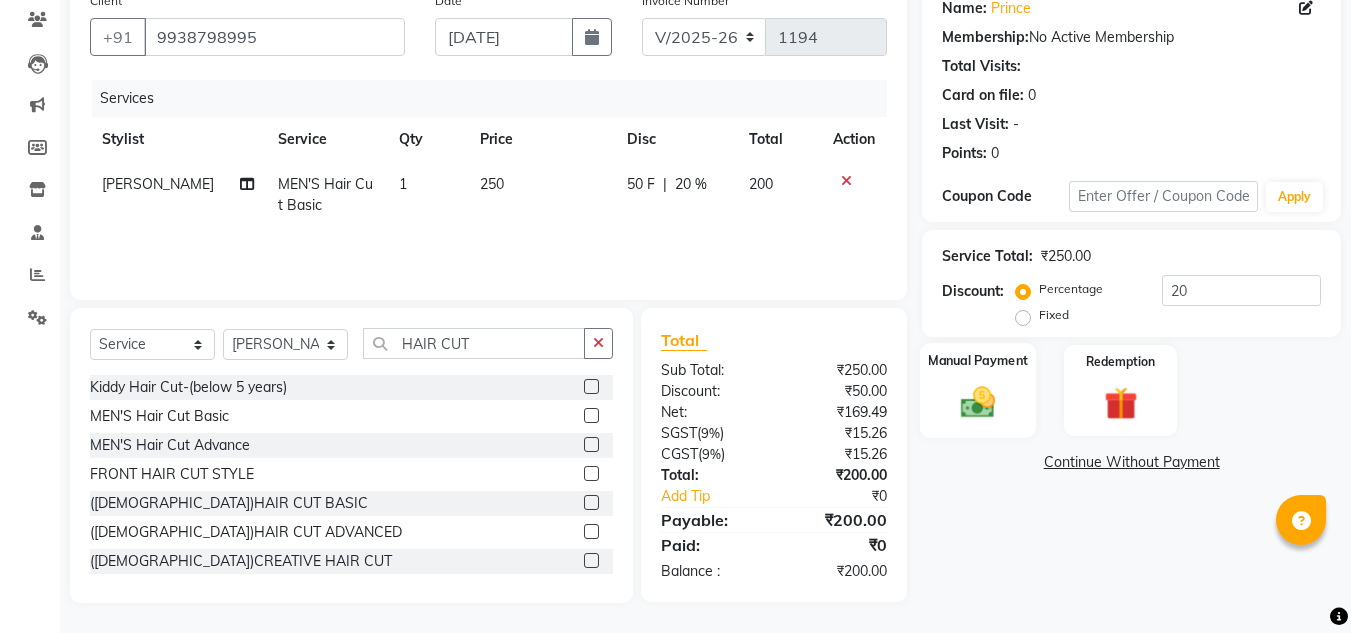 click 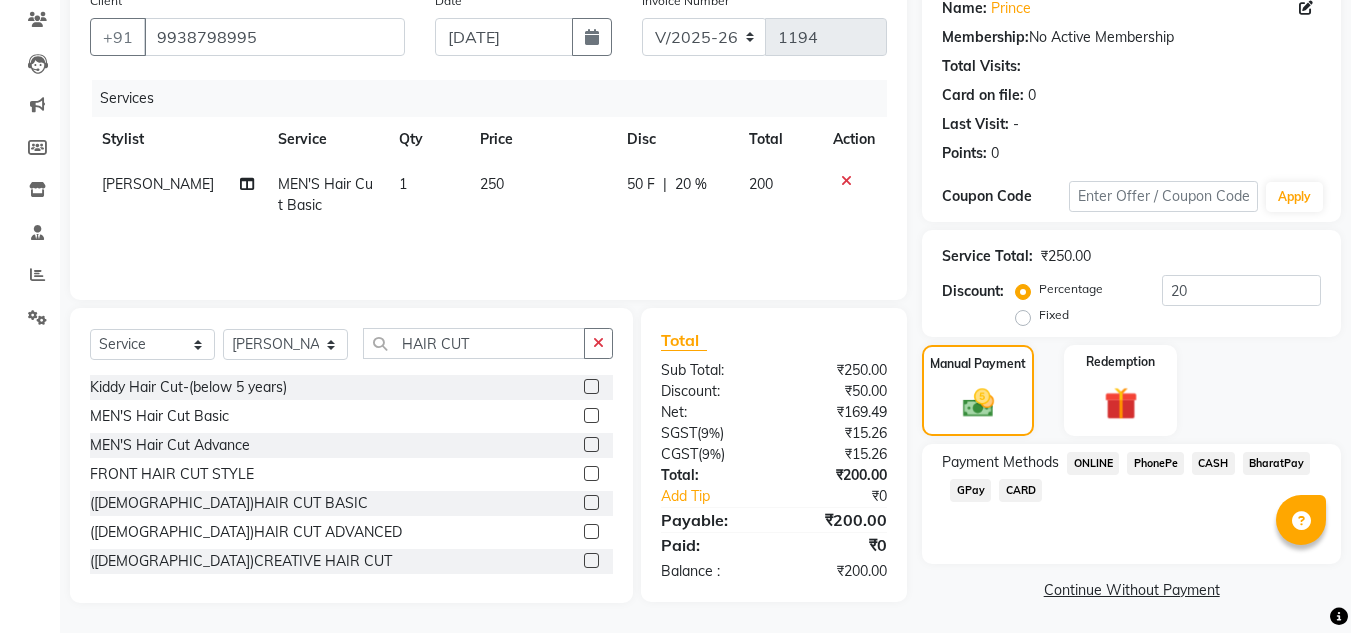 click on "CASH" 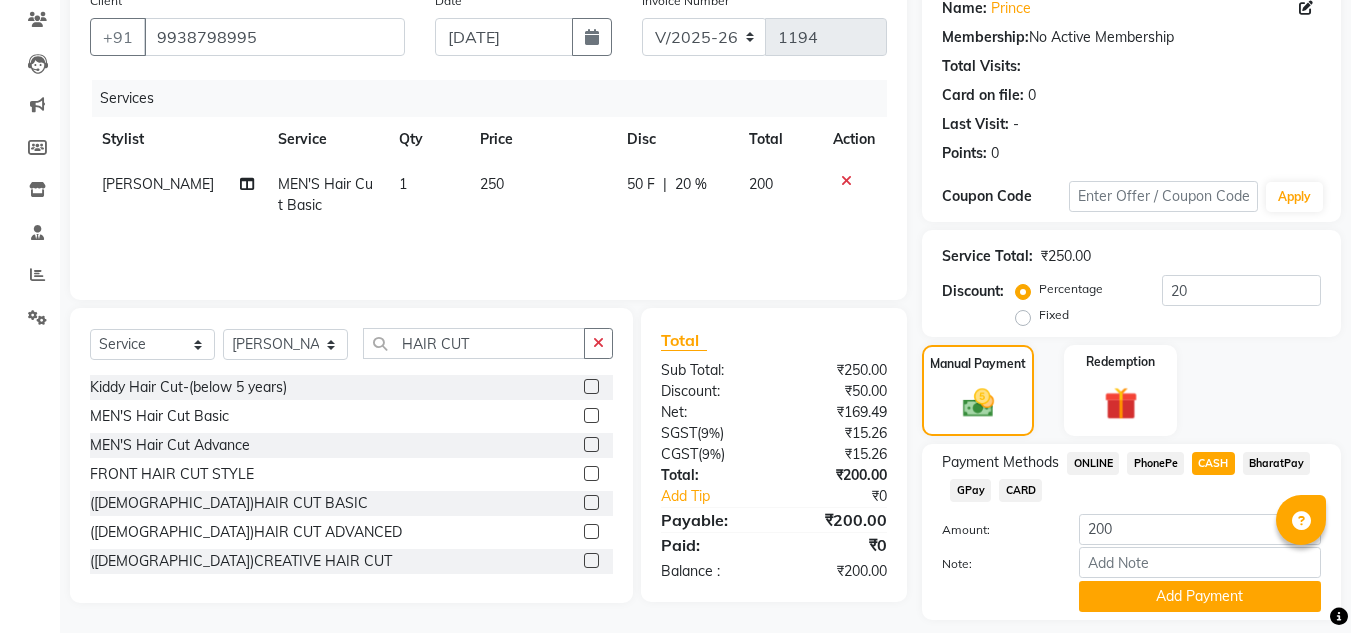 scroll, scrollTop: 226, scrollLeft: 0, axis: vertical 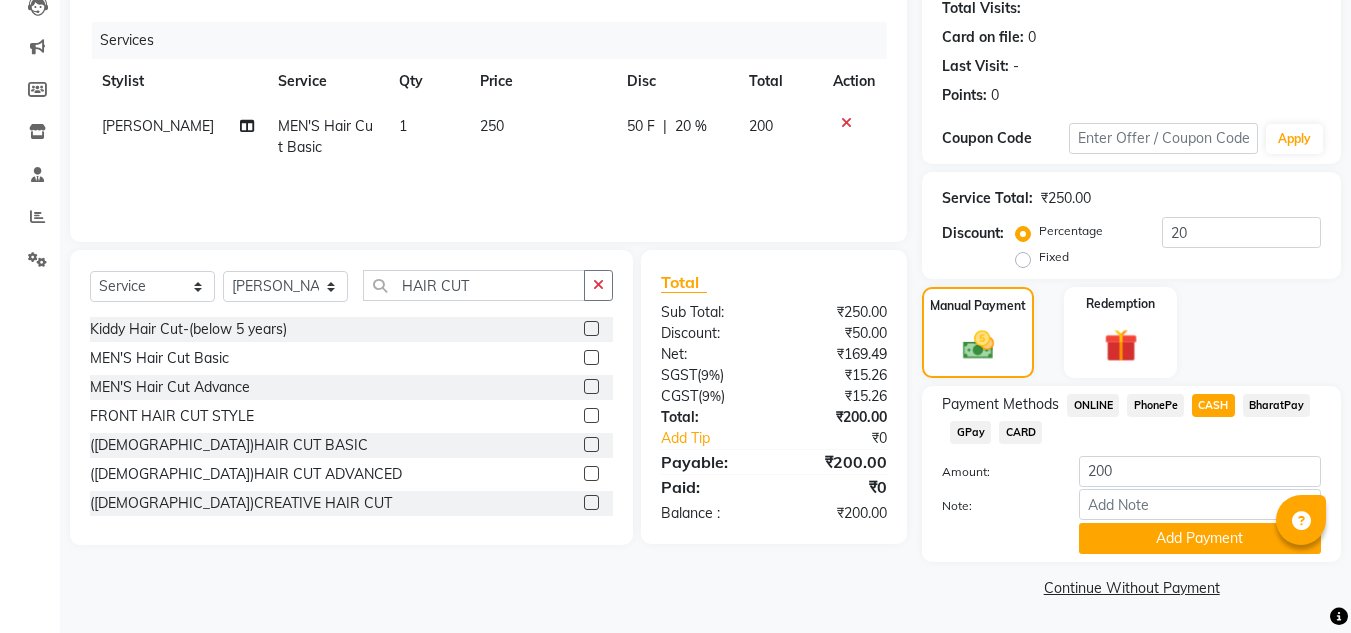 click on "PhonePe" 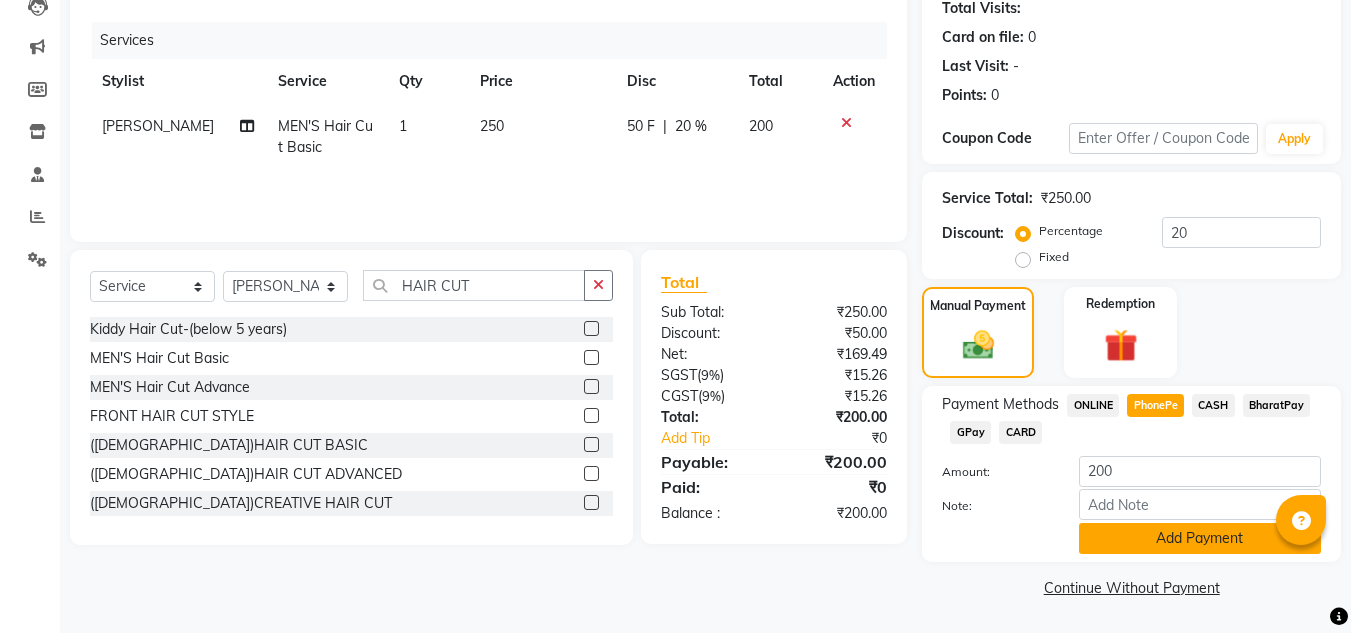 click on "Add Payment" 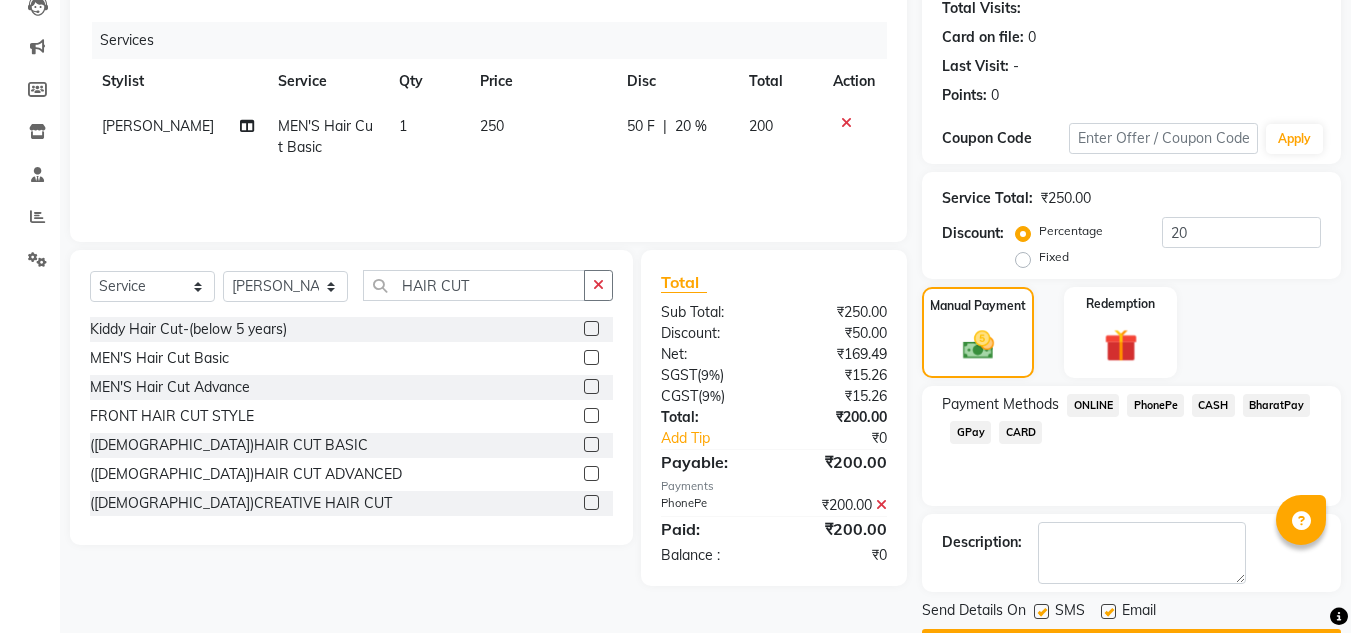 scroll, scrollTop: 283, scrollLeft: 0, axis: vertical 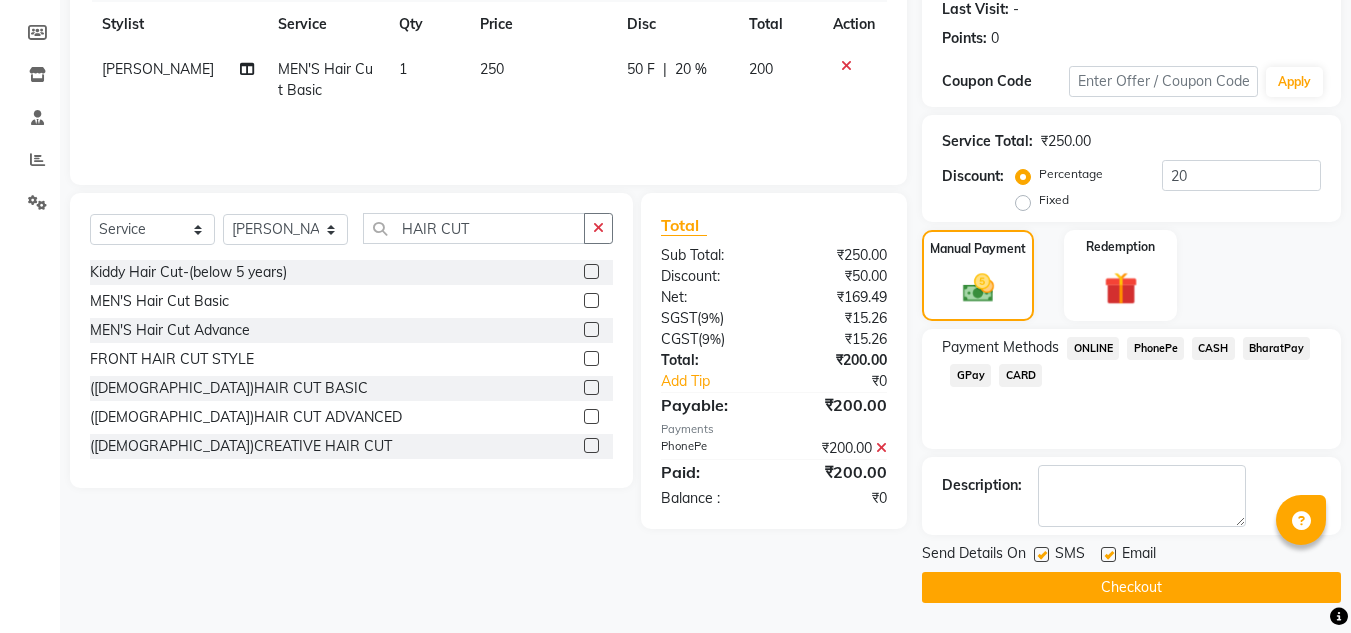 click on "Checkout" 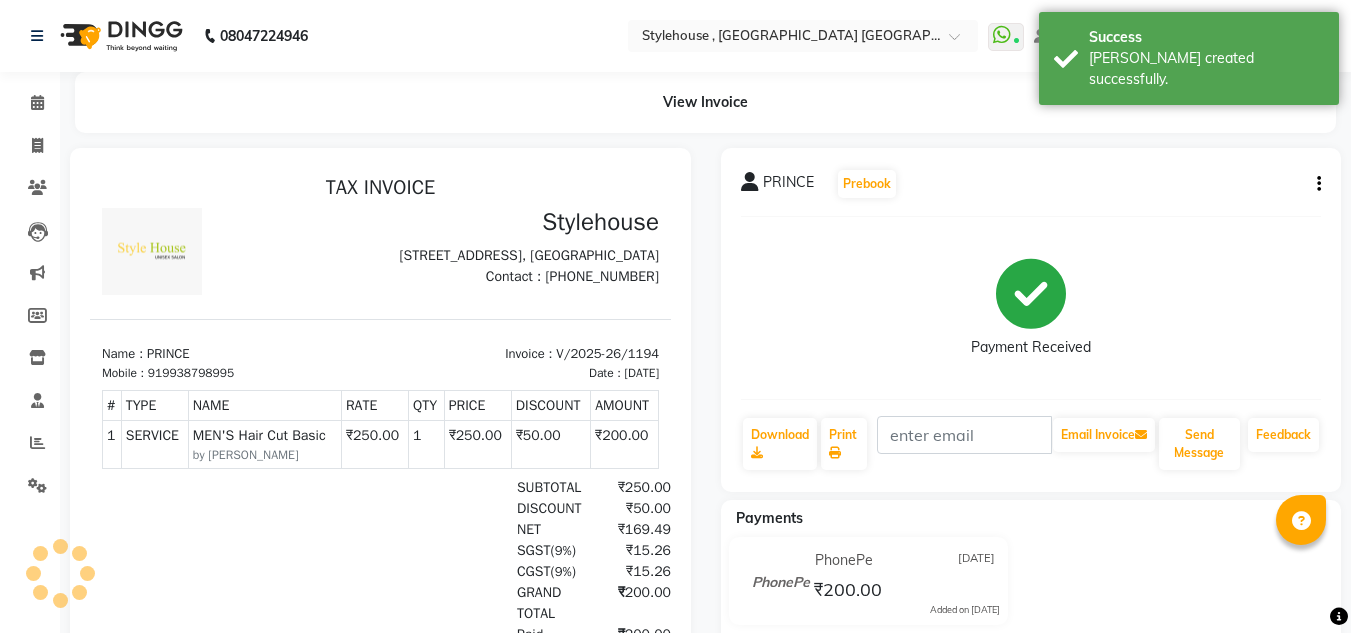 scroll, scrollTop: 0, scrollLeft: 0, axis: both 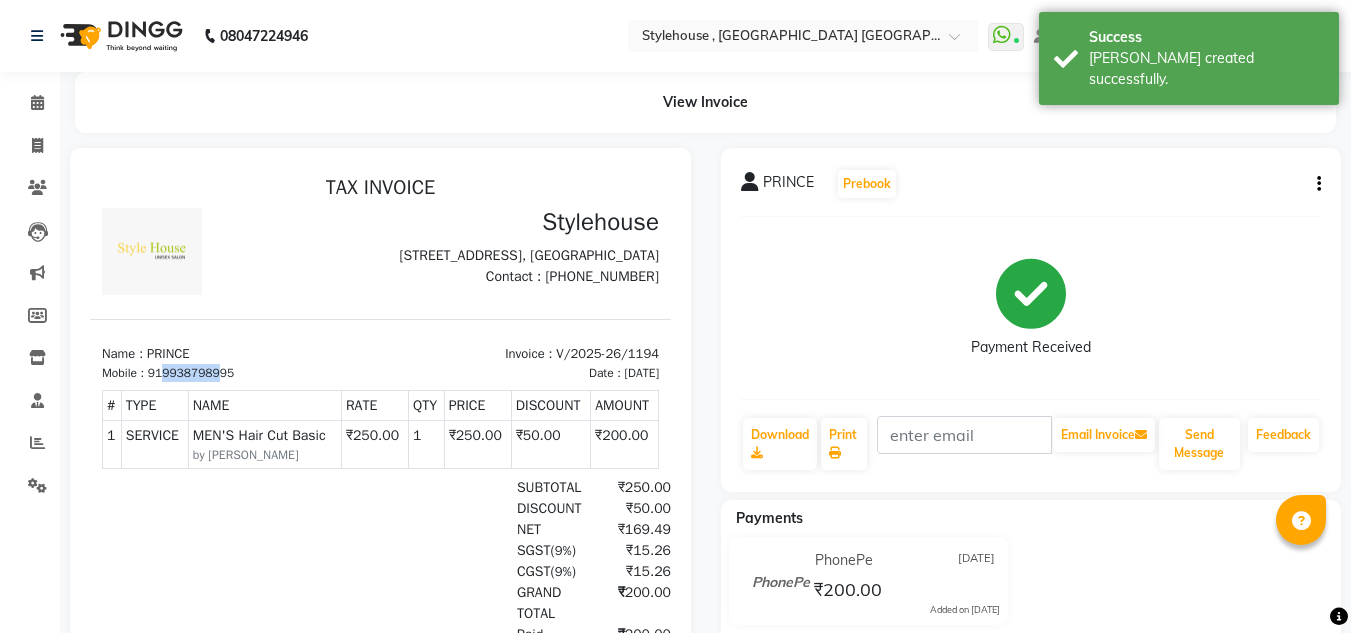 drag, startPoint x: 163, startPoint y: 407, endPoint x: 223, endPoint y: 399, distance: 60.530983 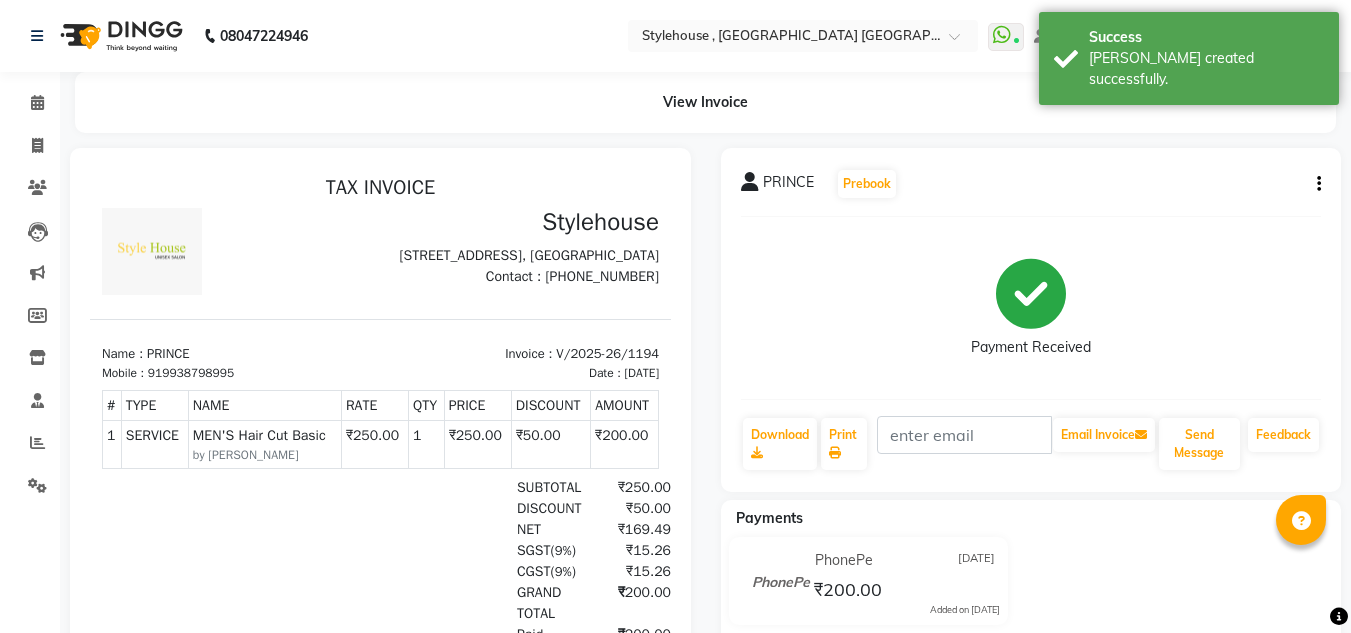 click on "Name  : PRINCE" at bounding box center (235, 354) 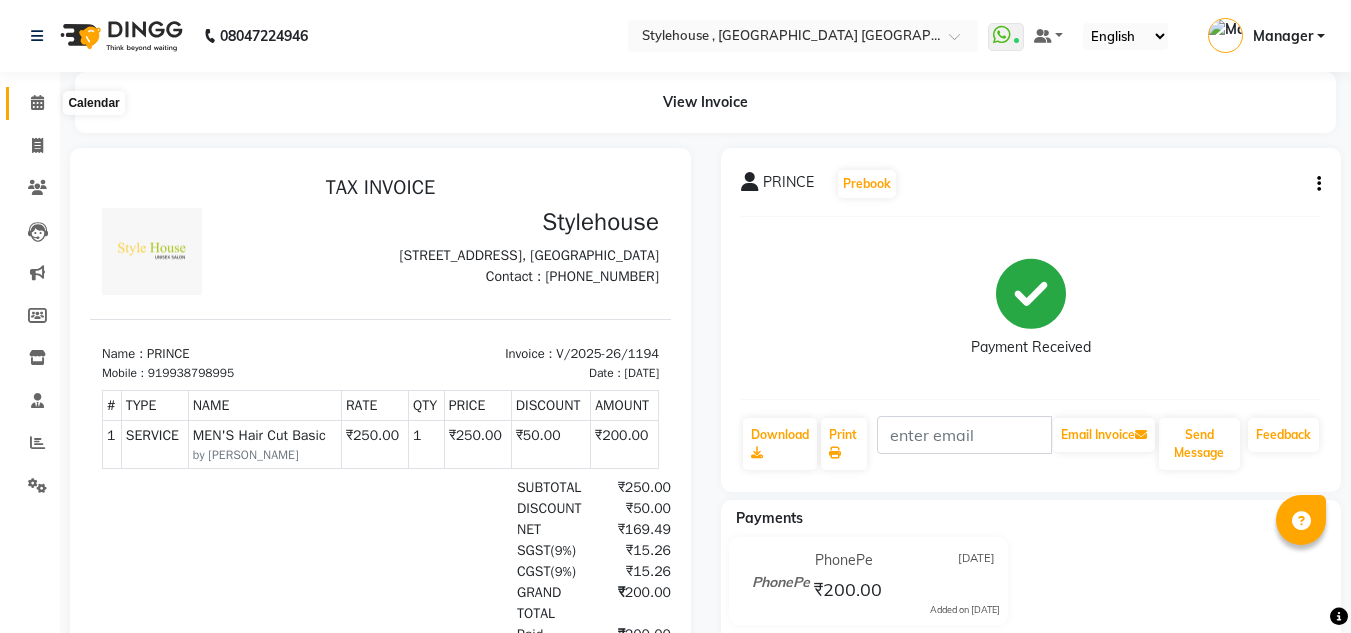 click 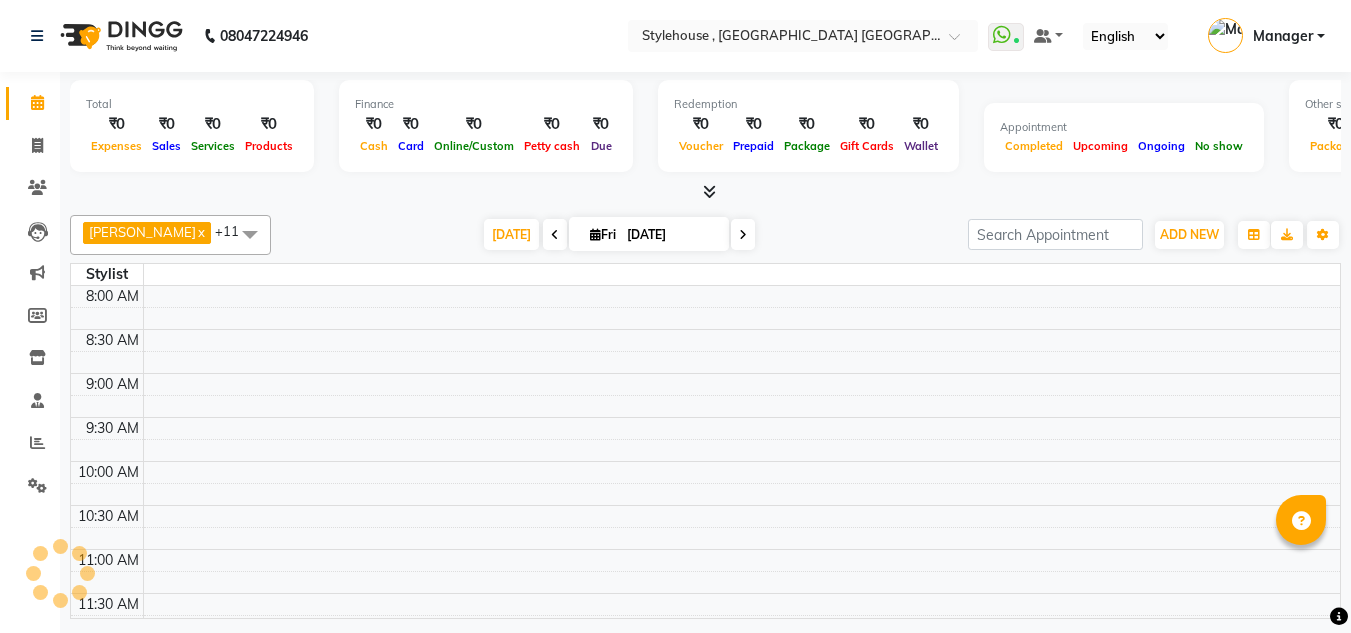 scroll, scrollTop: 0, scrollLeft: 0, axis: both 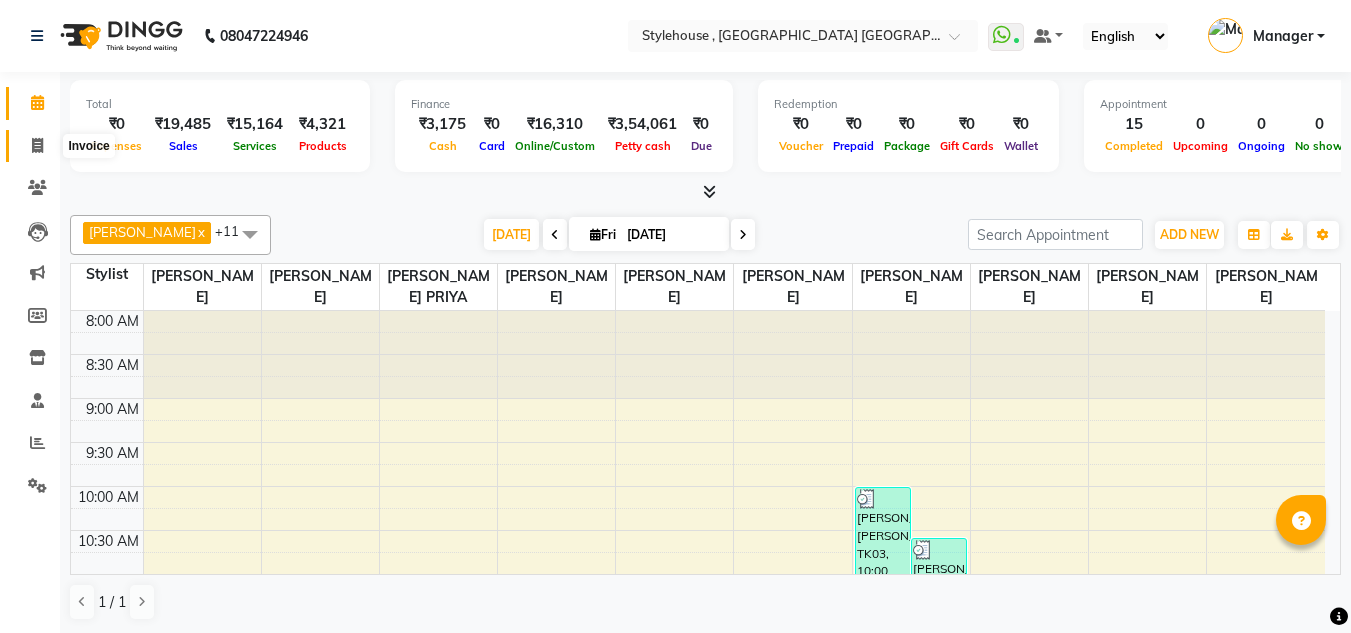 click 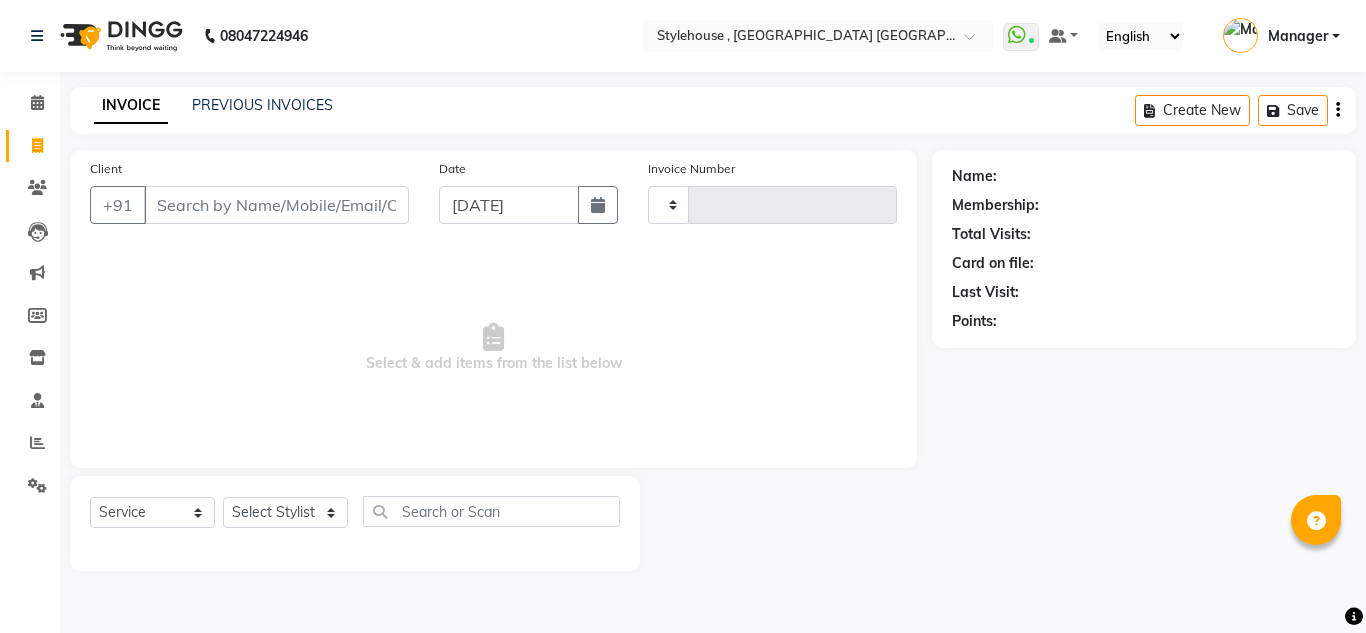 type on "1195" 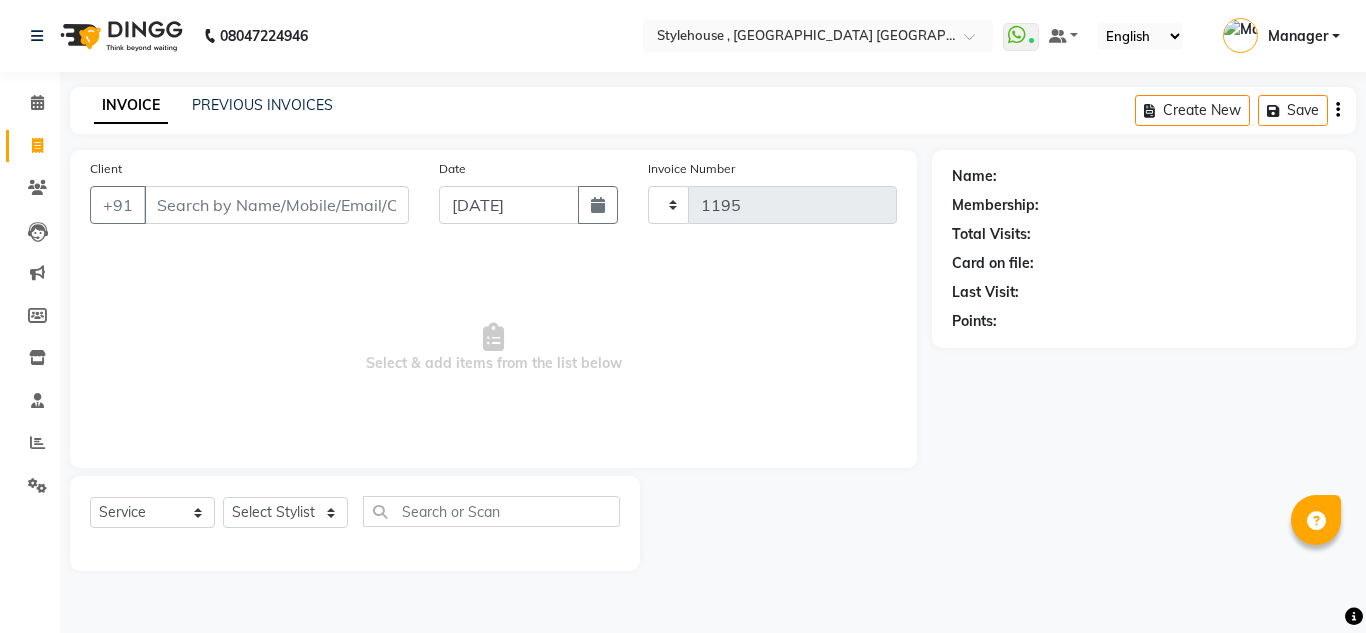 select on "7793" 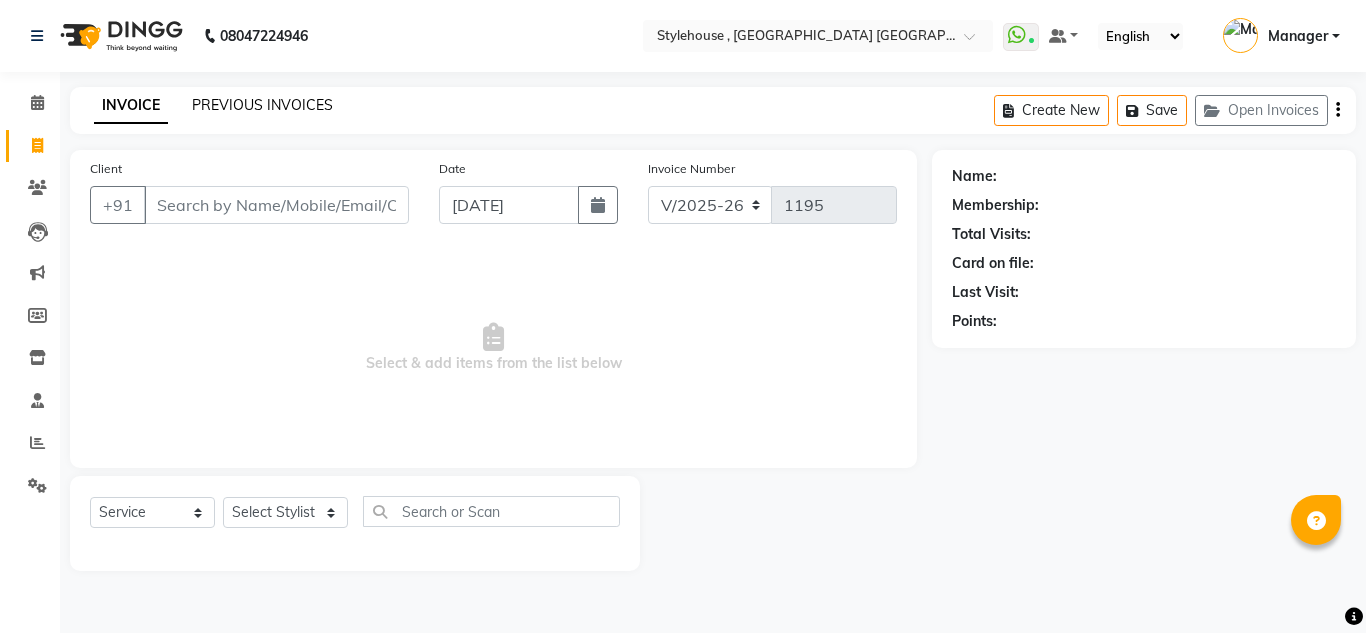 click on "PREVIOUS INVOICES" 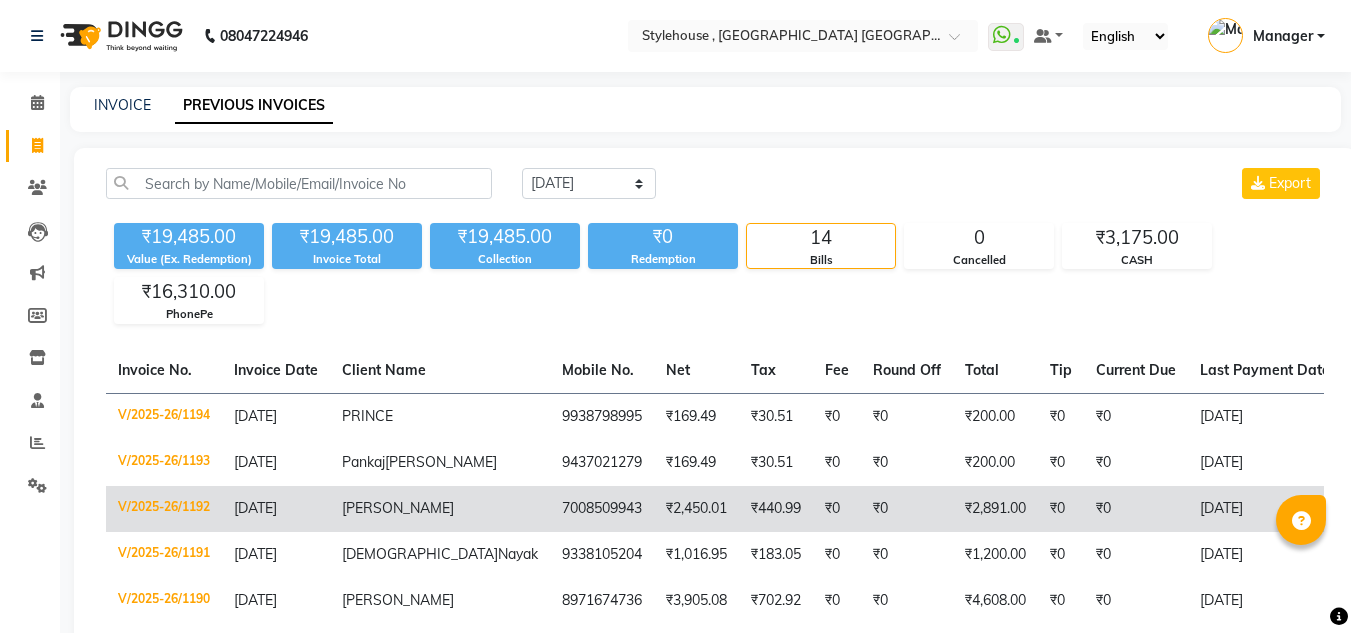 click on "[PERSON_NAME]" 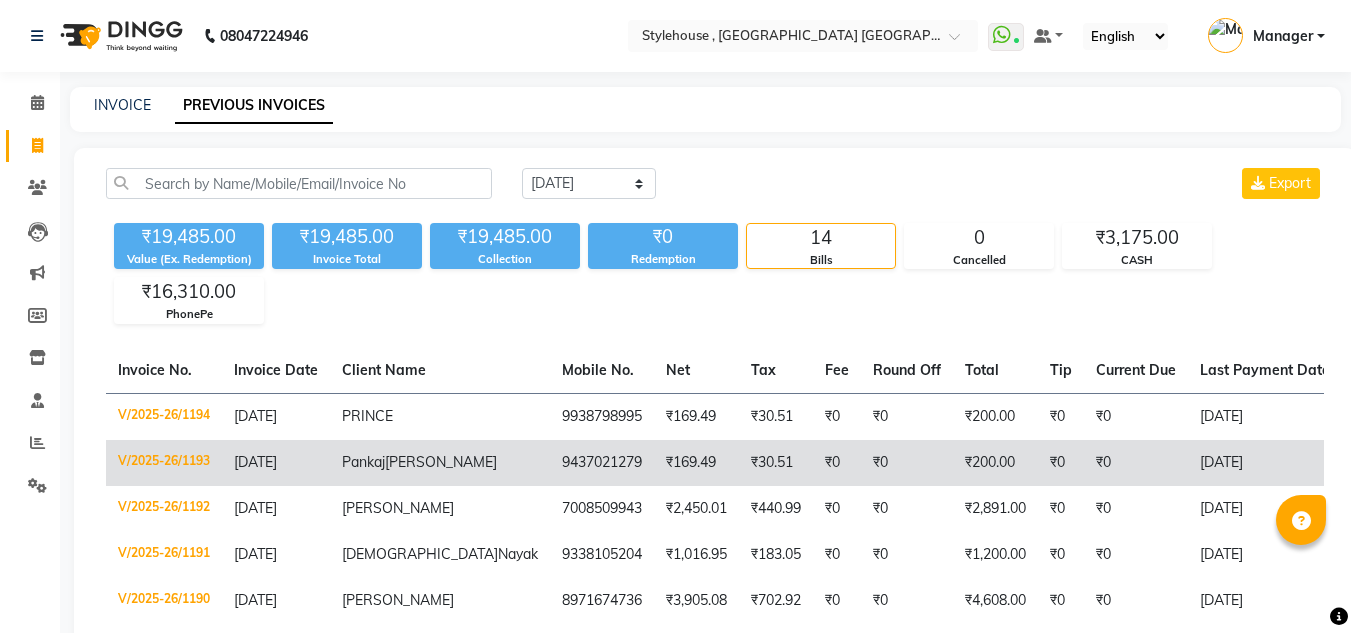 click on "[PERSON_NAME]" 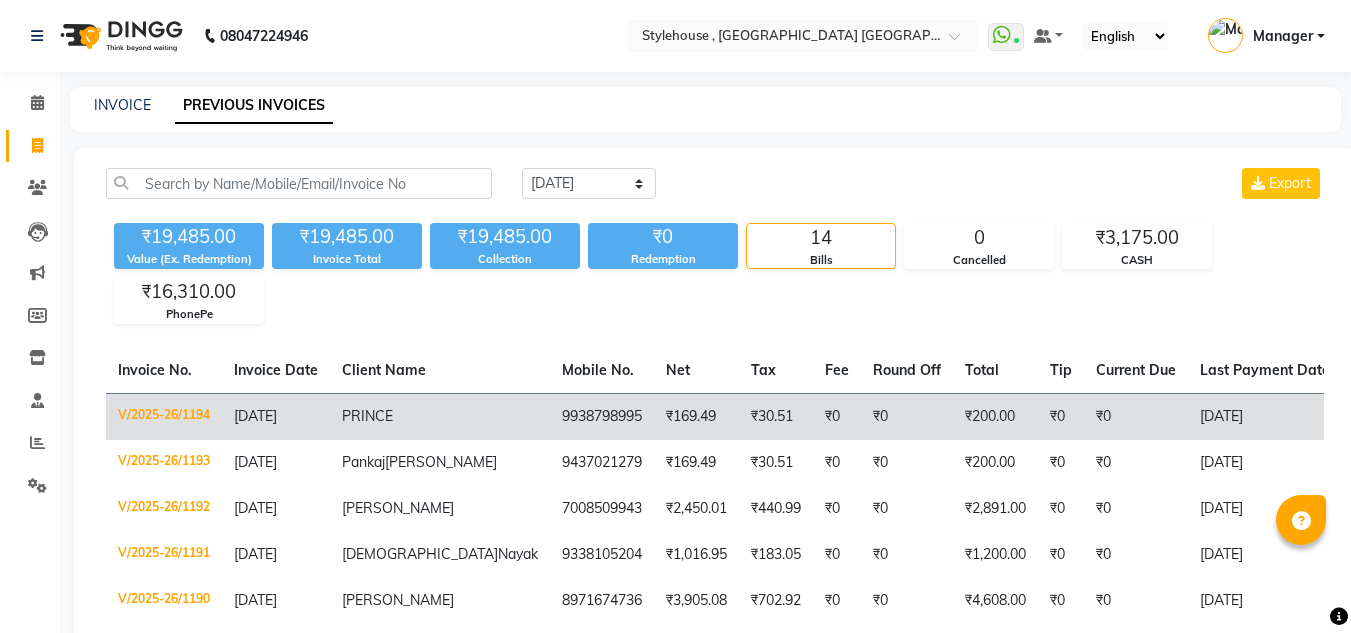 click on "PRINCE" 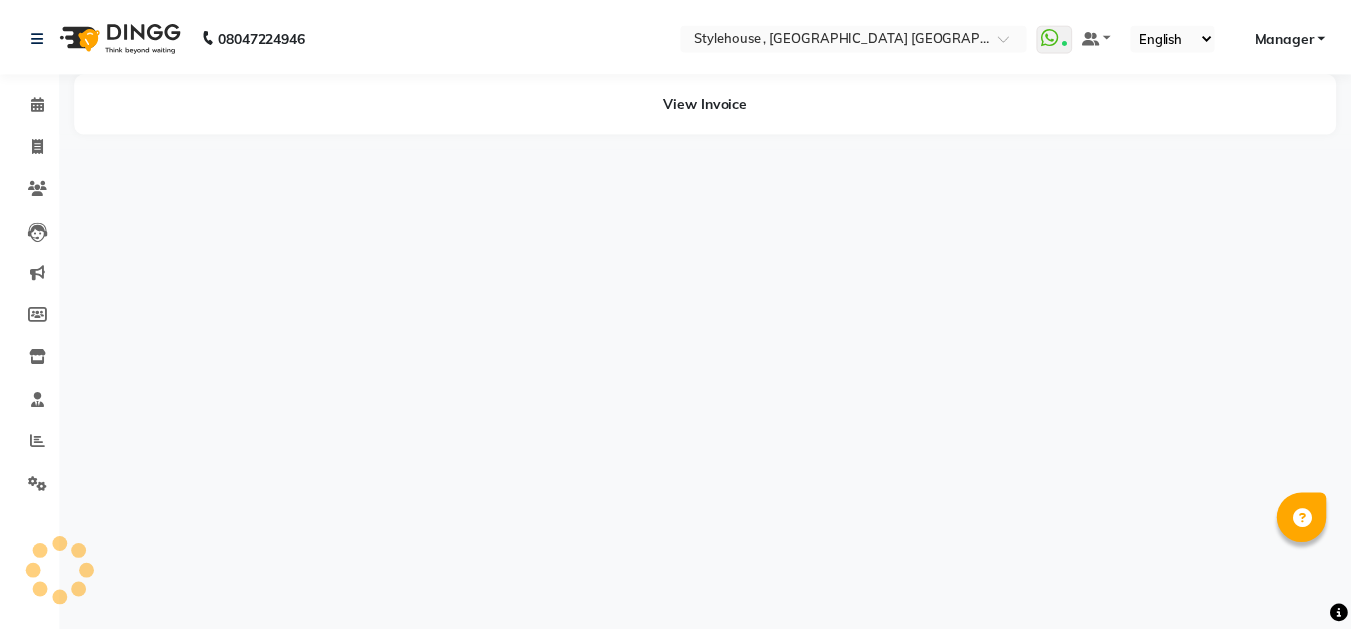 scroll, scrollTop: 0, scrollLeft: 0, axis: both 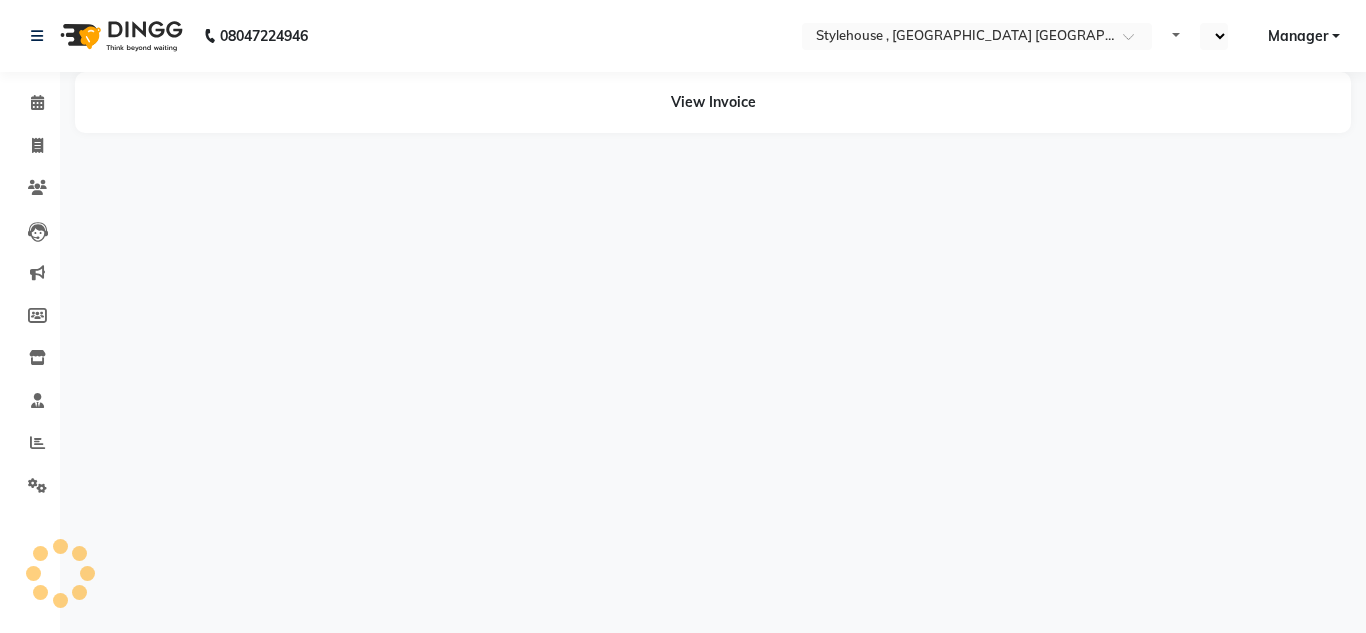select on "en" 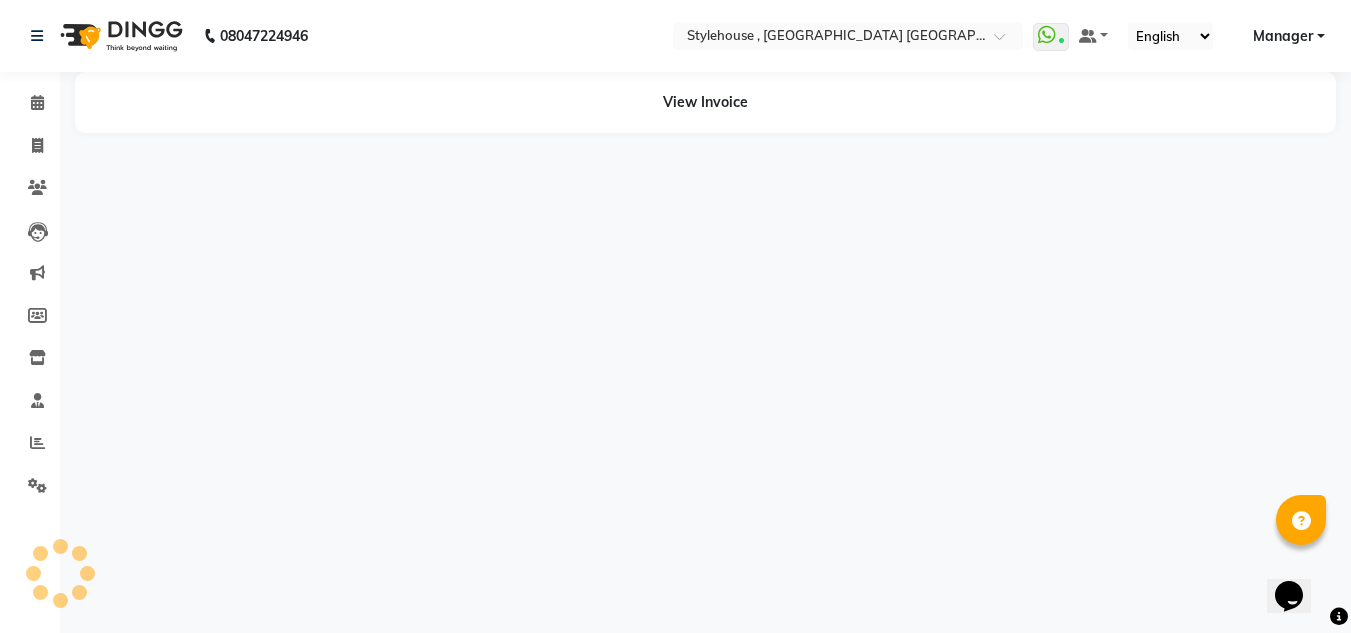 scroll, scrollTop: 0, scrollLeft: 0, axis: both 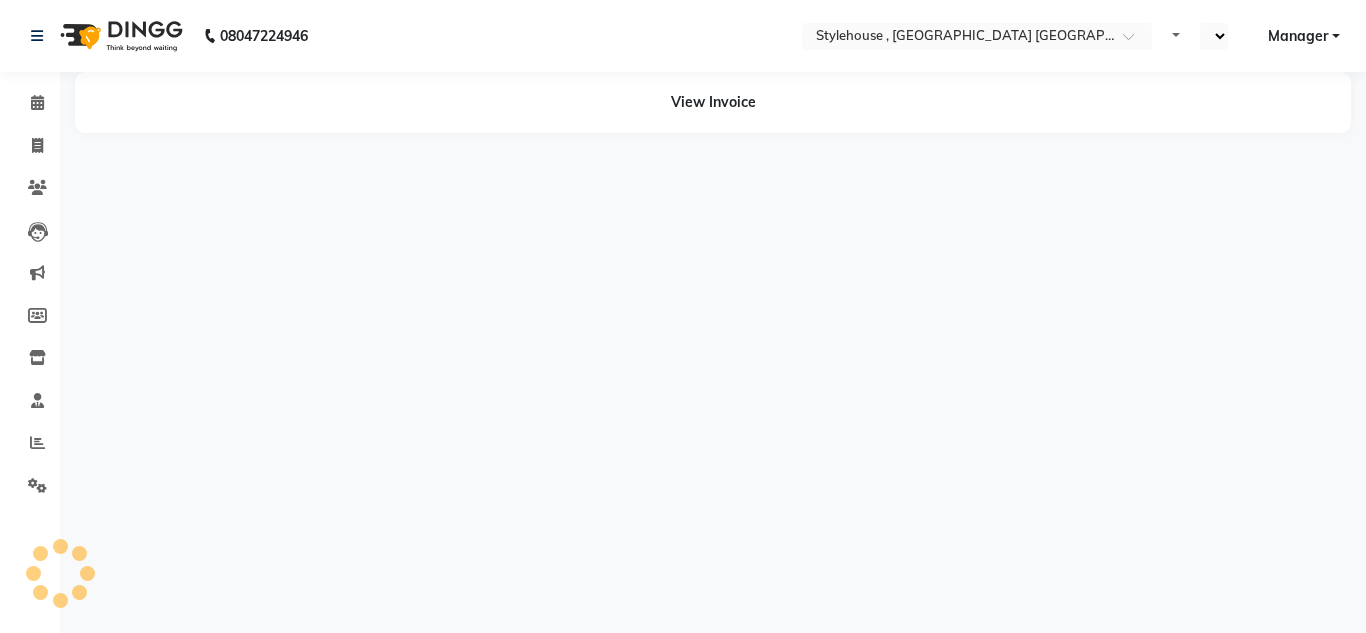 select on "en" 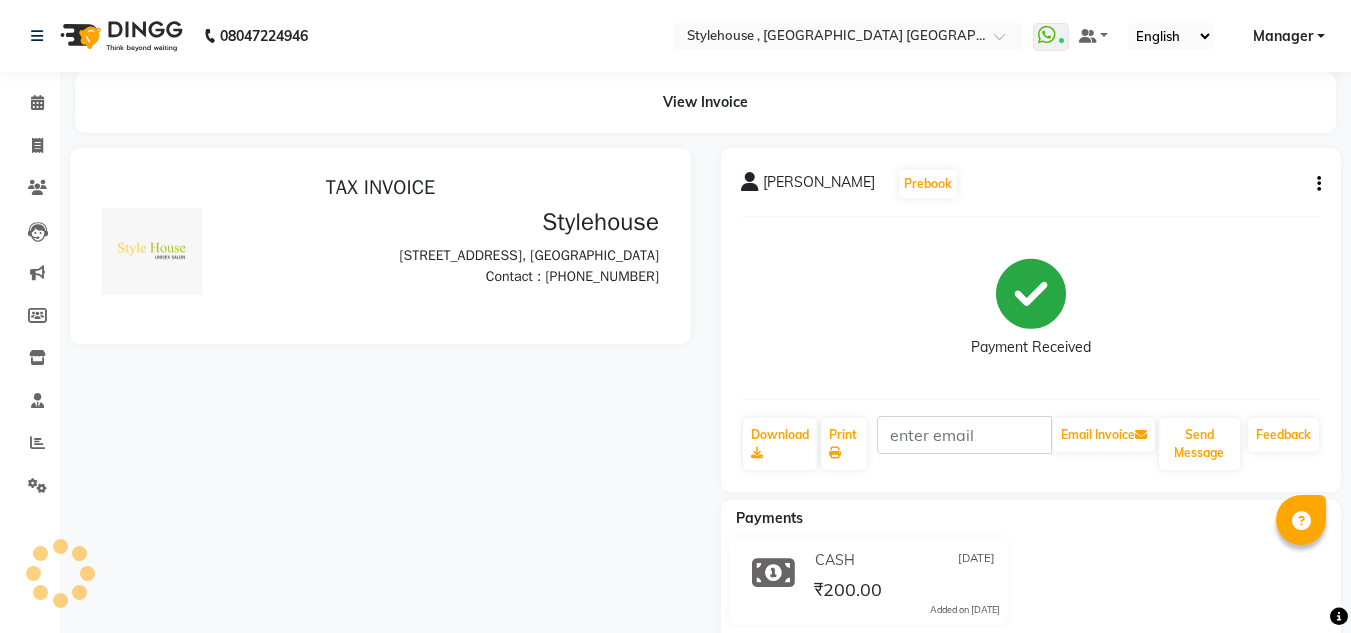 scroll, scrollTop: 0, scrollLeft: 0, axis: both 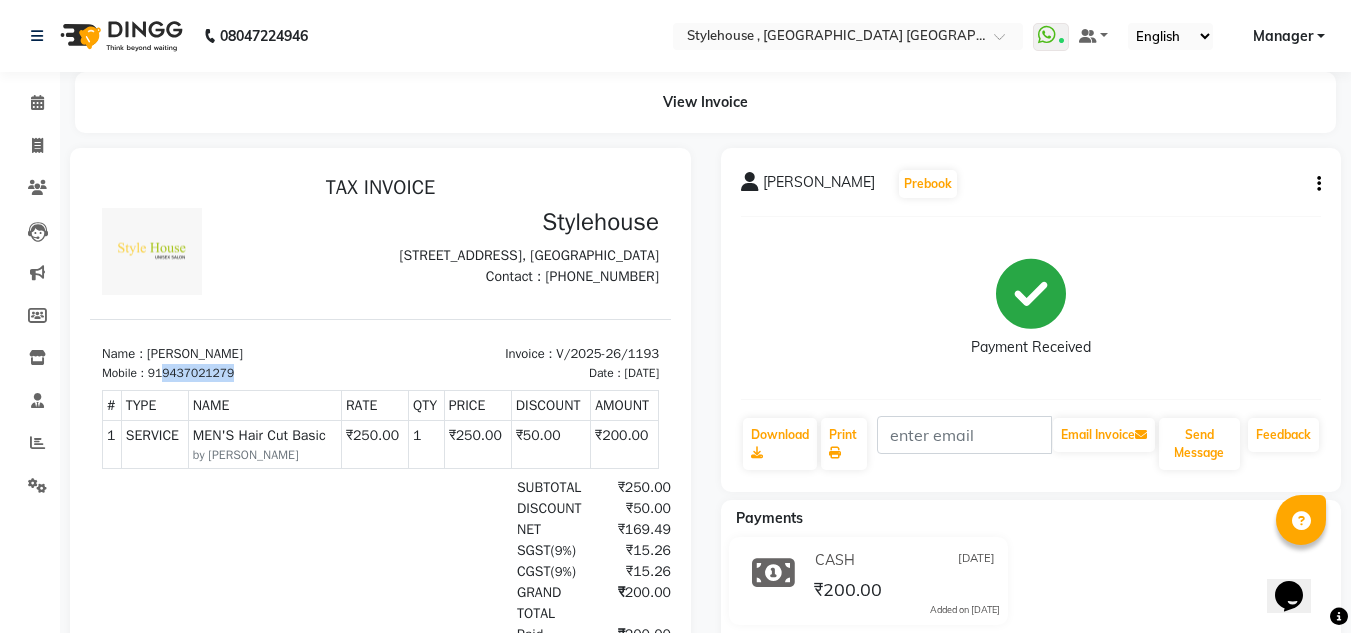 drag, startPoint x: 165, startPoint y: 406, endPoint x: 259, endPoint y: 401, distance: 94.13288 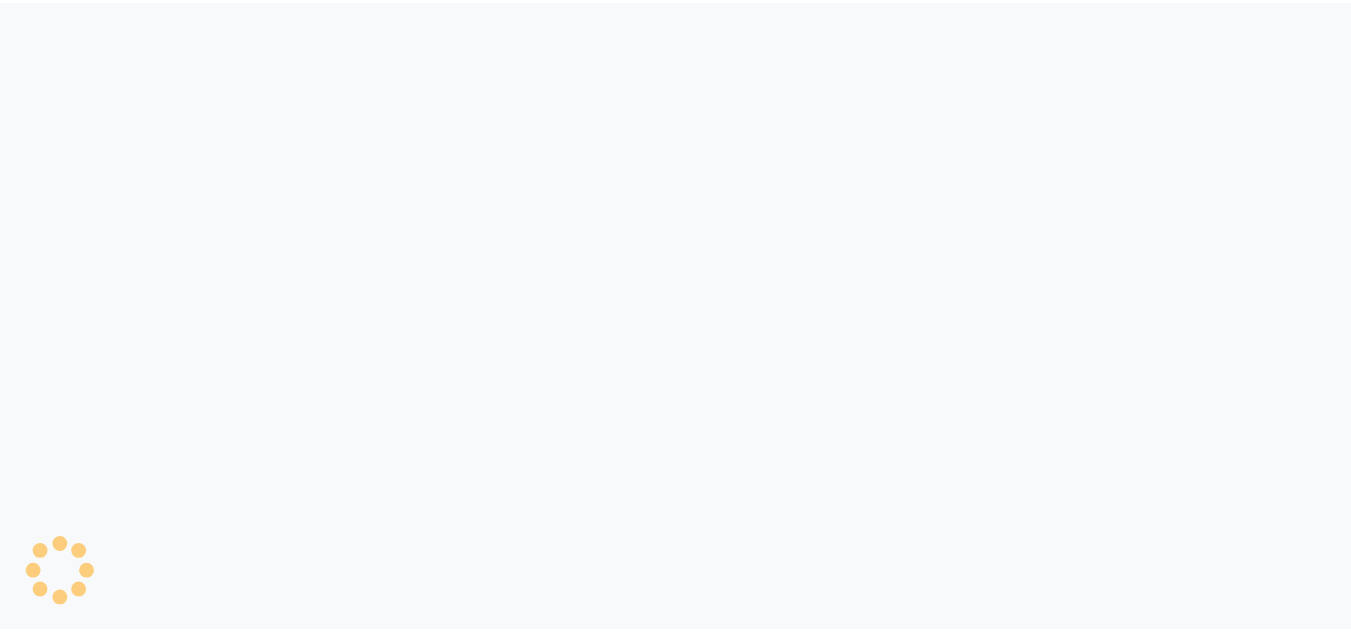 scroll, scrollTop: 0, scrollLeft: 0, axis: both 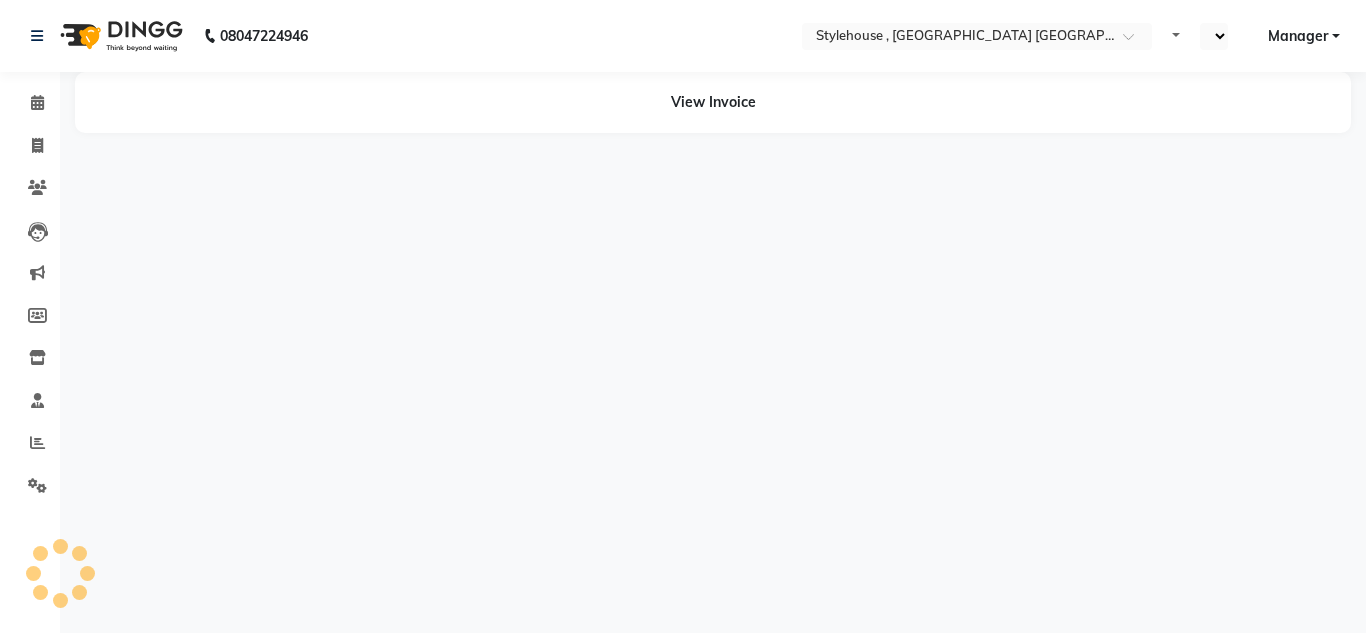 select on "en" 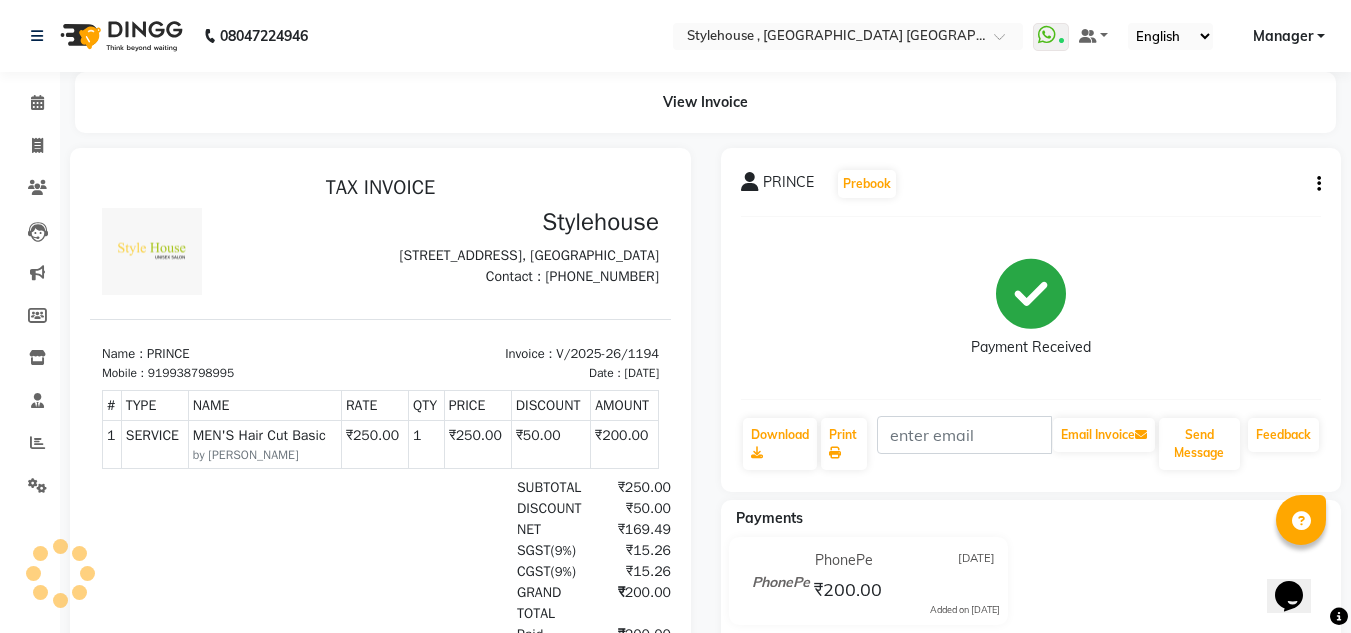 scroll, scrollTop: 0, scrollLeft: 0, axis: both 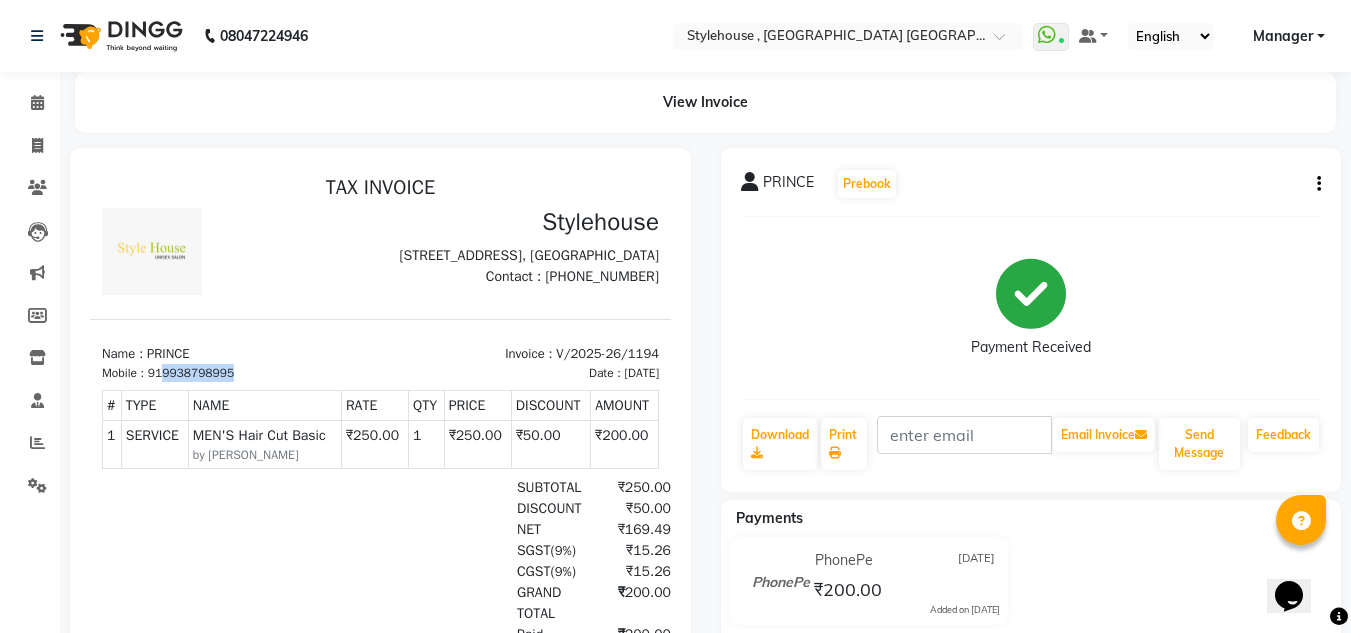 drag, startPoint x: 165, startPoint y: 406, endPoint x: 285, endPoint y: 405, distance: 120.004166 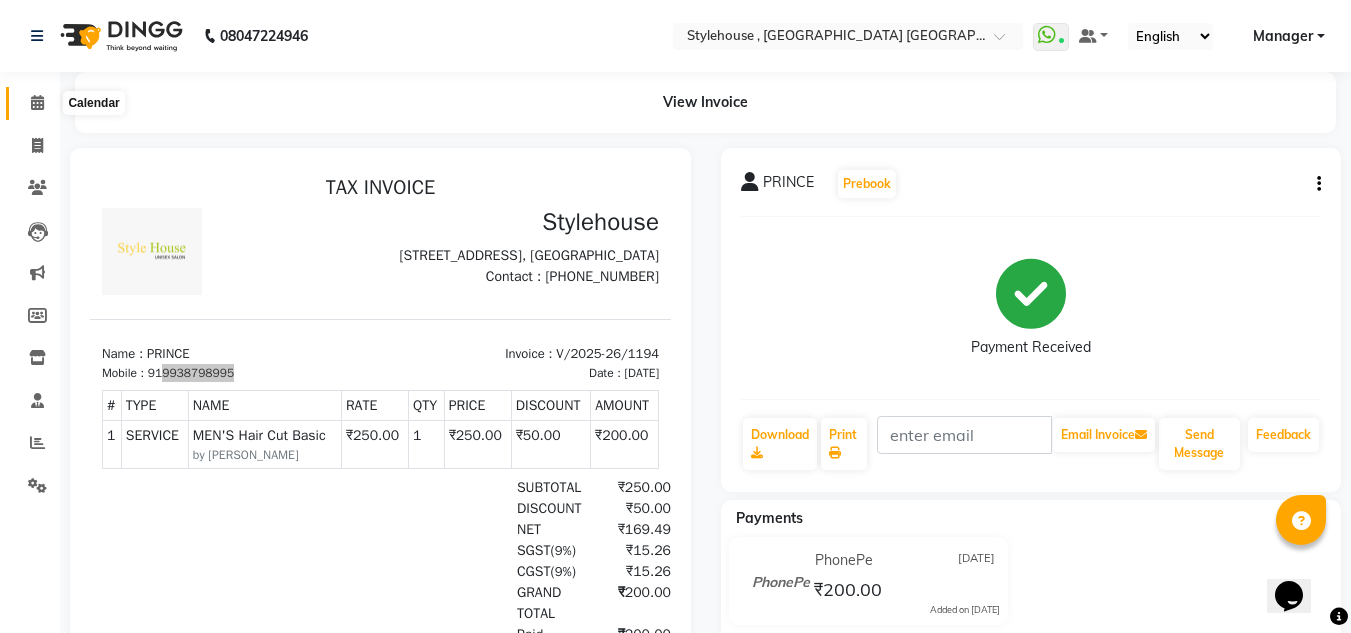 click 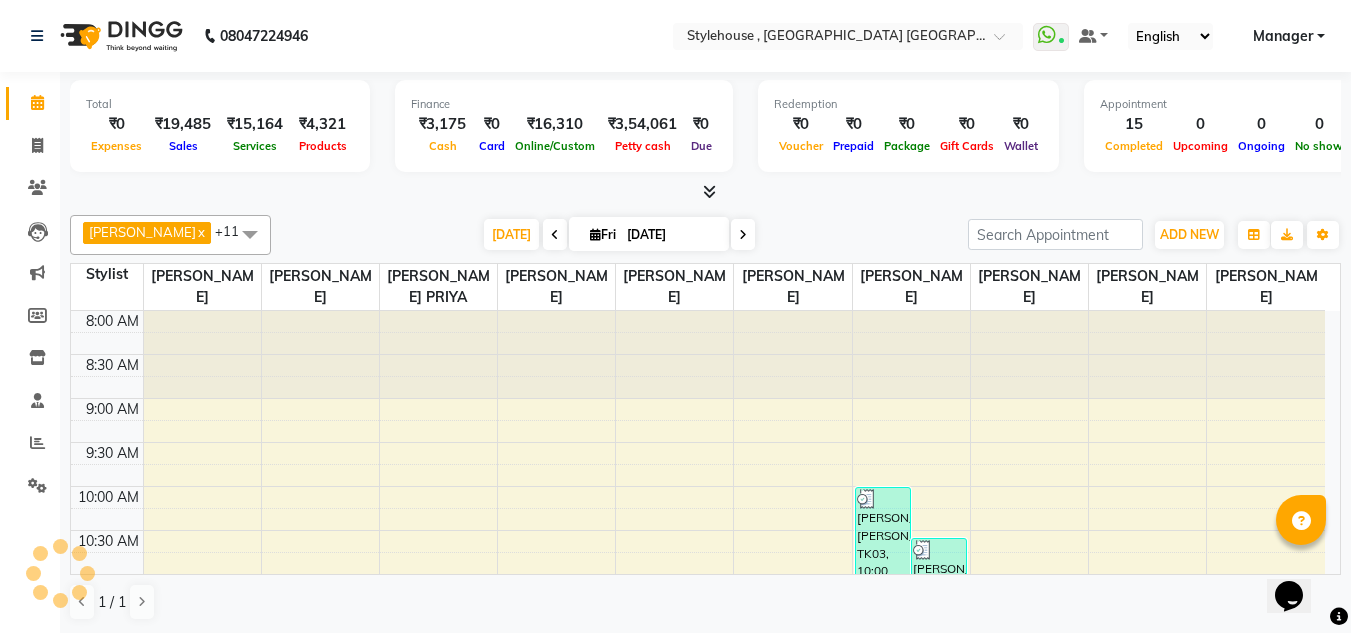 scroll, scrollTop: 0, scrollLeft: 0, axis: both 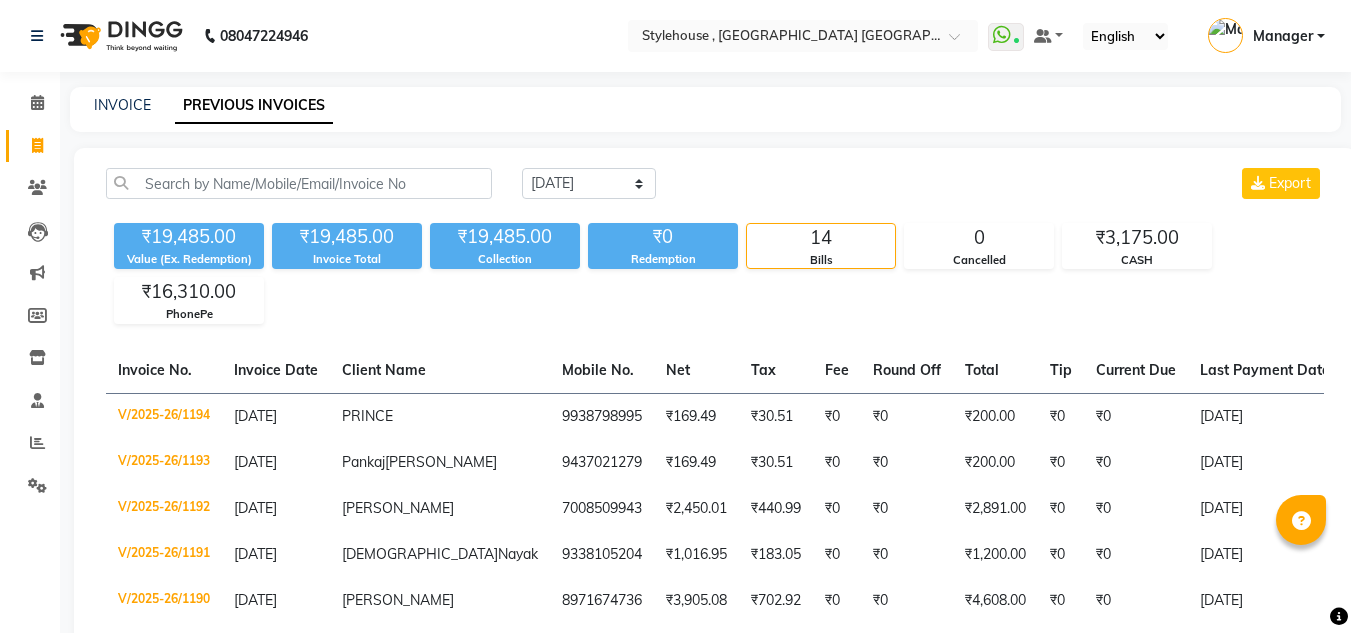 click 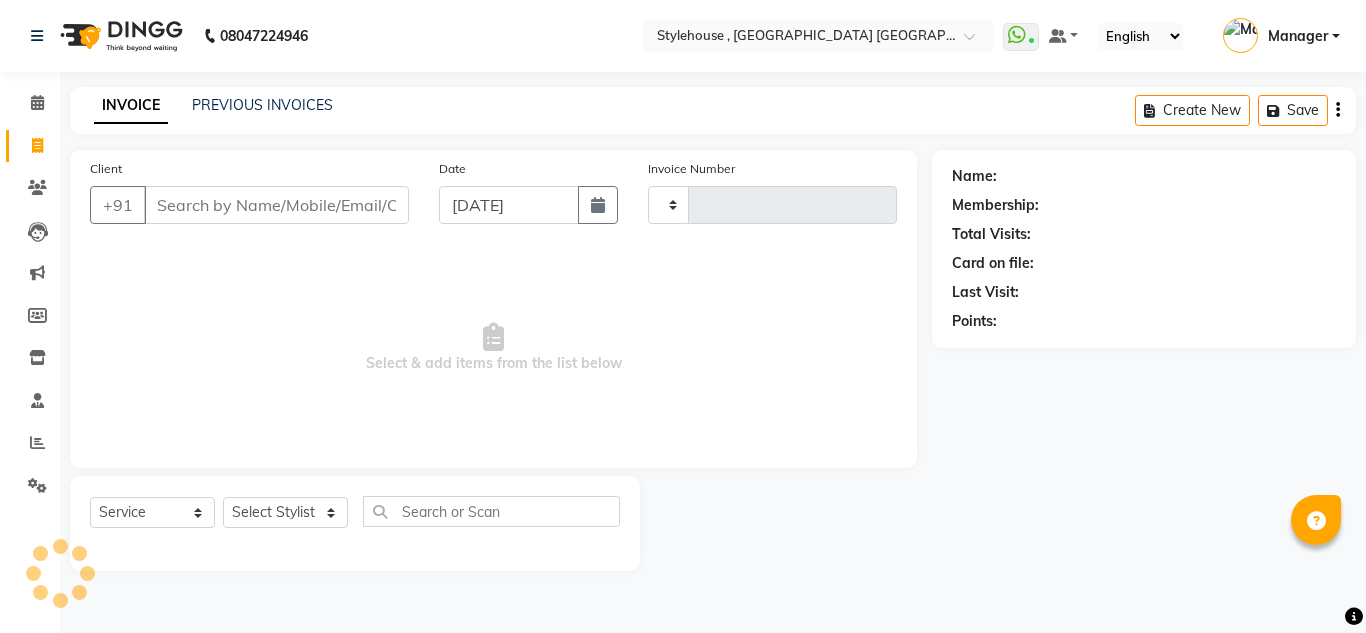type on "1195" 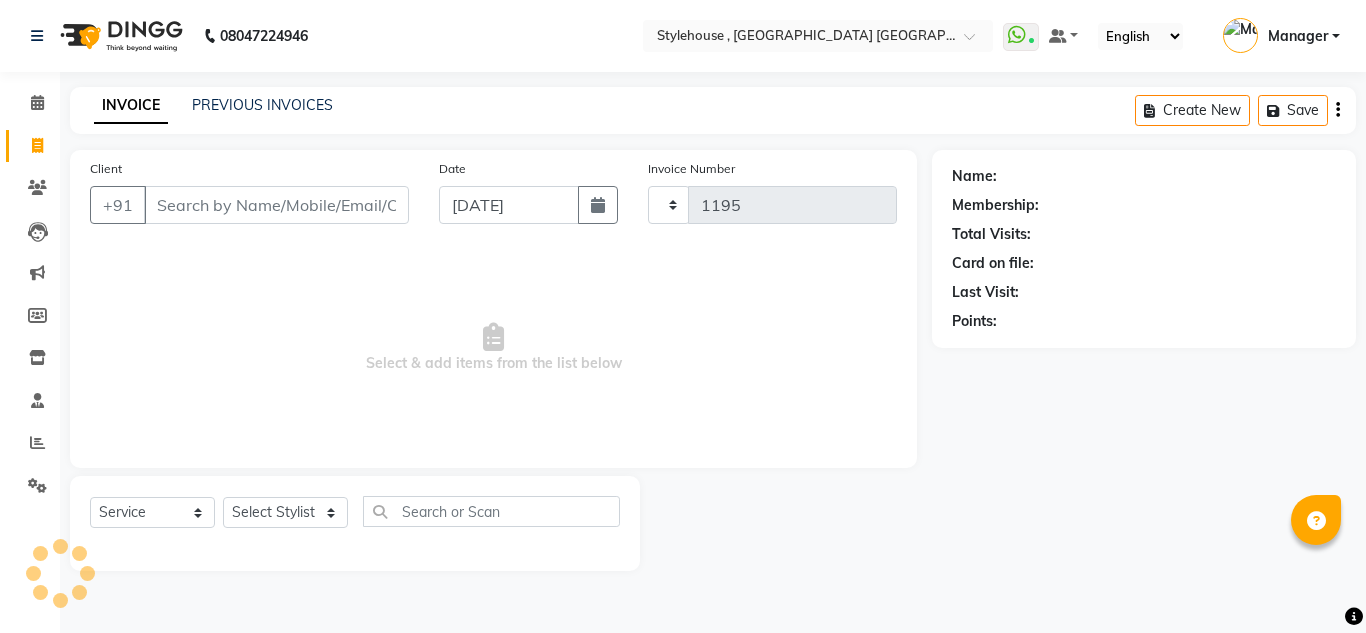 select on "7793" 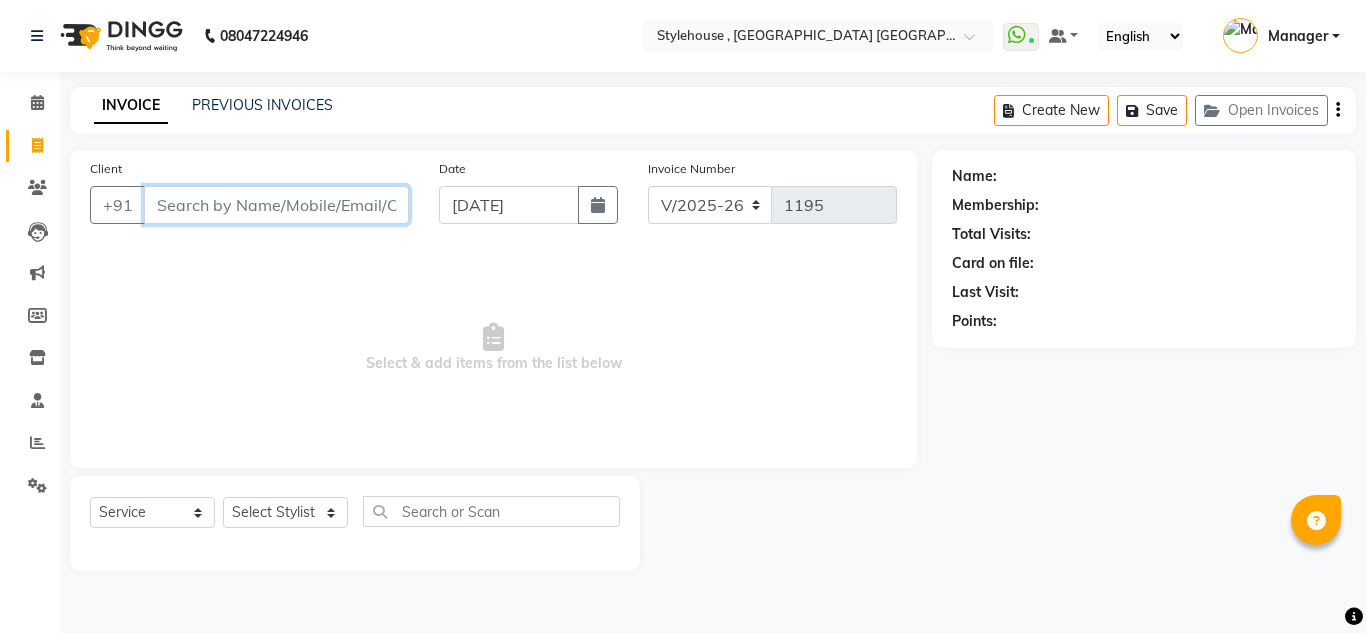 click on "Client" at bounding box center (276, 205) 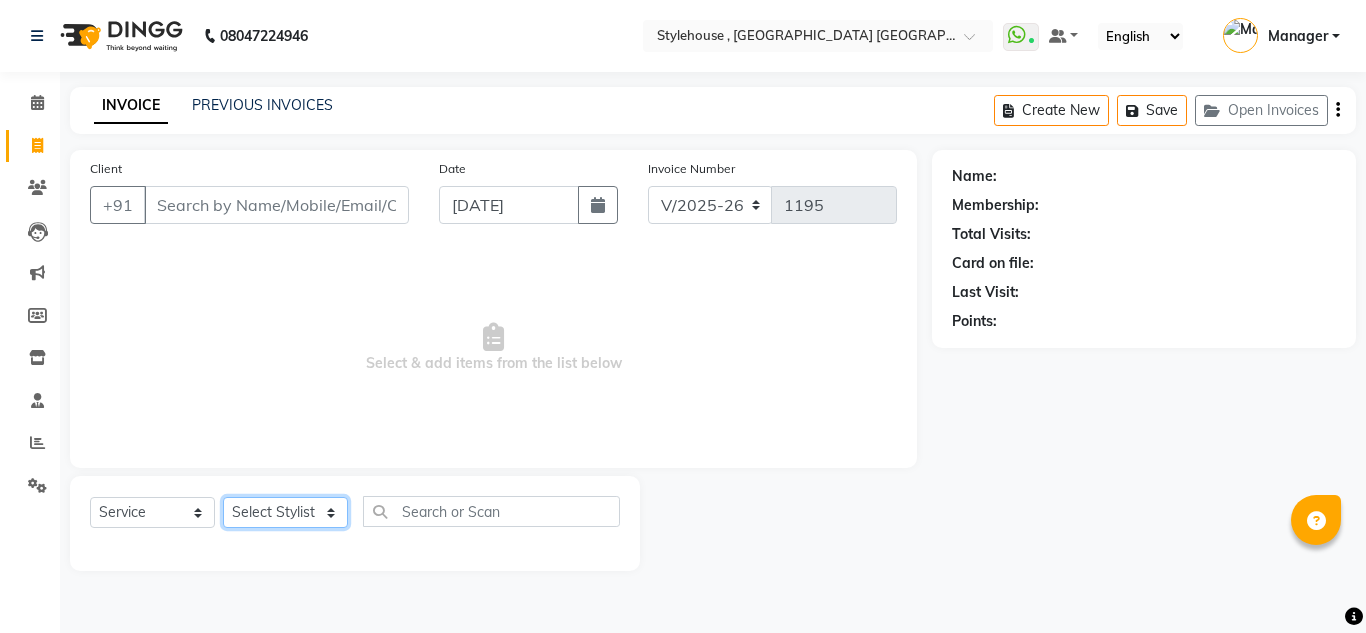 click on "Select Stylist [PERSON_NAME] [PERSON_NAME] [PERSON_NAME] [PERSON_NAME] PRIYA Manager [PERSON_NAME] [PERSON_NAME] [PERSON_NAME] PRIYANKA NANDA PUJA [PERSON_NAME] [PERSON_NAME] [PERSON_NAME] SAMEER [PERSON_NAME] [PERSON_NAME]" 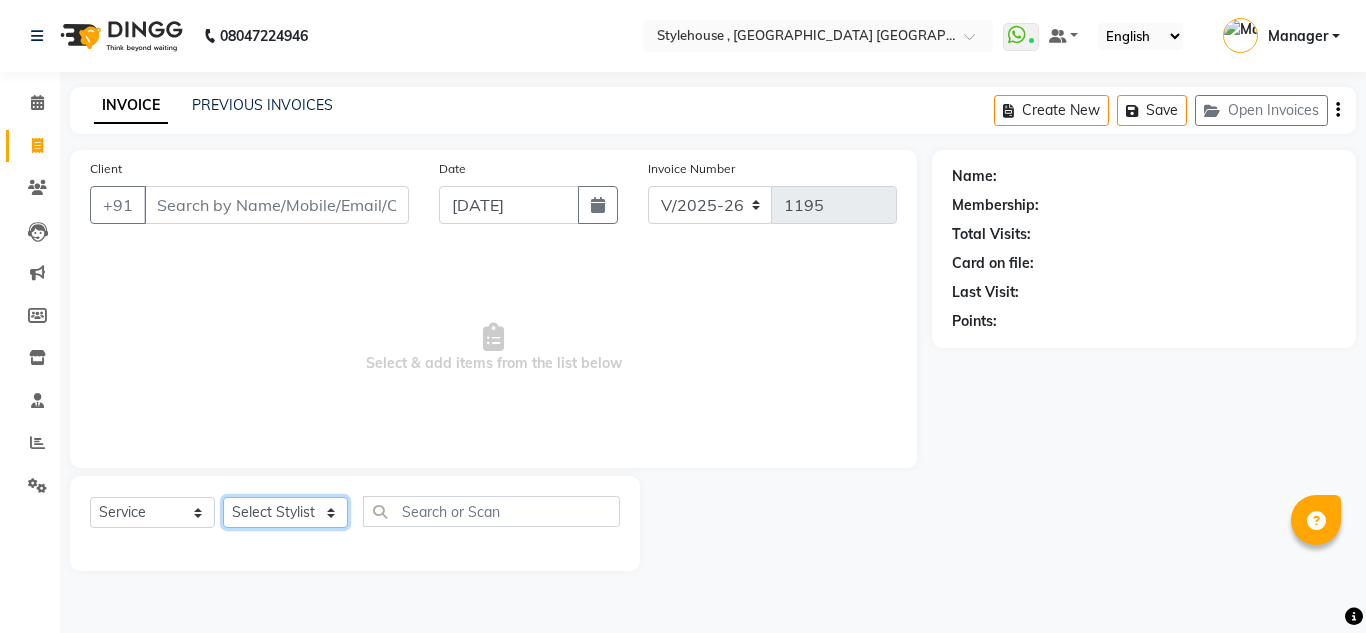 select on "69893" 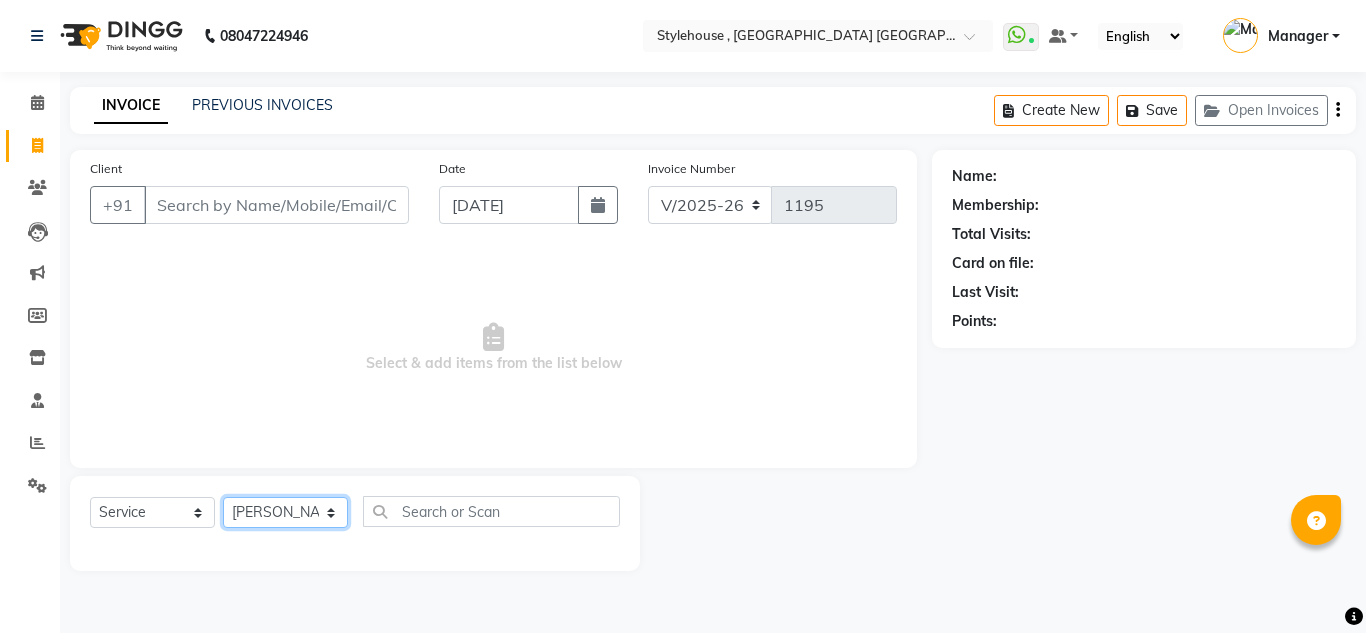 click on "Select Stylist [PERSON_NAME] [PERSON_NAME] [PERSON_NAME] [PERSON_NAME] PRIYA Manager [PERSON_NAME] [PERSON_NAME] [PERSON_NAME] PRIYANKA NANDA PUJA [PERSON_NAME] [PERSON_NAME] [PERSON_NAME] SAMEER [PERSON_NAME] [PERSON_NAME]" 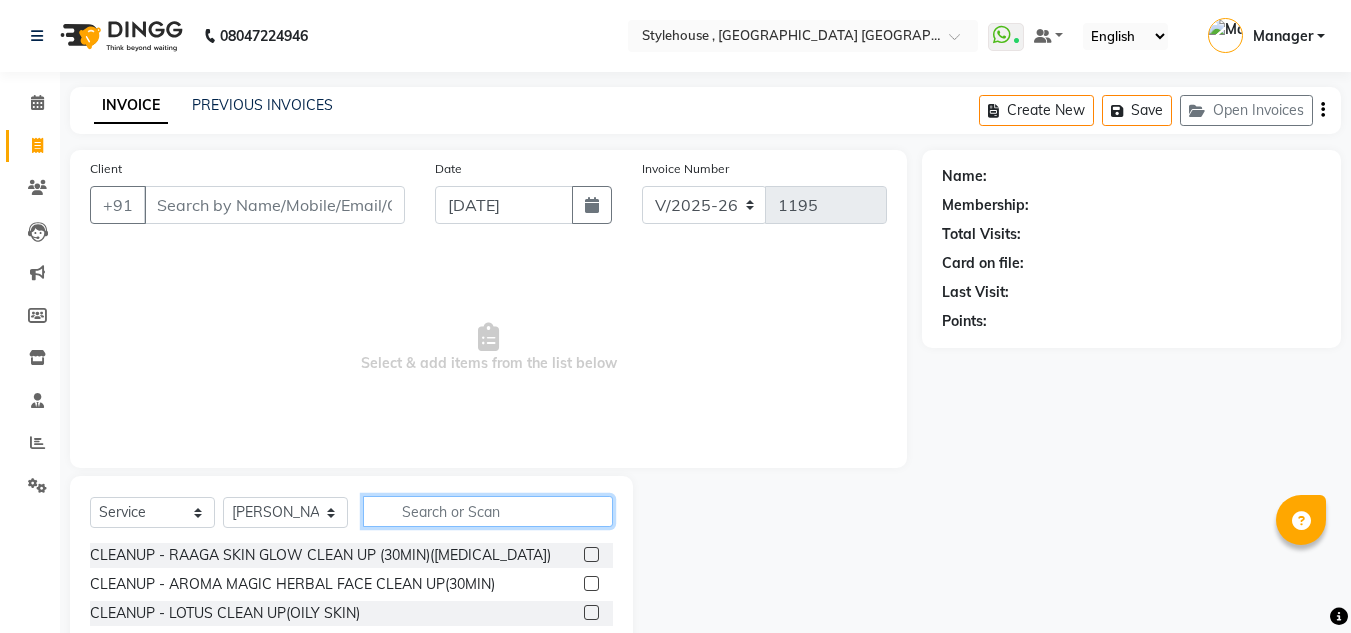 click 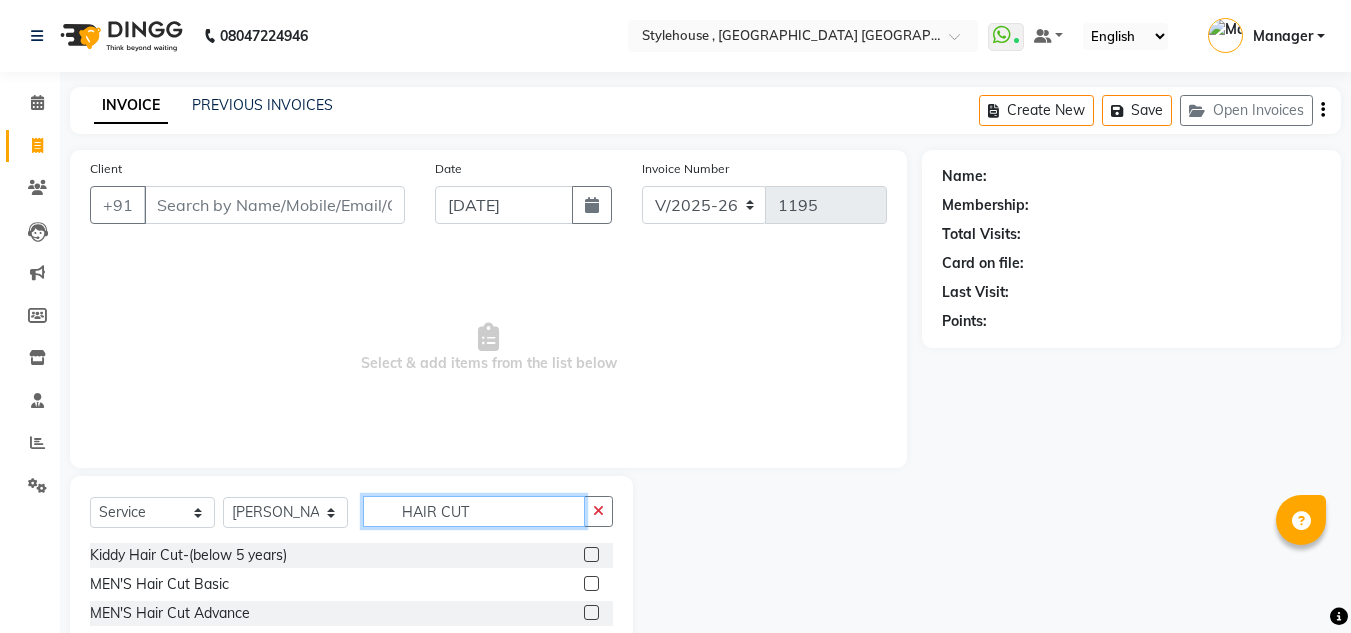 type on "HAIR CUT" 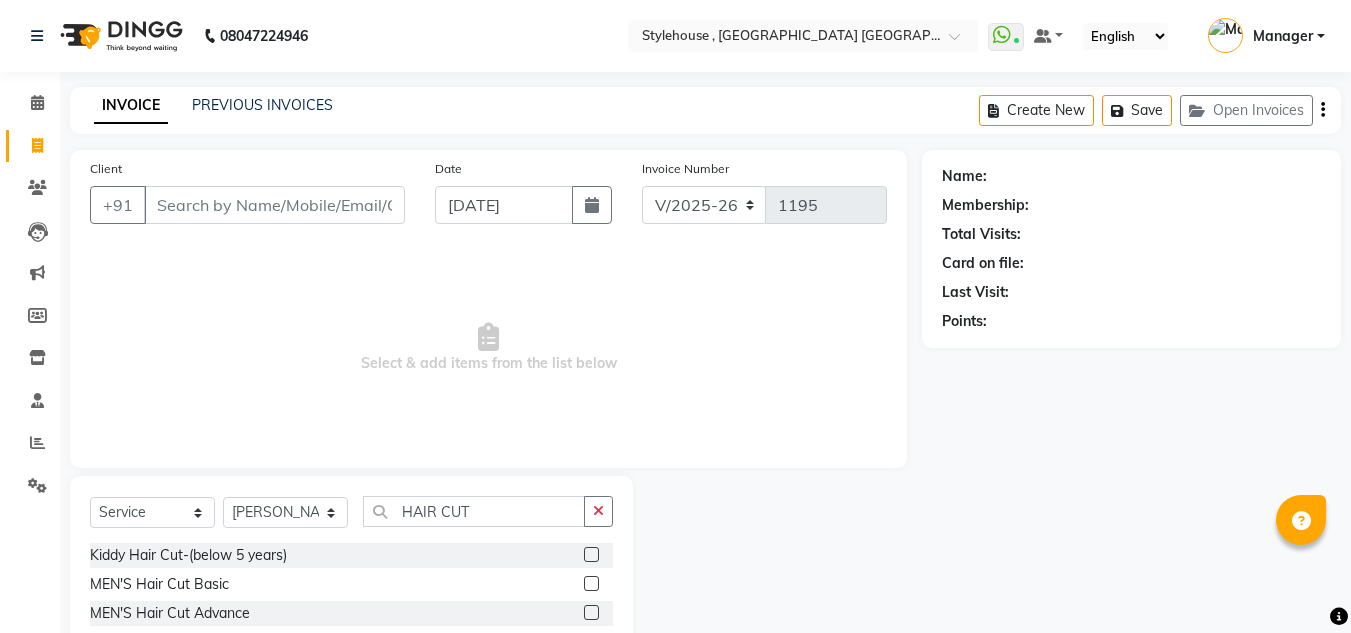 click 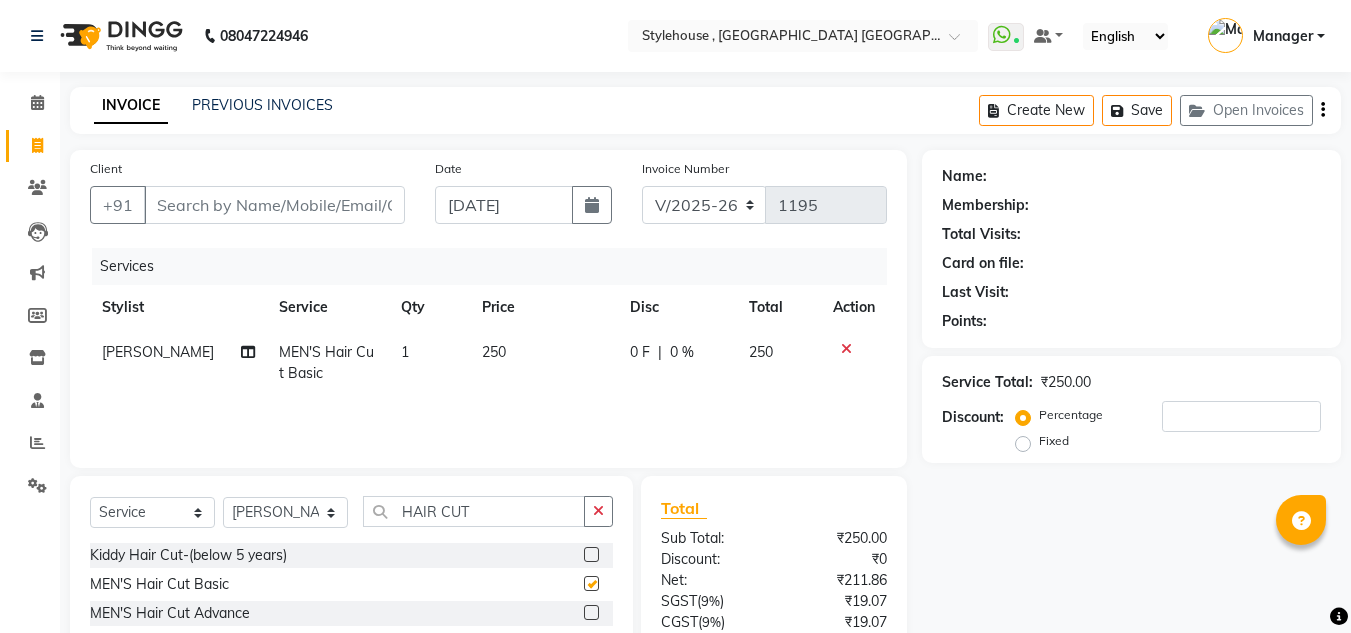 checkbox on "false" 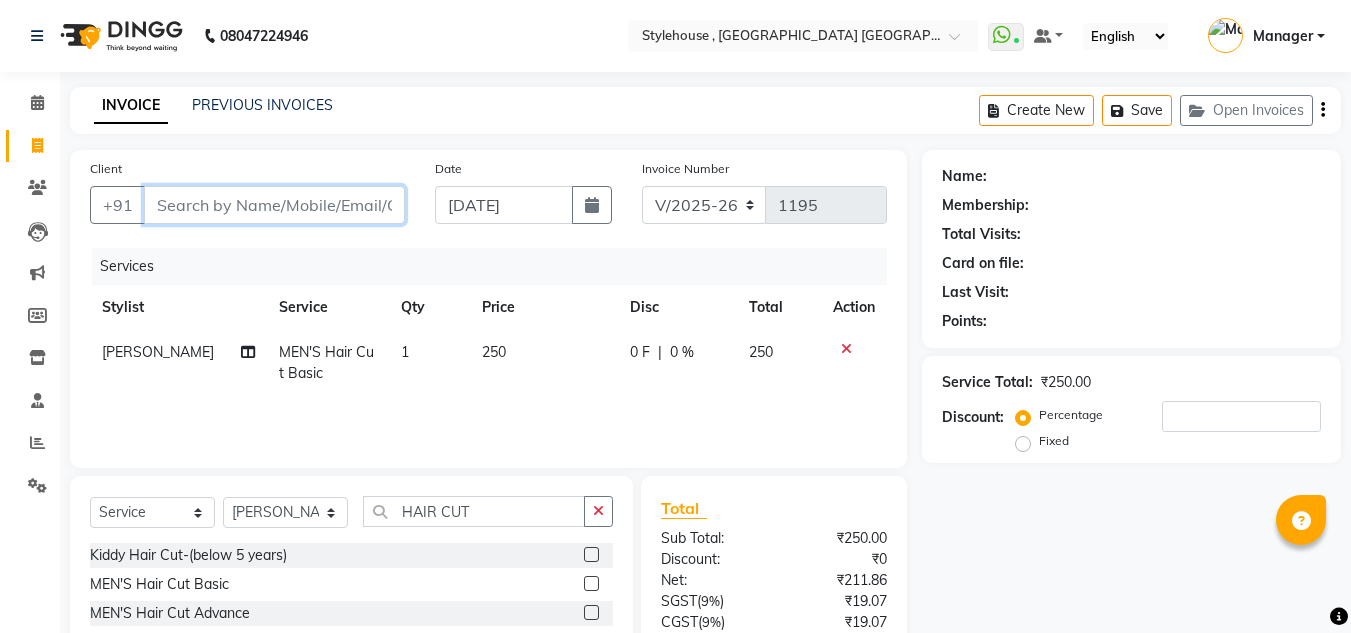 click on "Client" at bounding box center [274, 205] 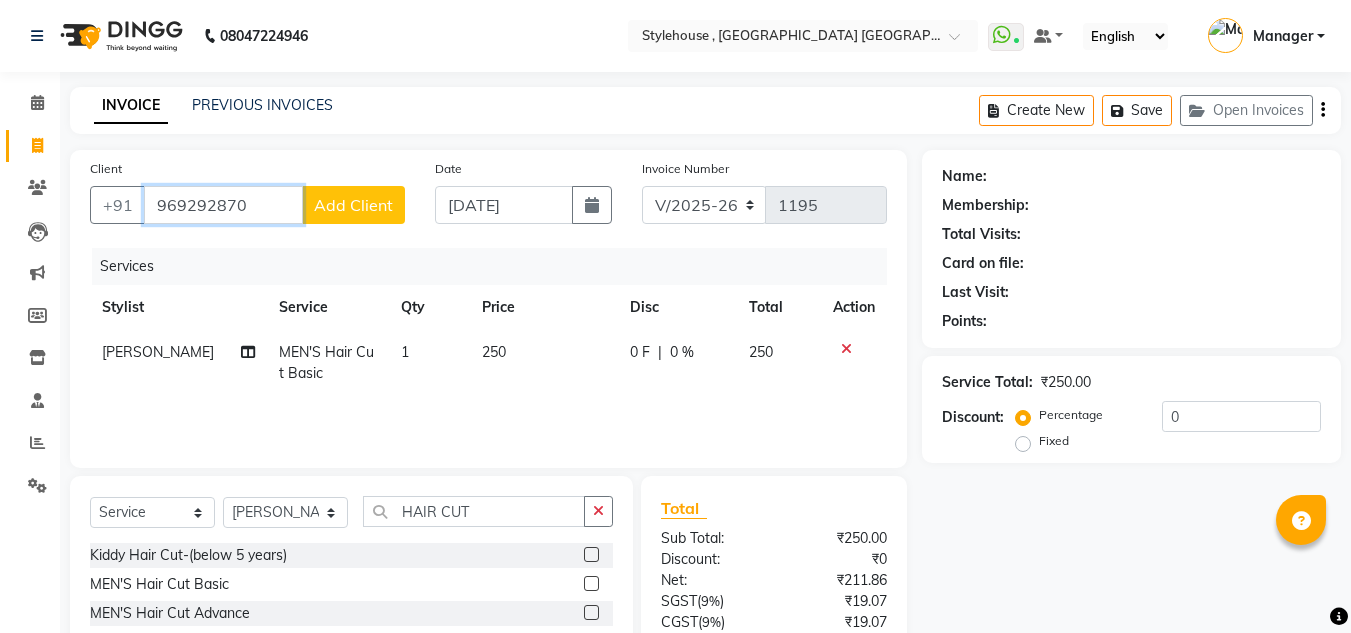 type on "969292870" 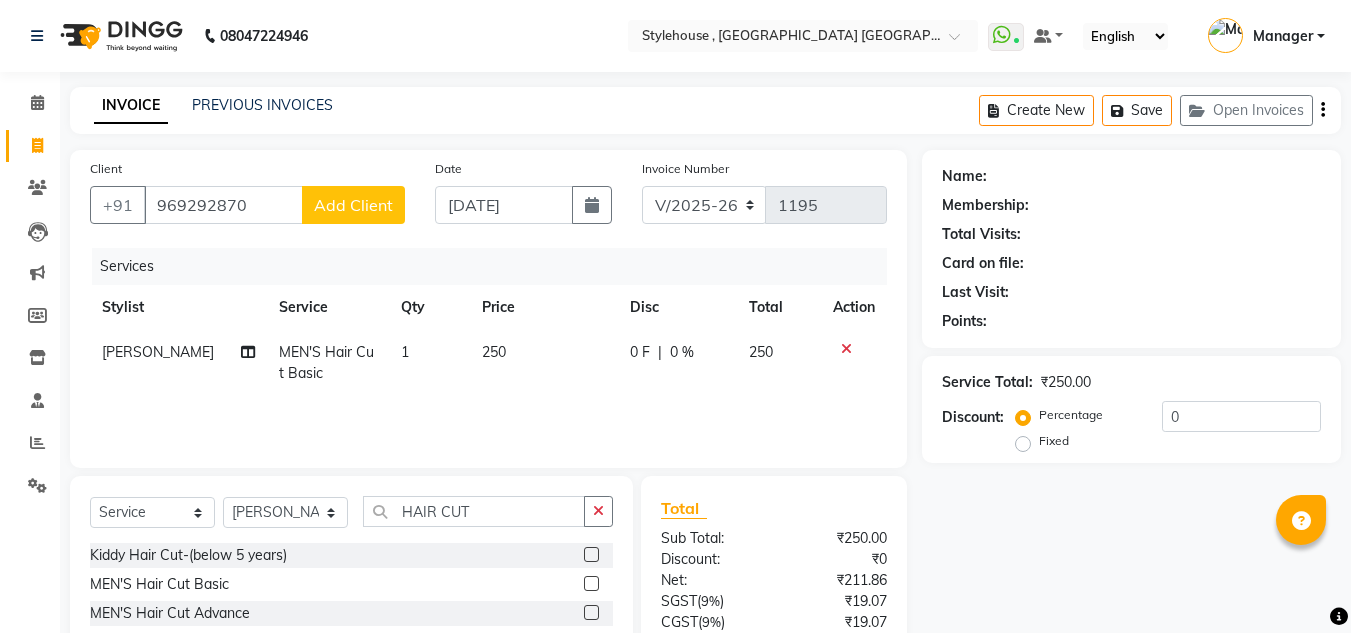 click on "Add Client" 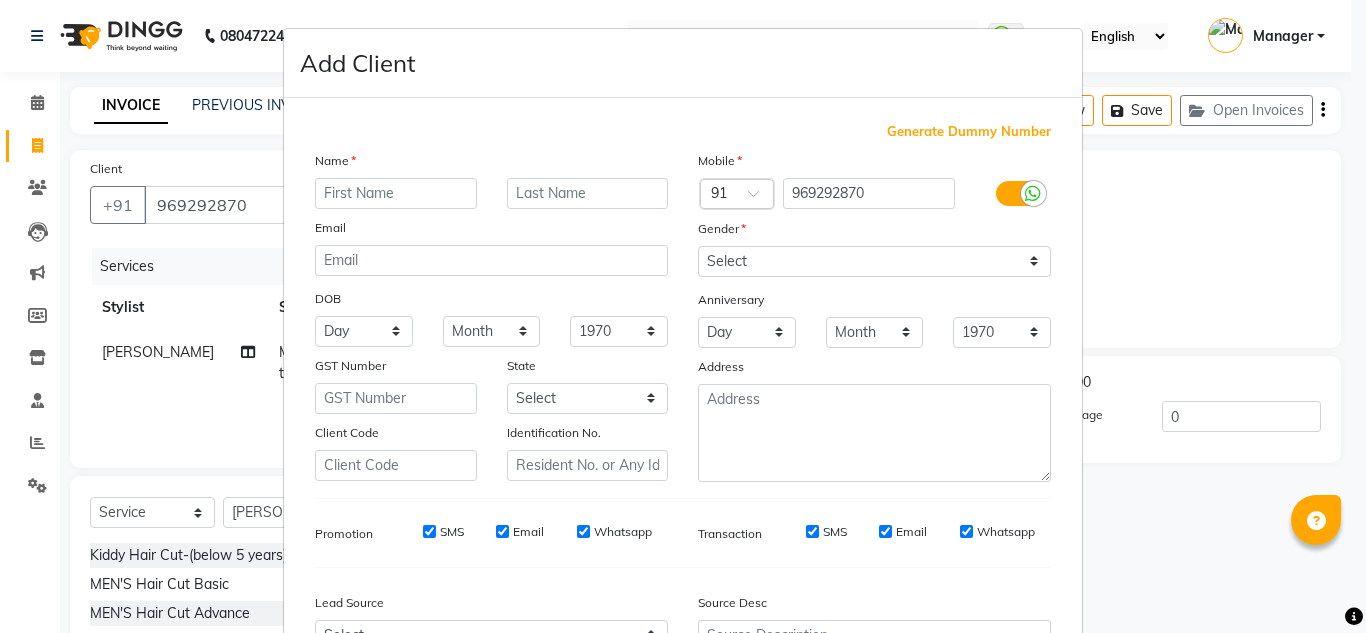 click at bounding box center [396, 193] 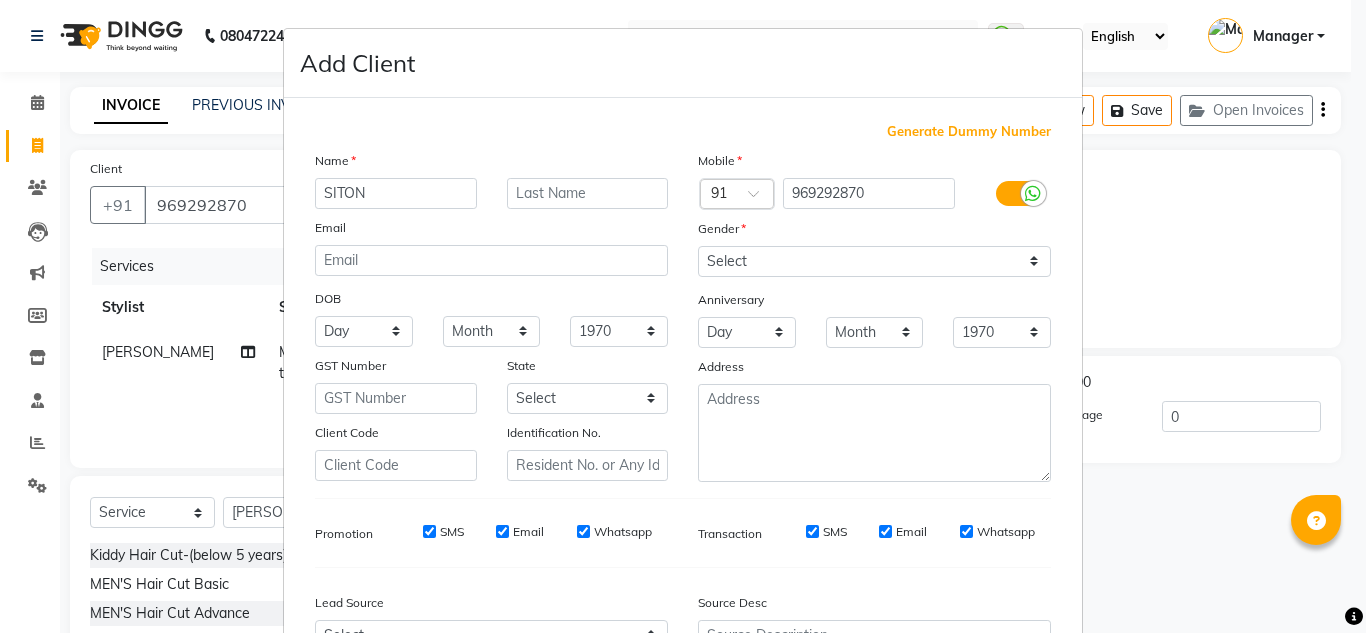 click on "SITON" at bounding box center [396, 193] 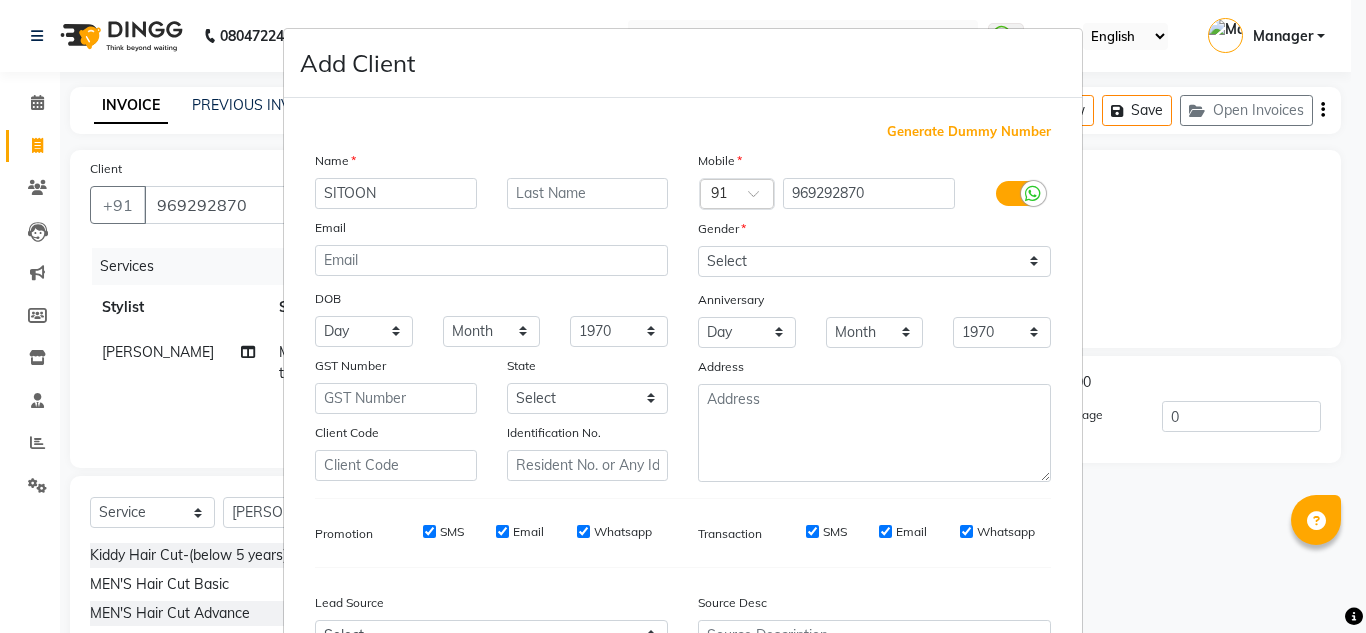 click on "SITOON" at bounding box center (396, 193) 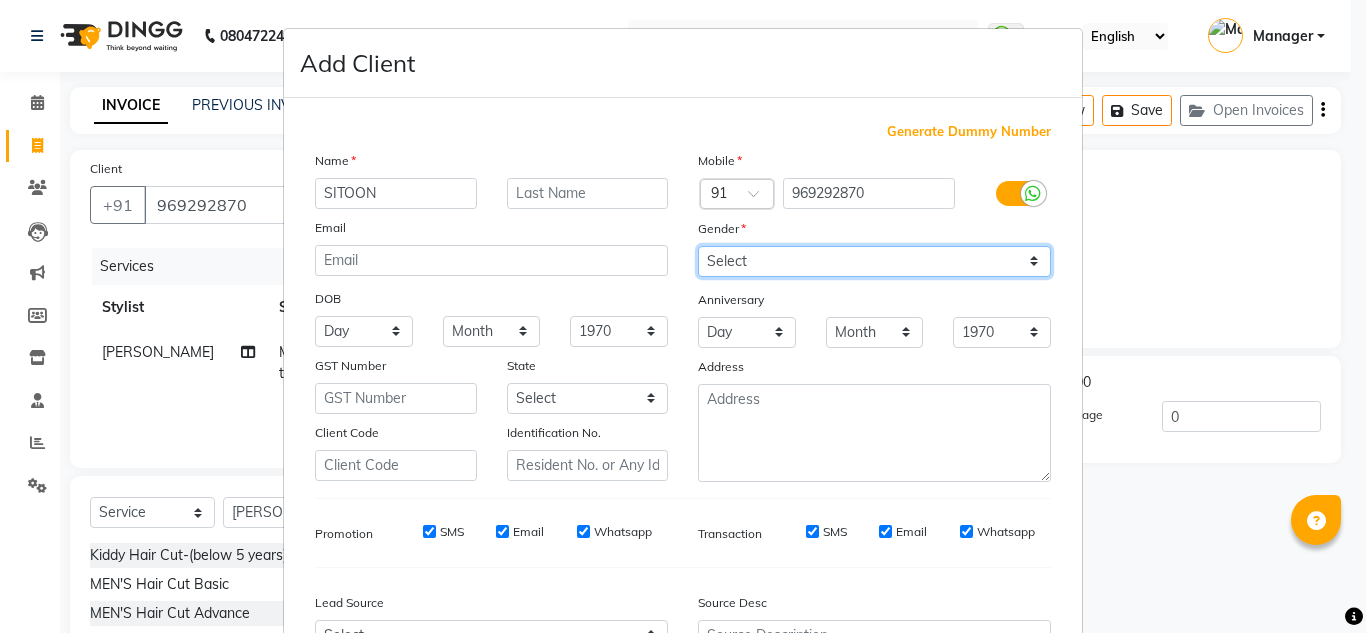 click on "Select [DEMOGRAPHIC_DATA] [DEMOGRAPHIC_DATA] Other Prefer Not To Say" at bounding box center [874, 261] 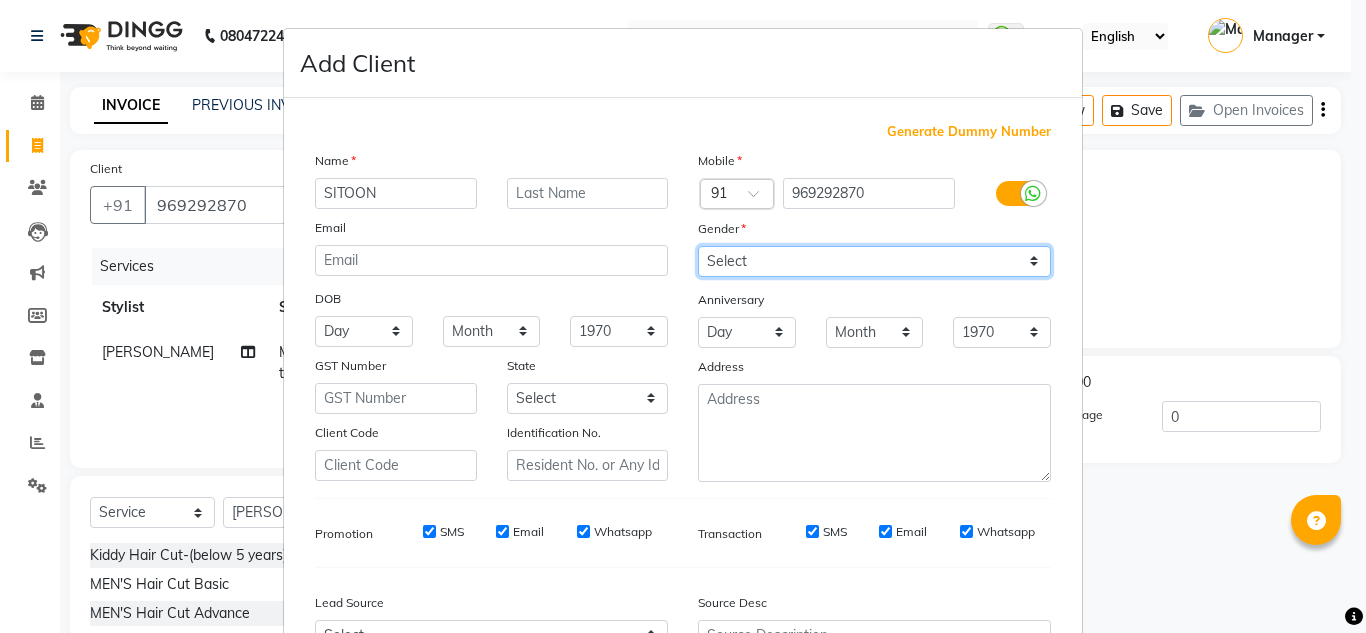 select on "[DEMOGRAPHIC_DATA]" 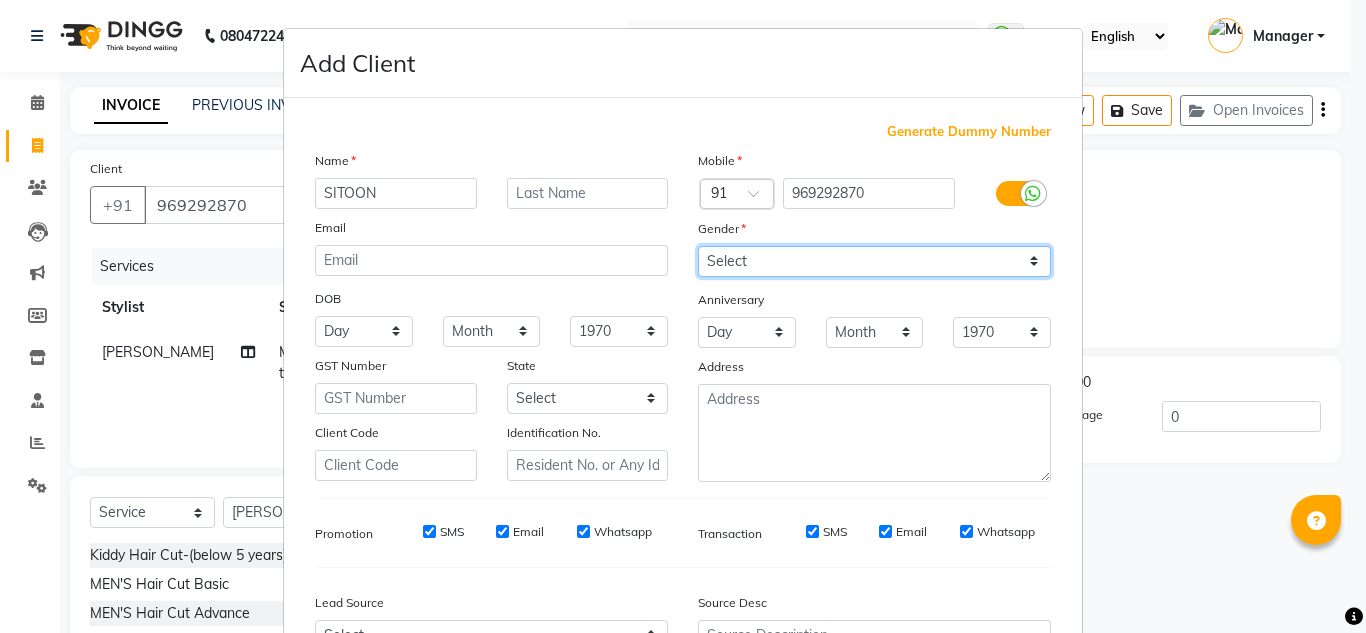 click on "Select [DEMOGRAPHIC_DATA] [DEMOGRAPHIC_DATA] Other Prefer Not To Say" at bounding box center [874, 261] 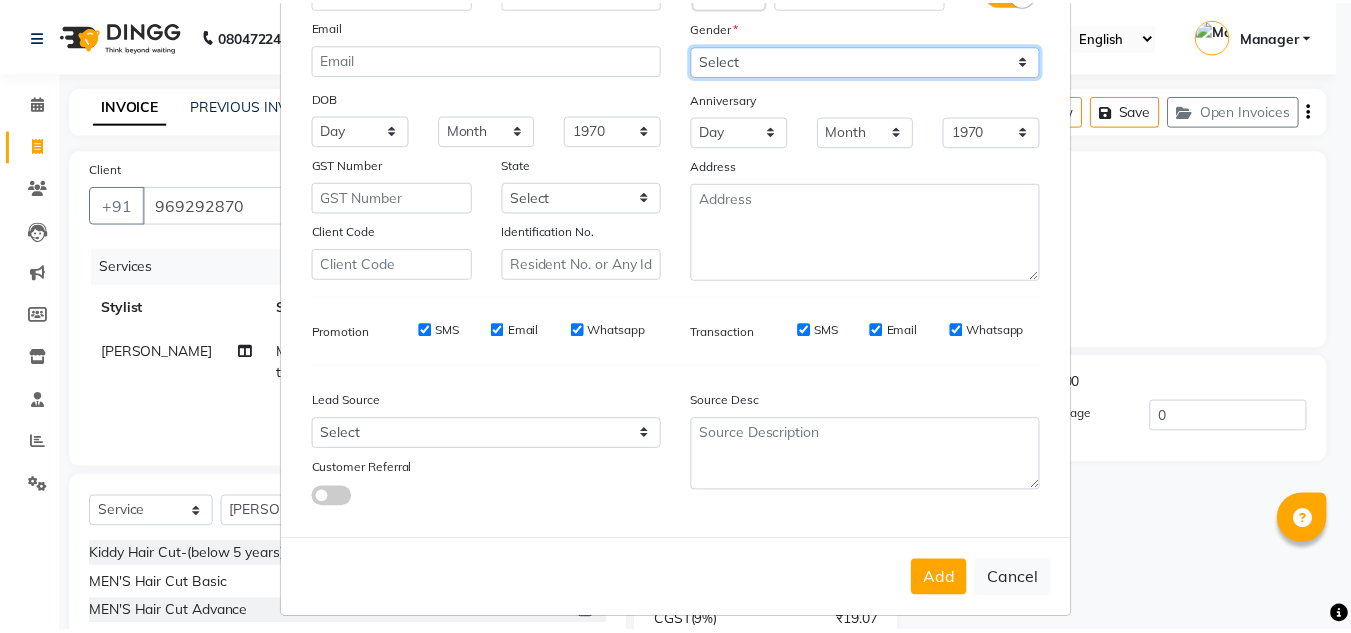 scroll, scrollTop: 216, scrollLeft: 0, axis: vertical 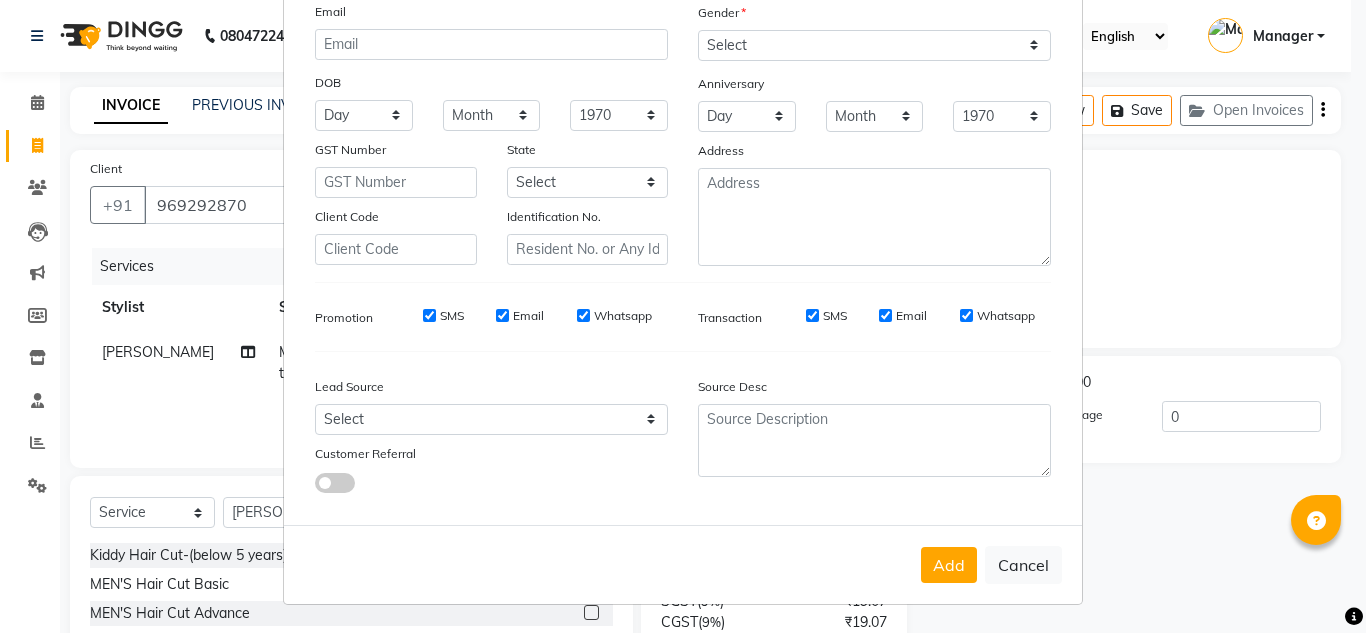 click on "Add" at bounding box center [949, 565] 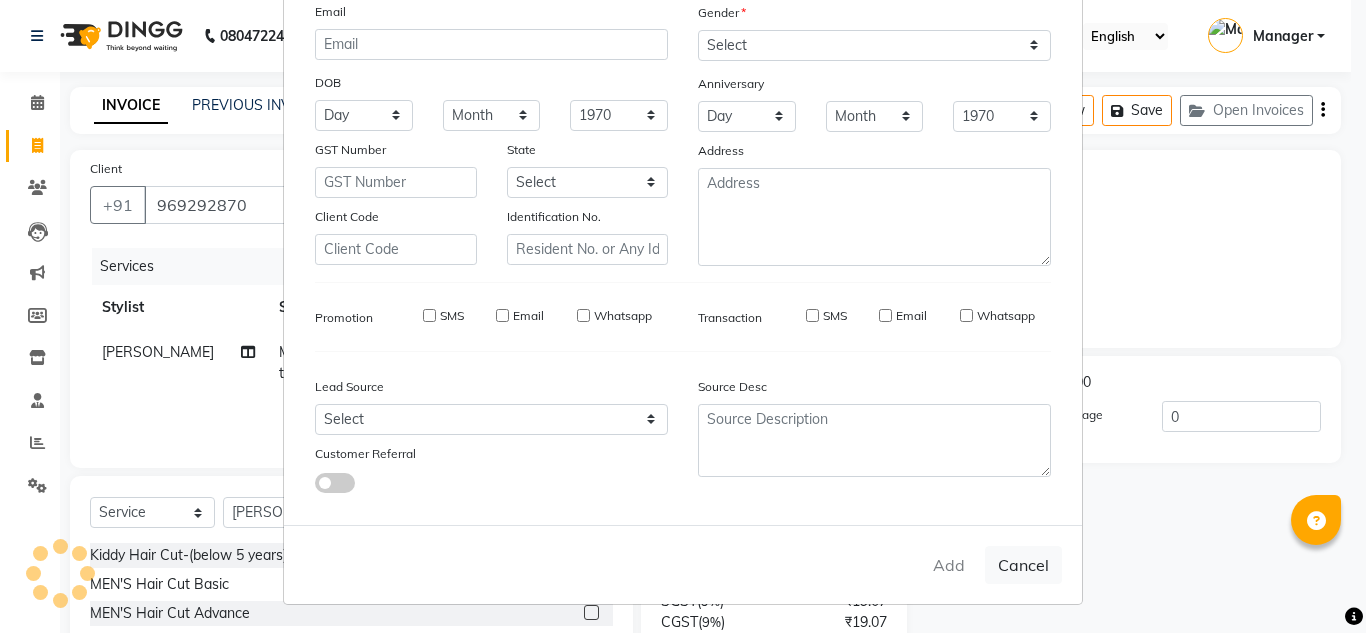 type 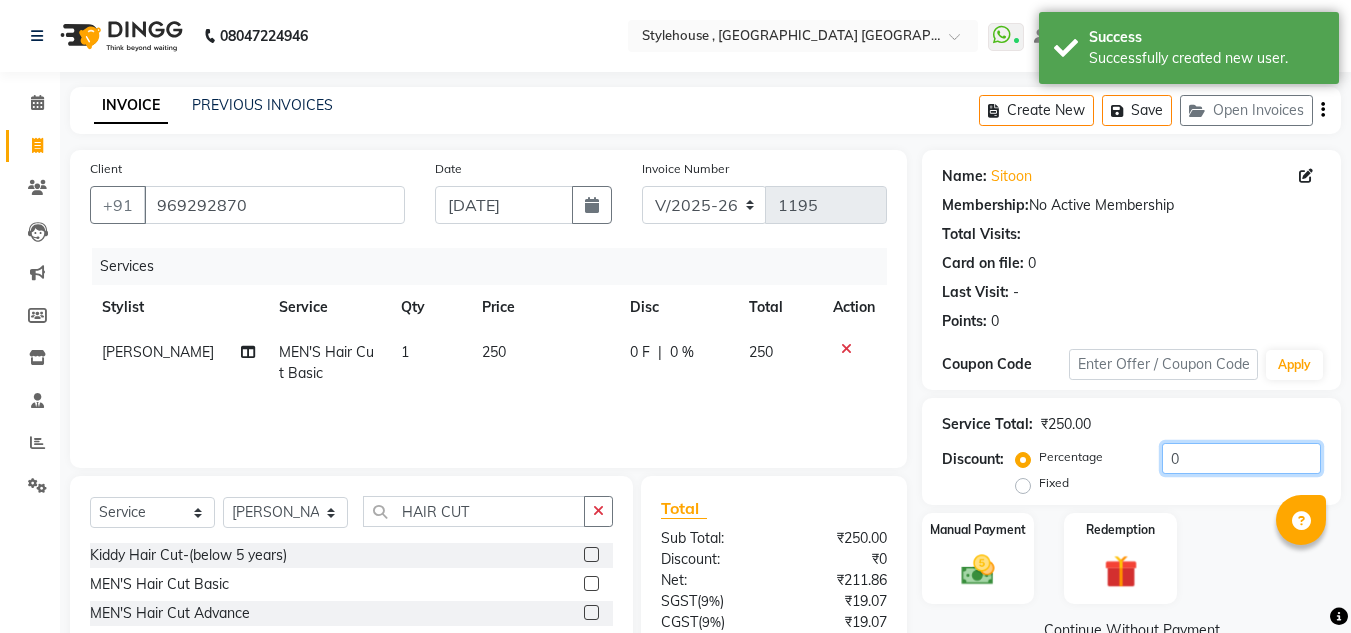 click on "0" 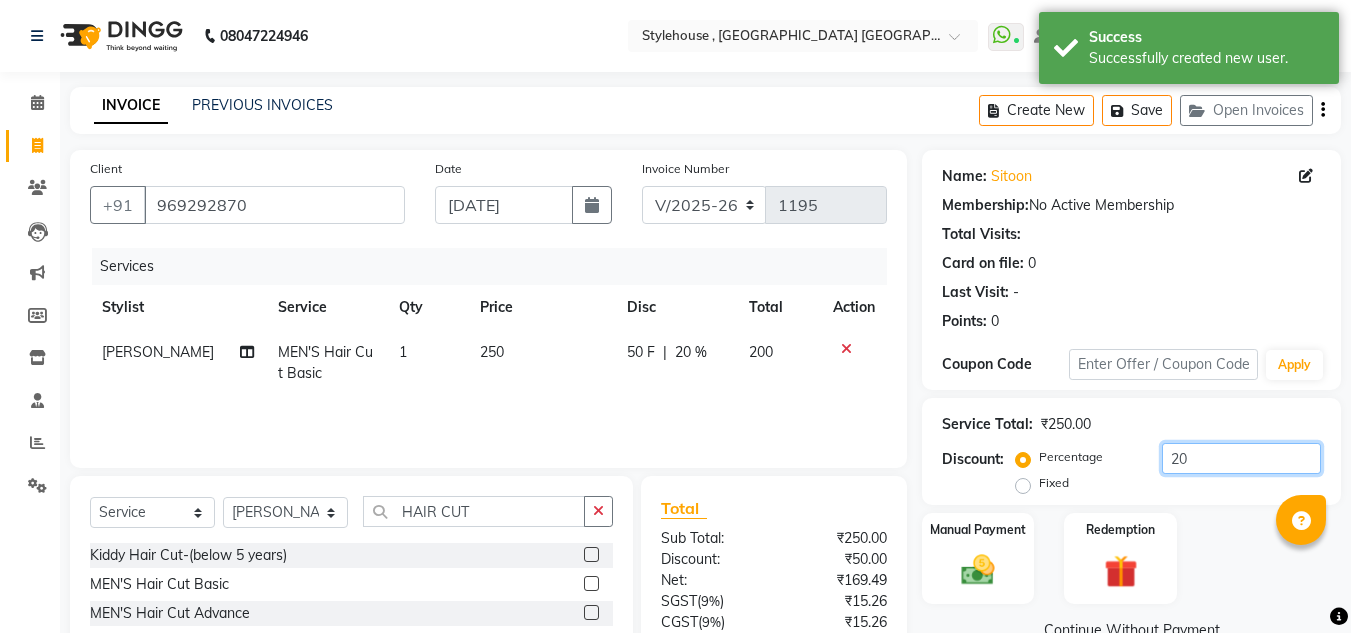 scroll, scrollTop: 168, scrollLeft: 0, axis: vertical 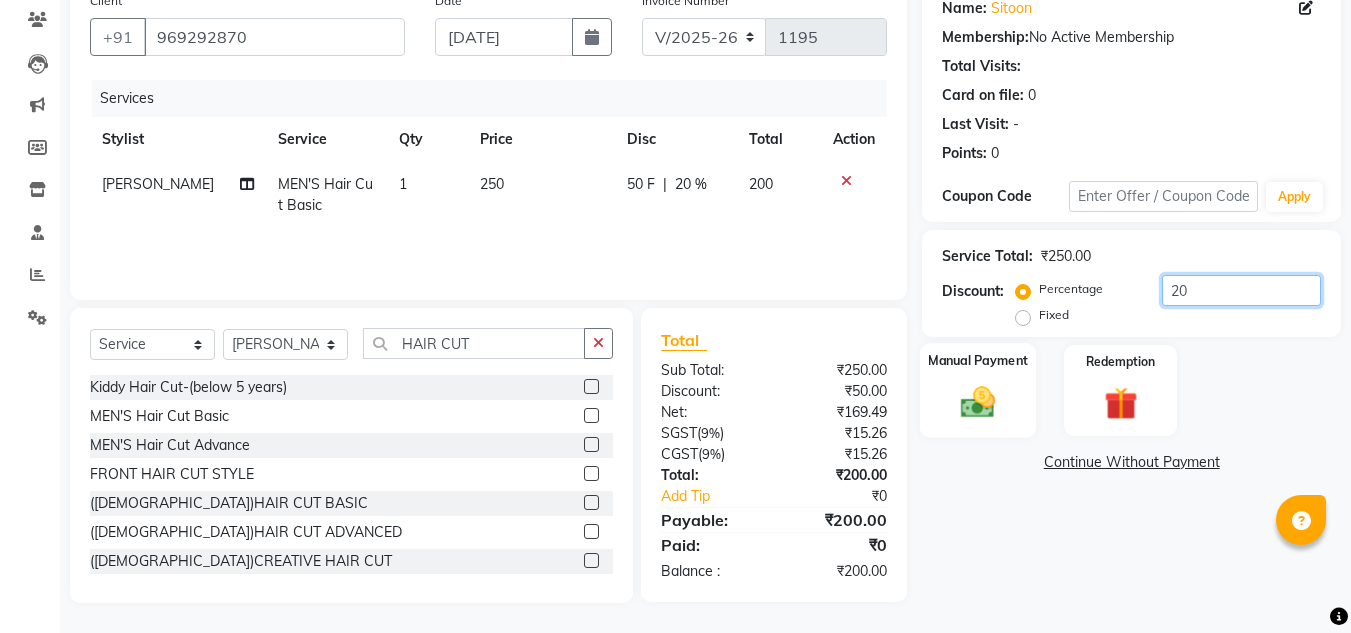 type on "20" 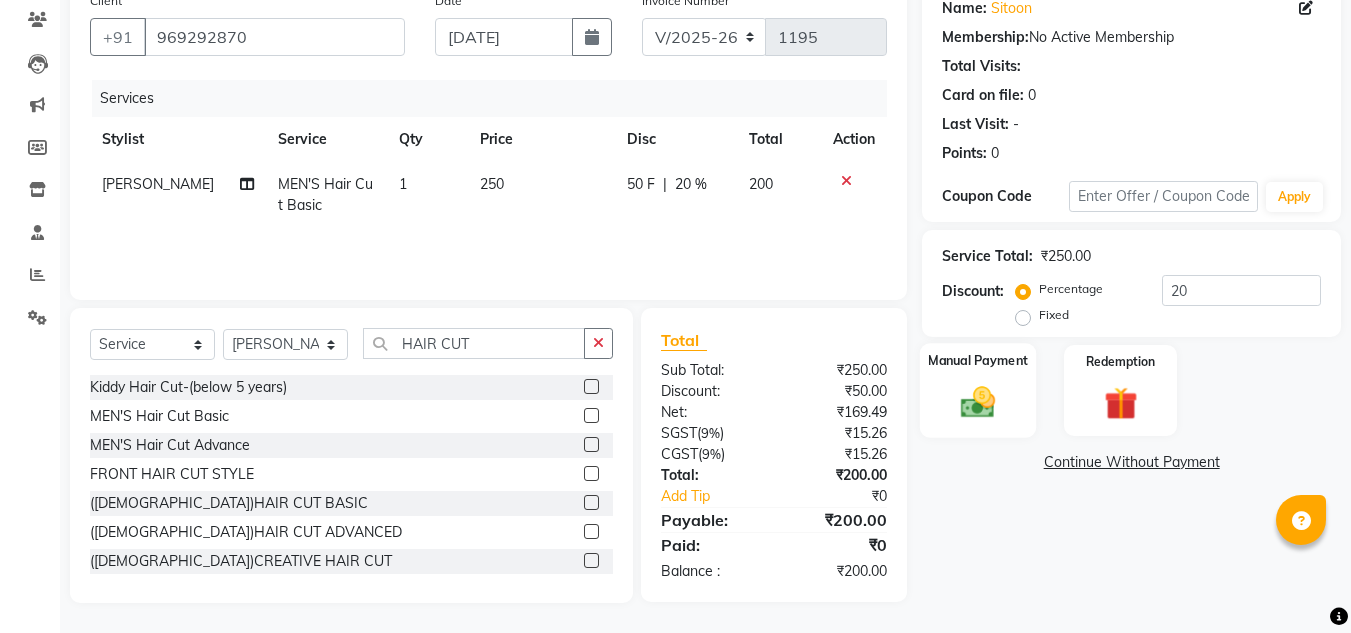 click 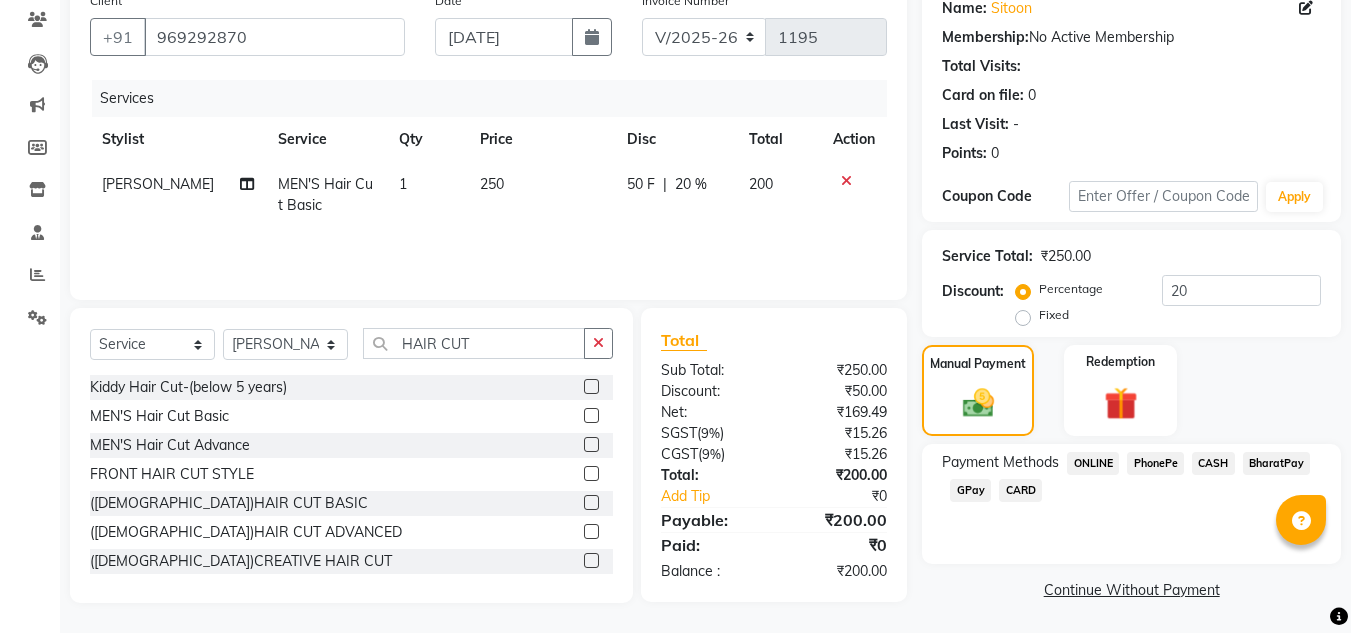 click on "CASH" 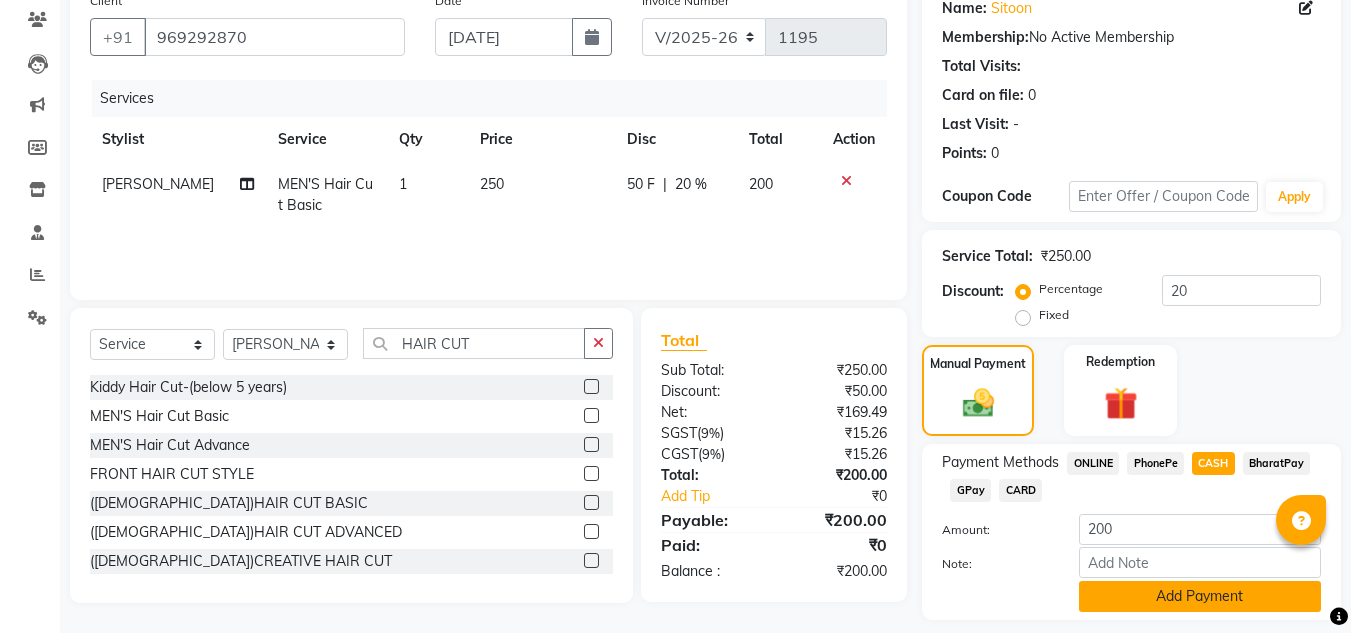 scroll, scrollTop: 226, scrollLeft: 0, axis: vertical 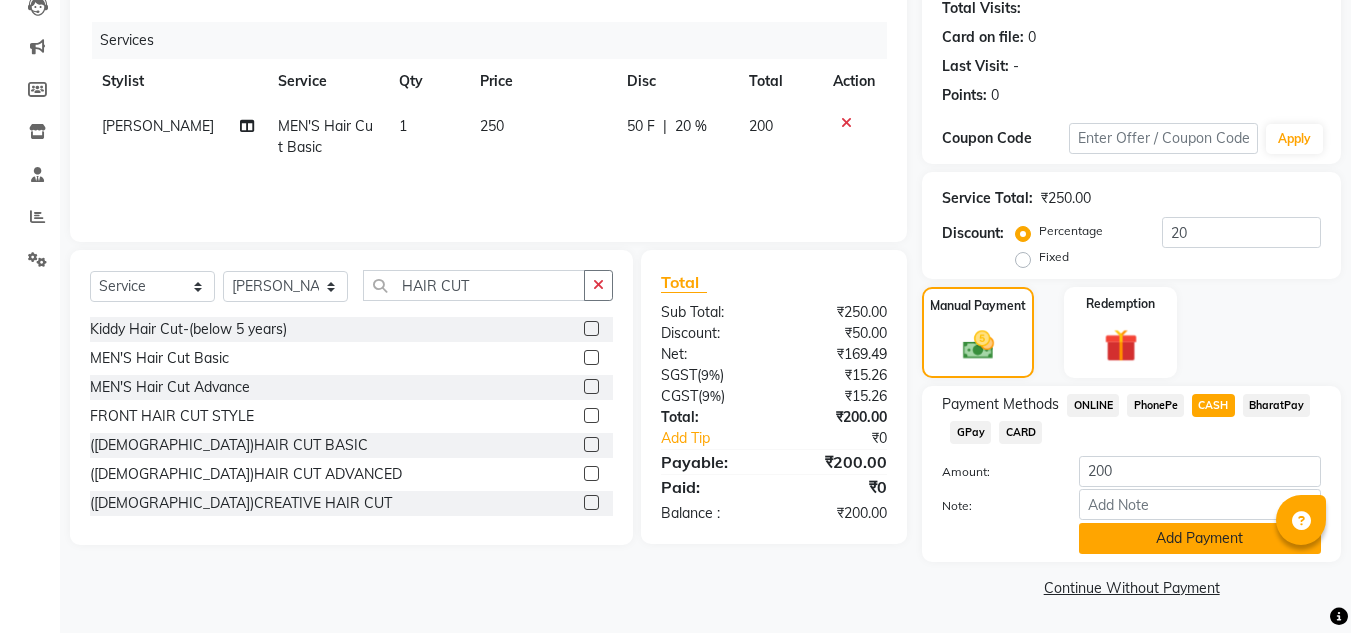 click on "Add Payment" 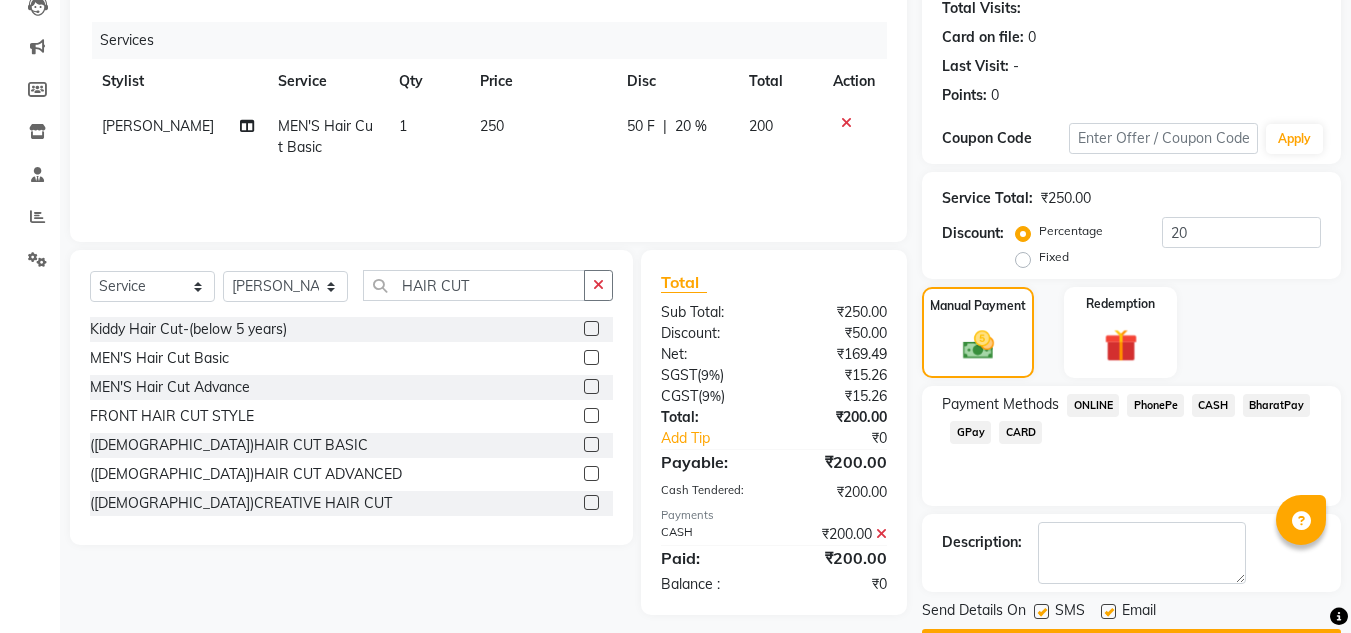 scroll, scrollTop: 283, scrollLeft: 0, axis: vertical 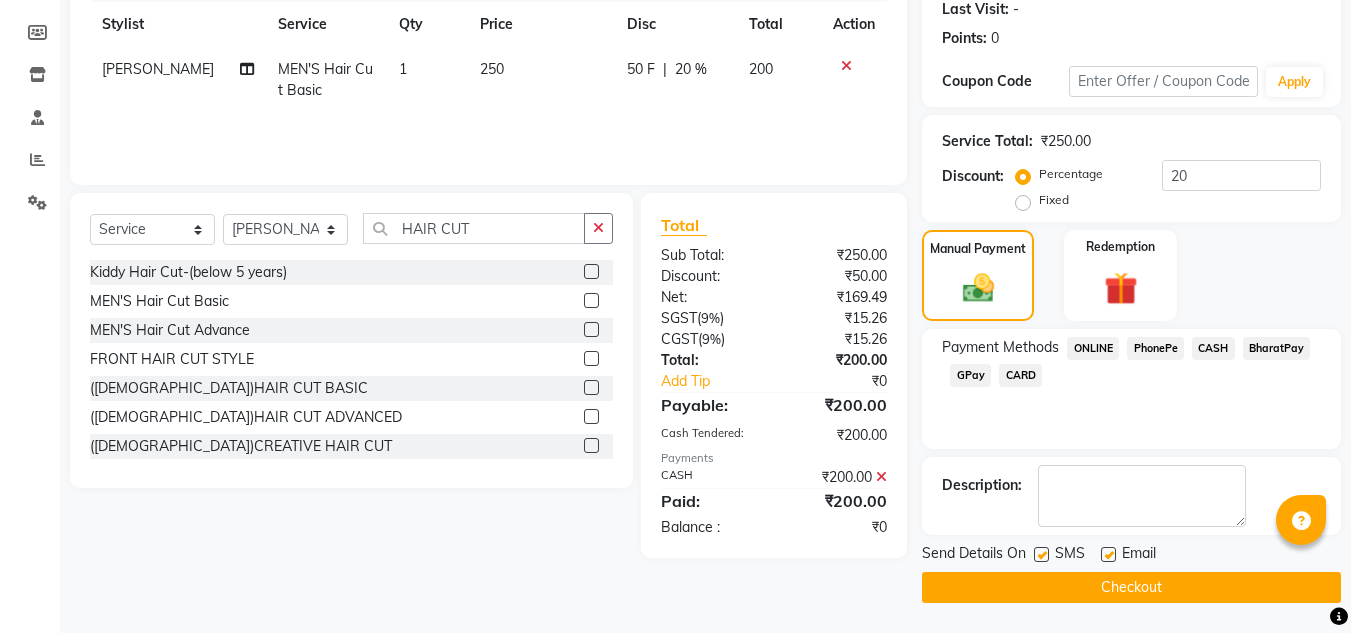 click on "Checkout" 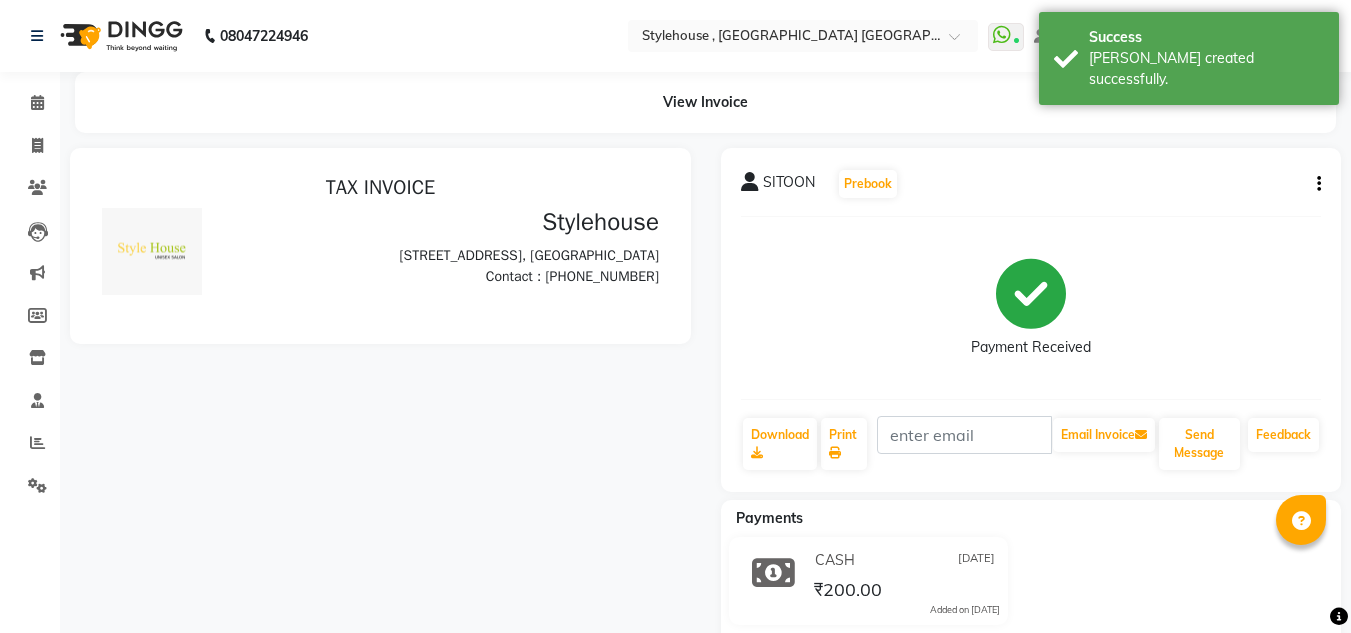 scroll, scrollTop: 0, scrollLeft: 0, axis: both 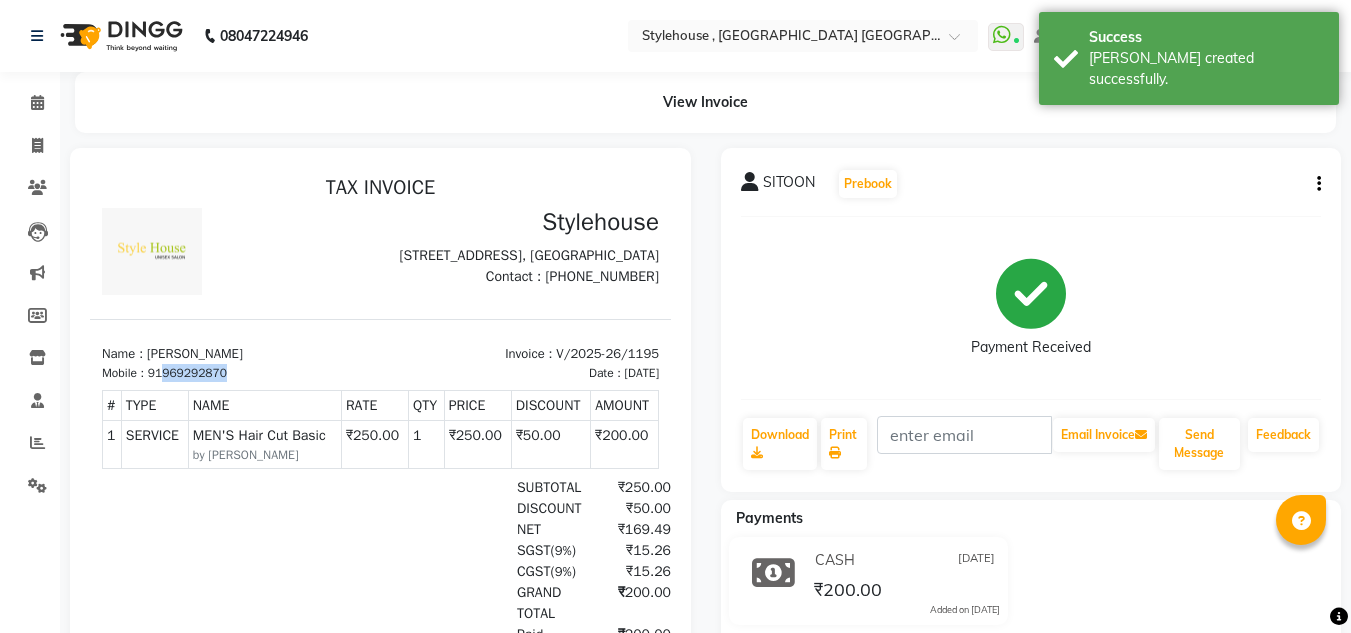 drag, startPoint x: 162, startPoint y: 405, endPoint x: 257, endPoint y: 399, distance: 95.189285 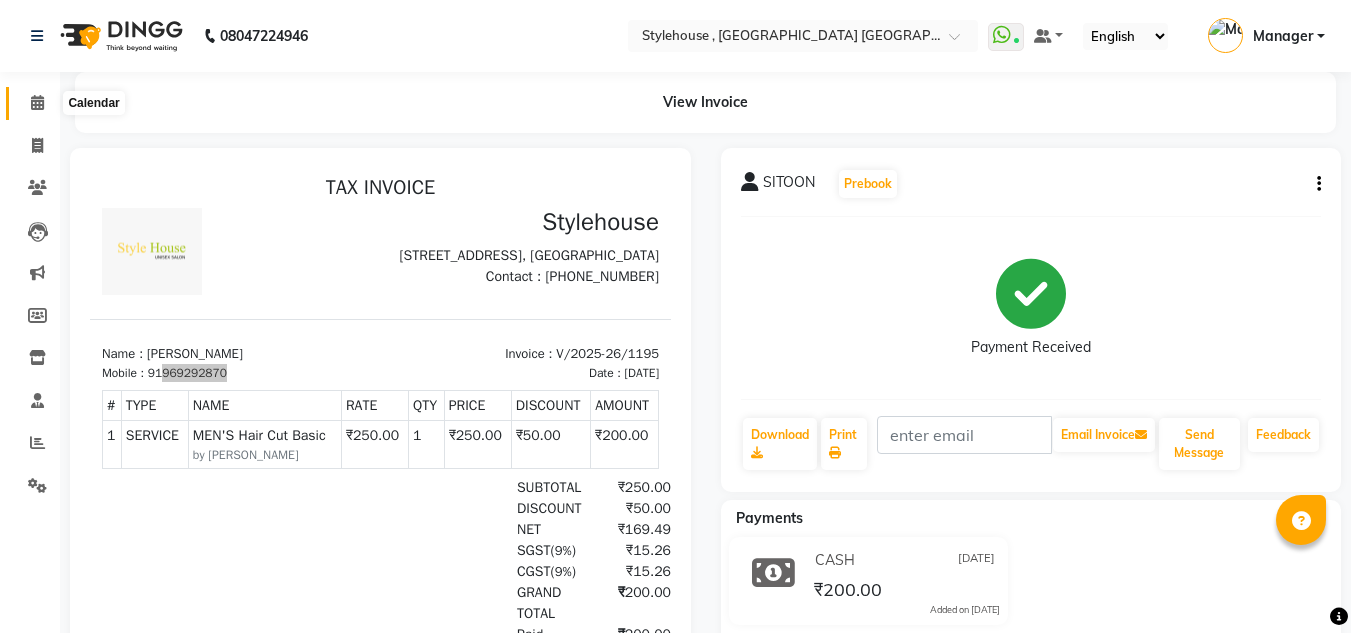 click 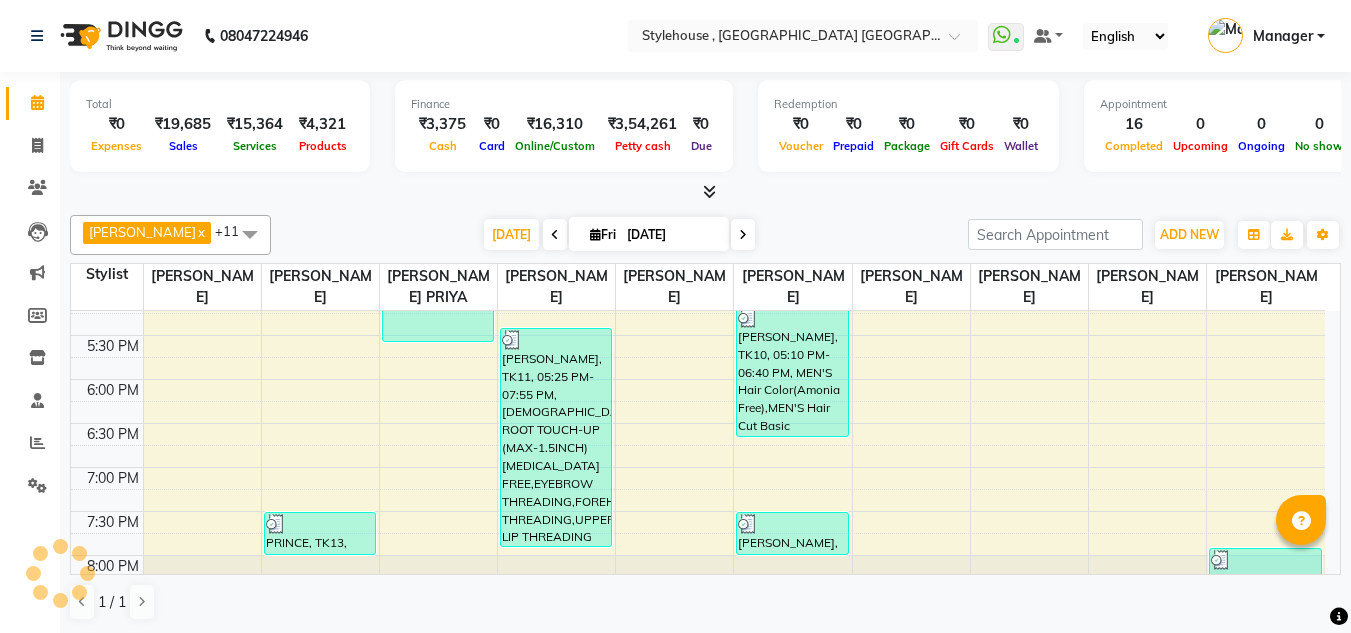 scroll, scrollTop: 0, scrollLeft: 0, axis: both 